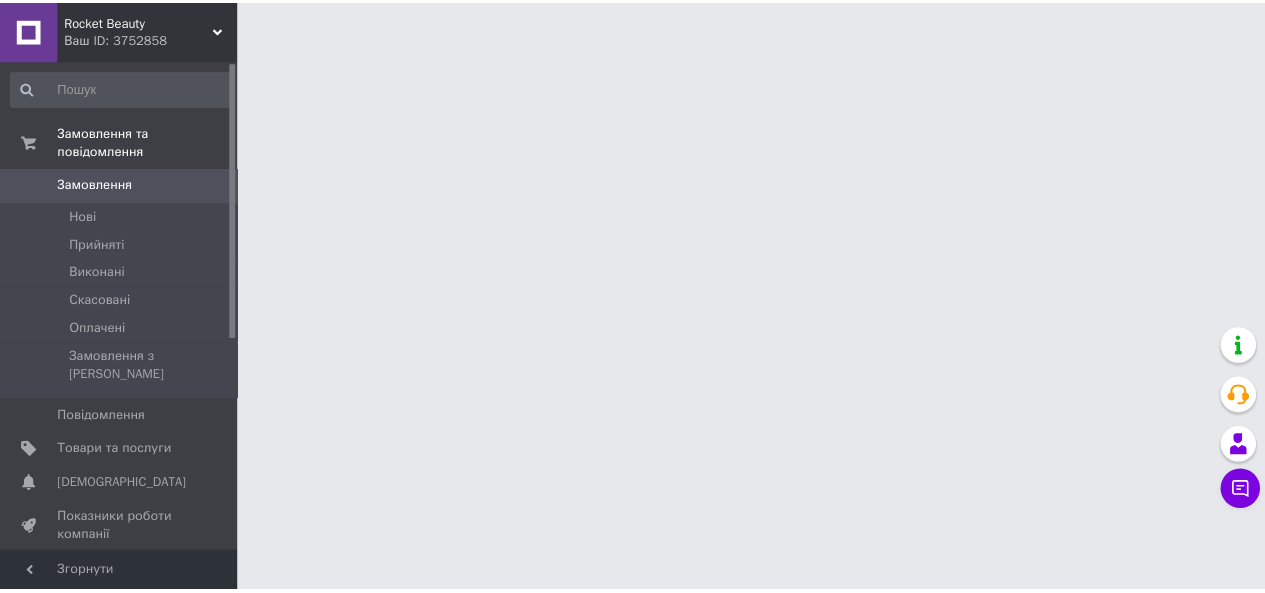 scroll, scrollTop: 0, scrollLeft: 0, axis: both 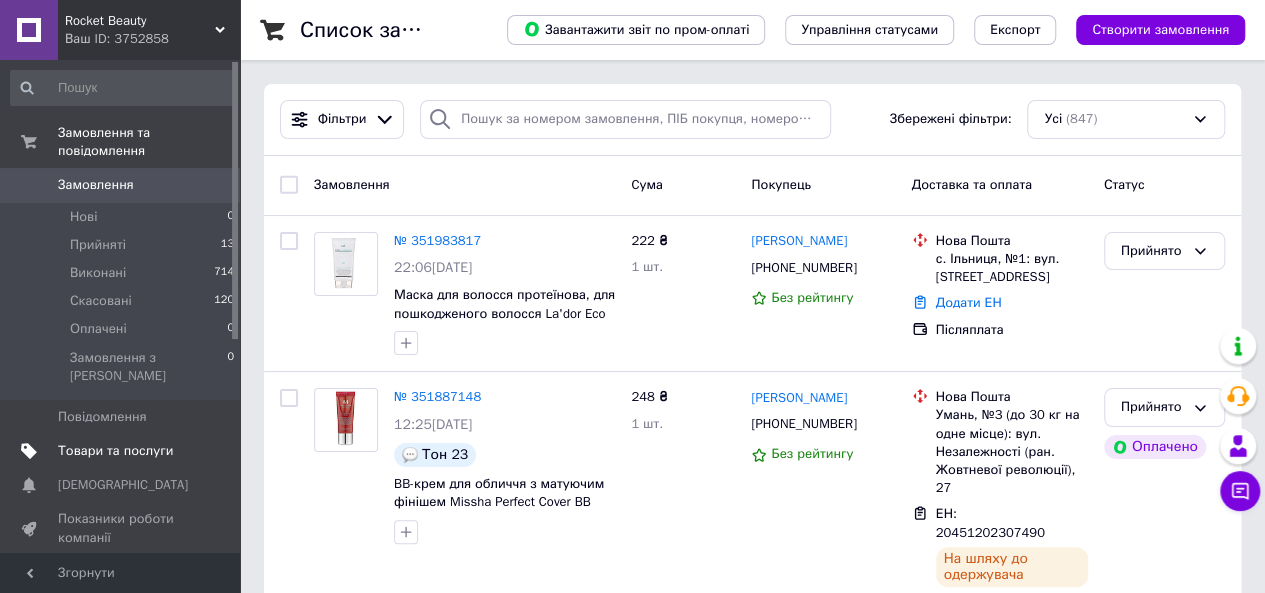 click on "Товари та послуги" at bounding box center (115, 451) 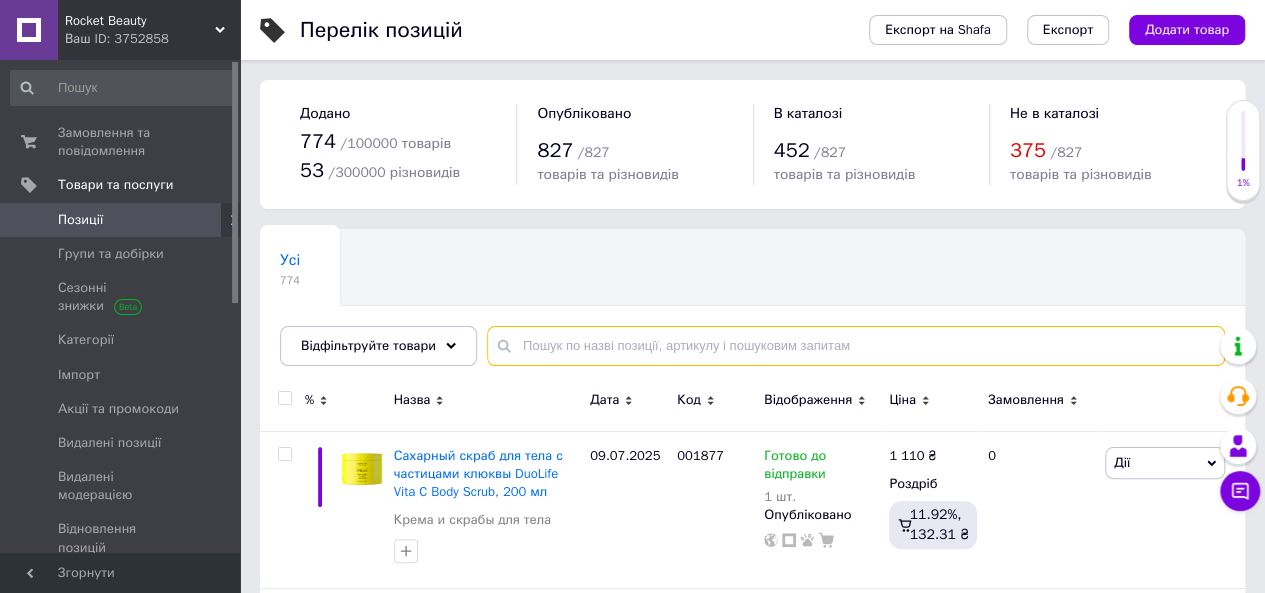 click at bounding box center (856, 346) 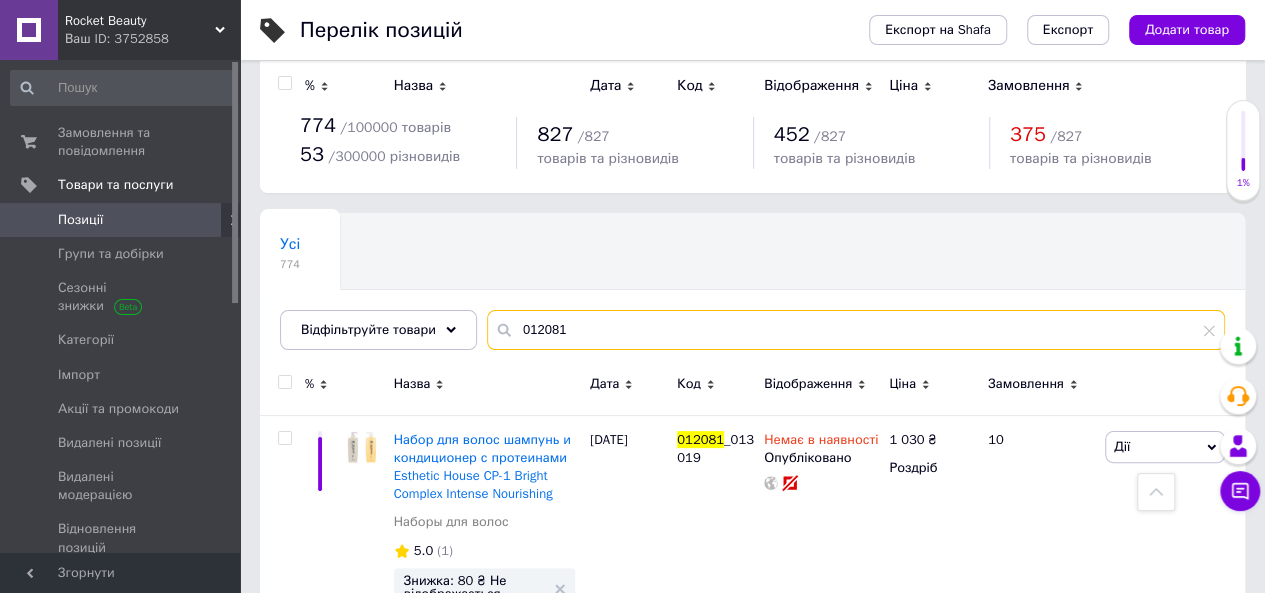 scroll, scrollTop: 0, scrollLeft: 0, axis: both 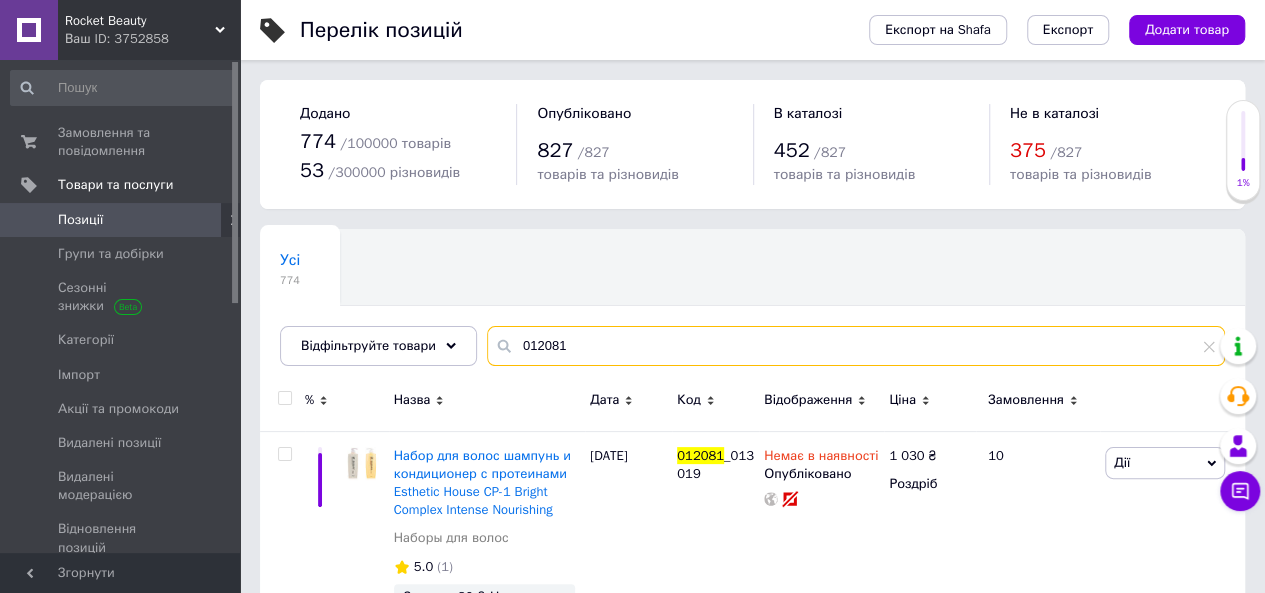 click on "012081" at bounding box center [856, 346] 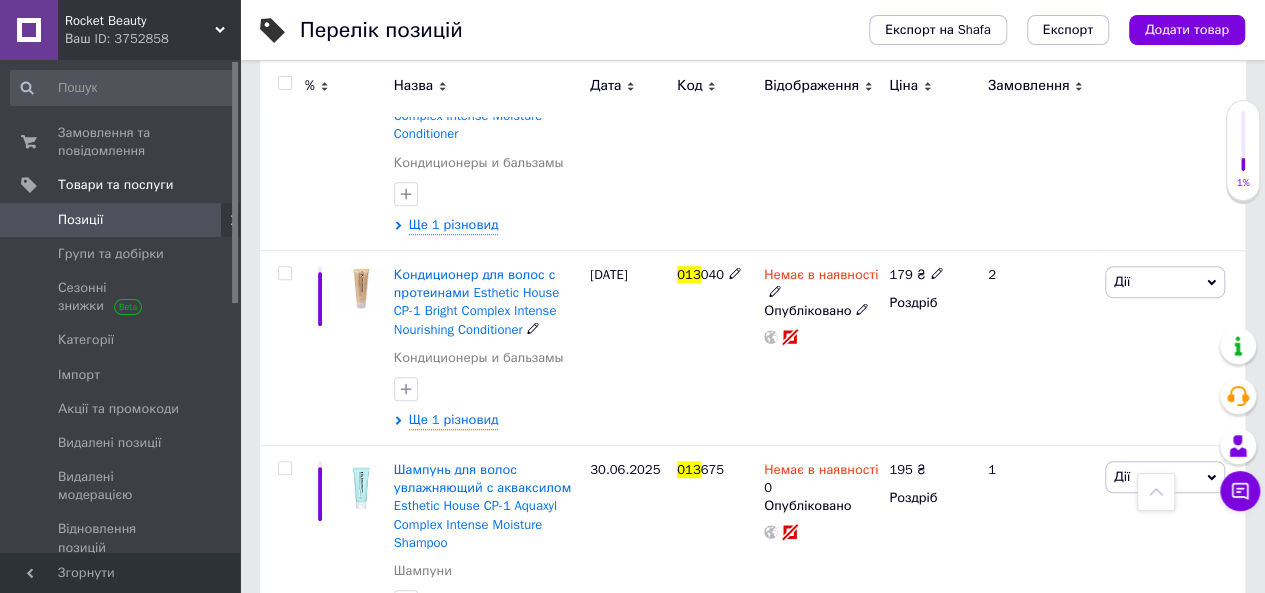 scroll, scrollTop: 400, scrollLeft: 0, axis: vertical 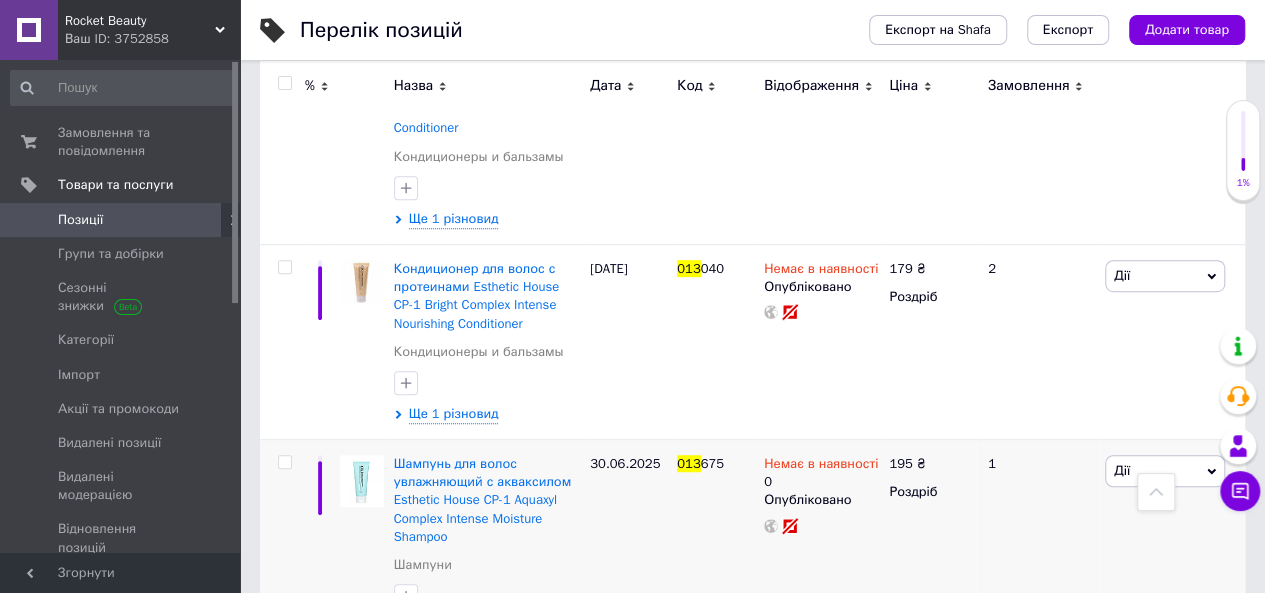 type on "013" 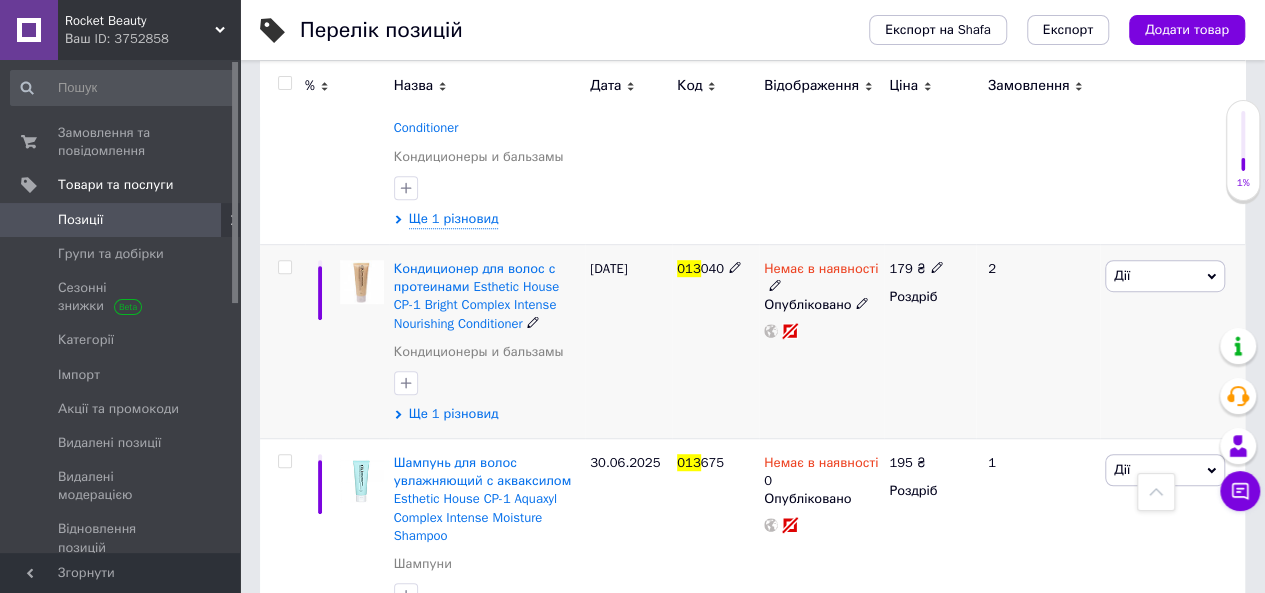 click on "Ще 1 різновид" at bounding box center (454, 414) 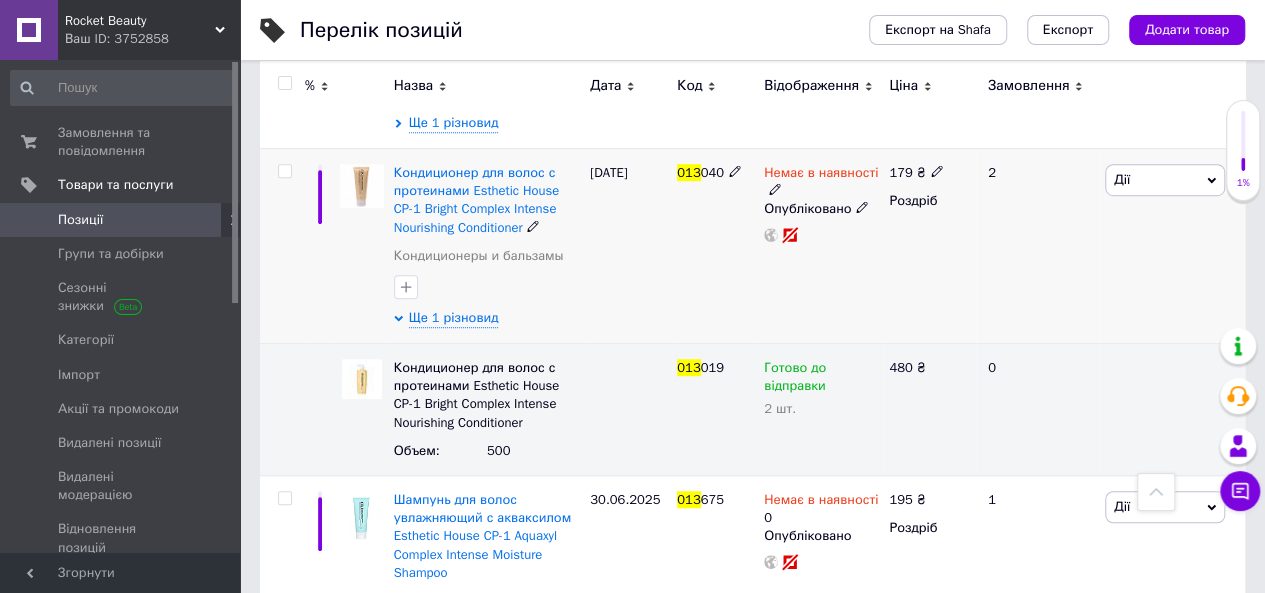 scroll, scrollTop: 500, scrollLeft: 0, axis: vertical 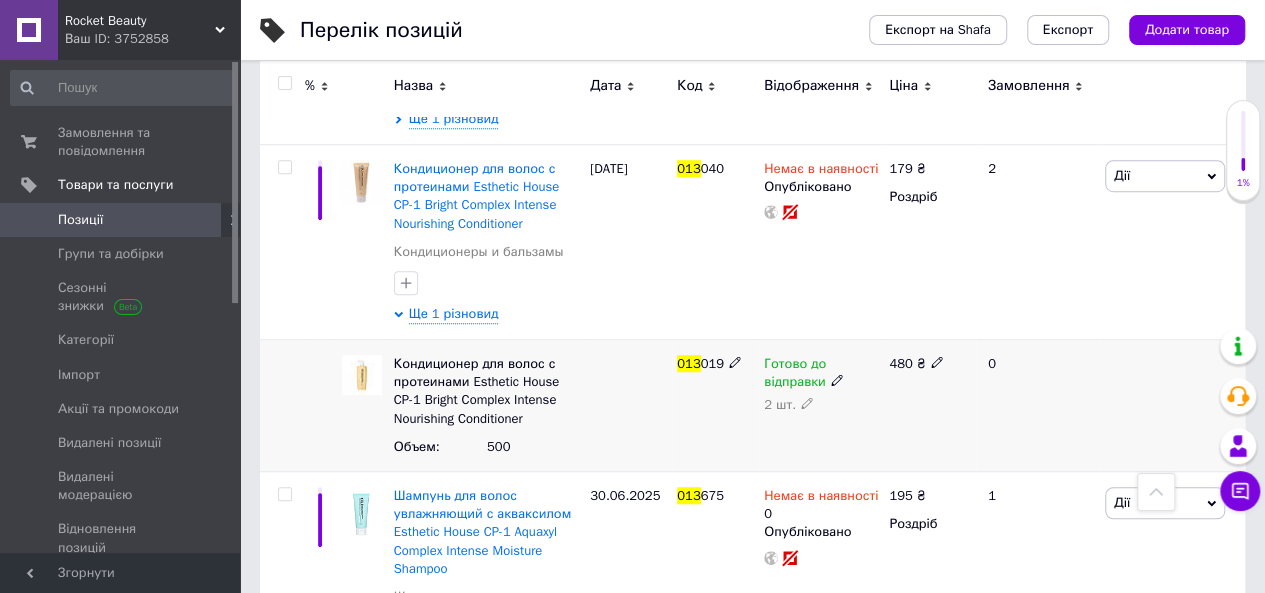 click on "480   ₴" at bounding box center [930, 364] 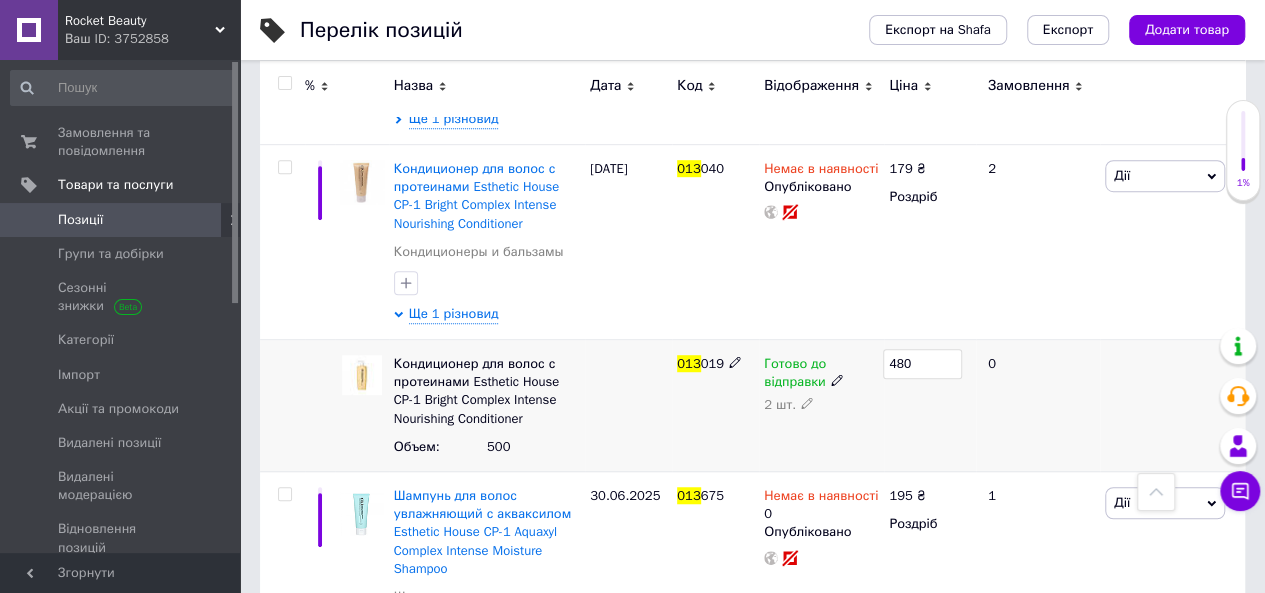 click on "480" at bounding box center (922, 364) 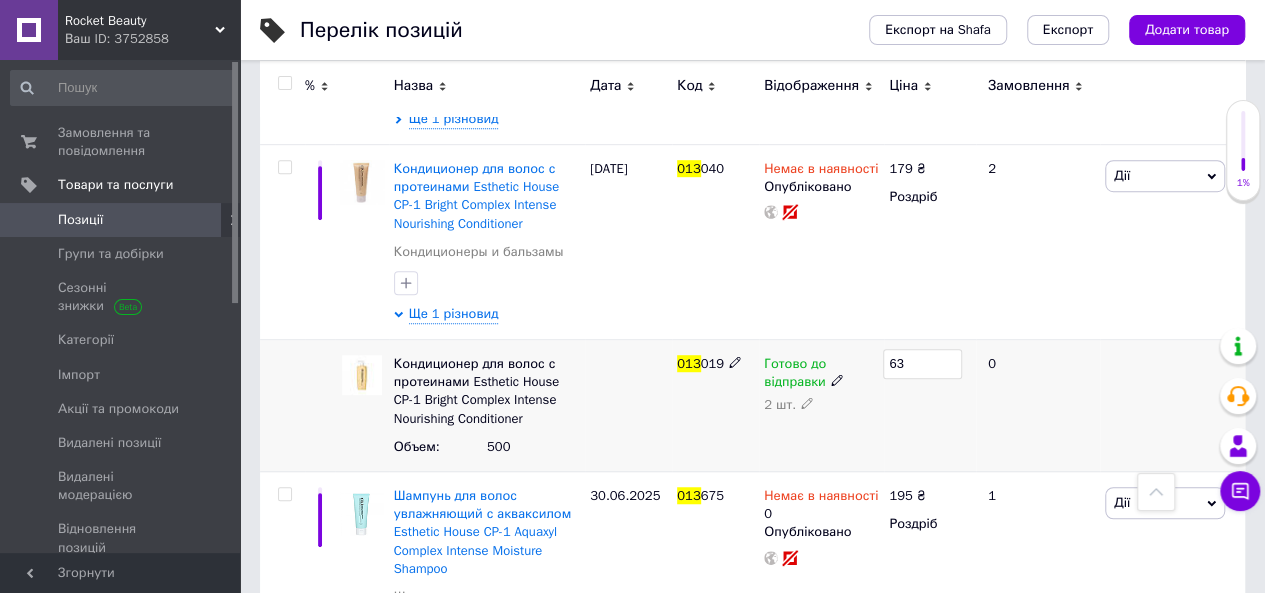 type on "638" 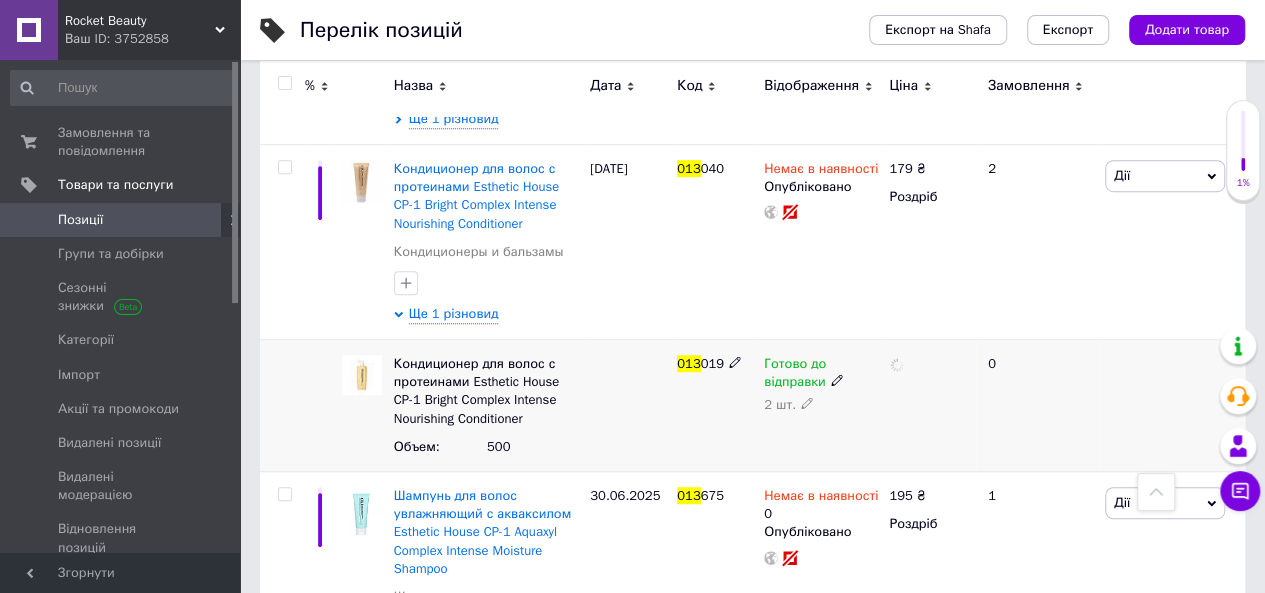 click at bounding box center (930, 406) 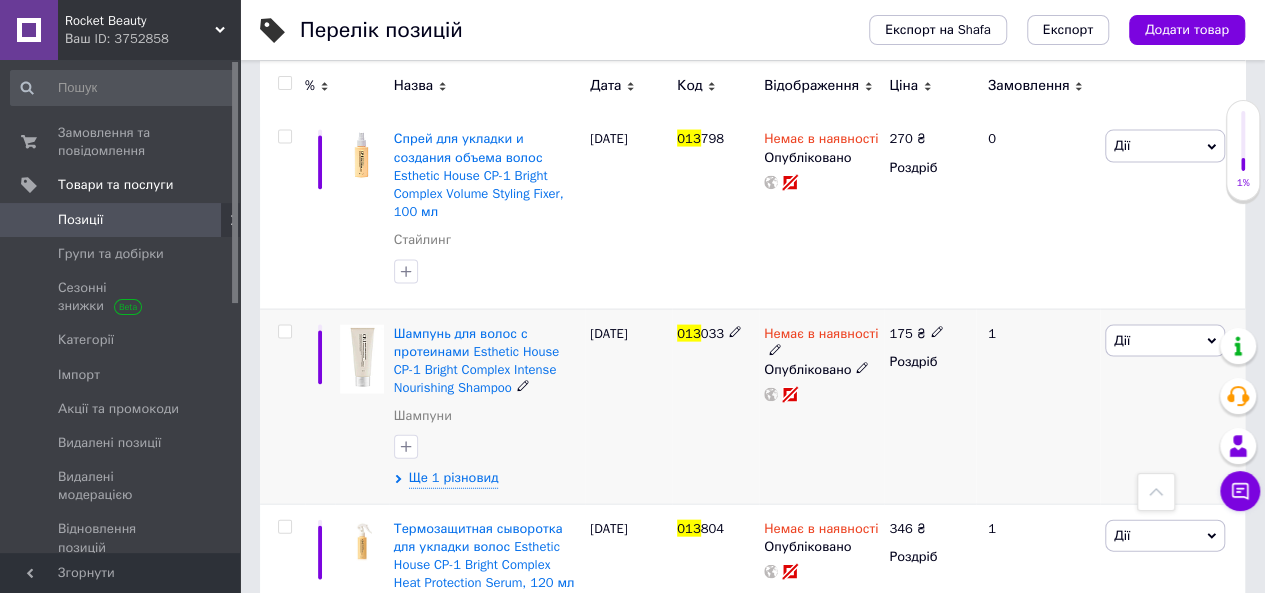 scroll, scrollTop: 2100, scrollLeft: 0, axis: vertical 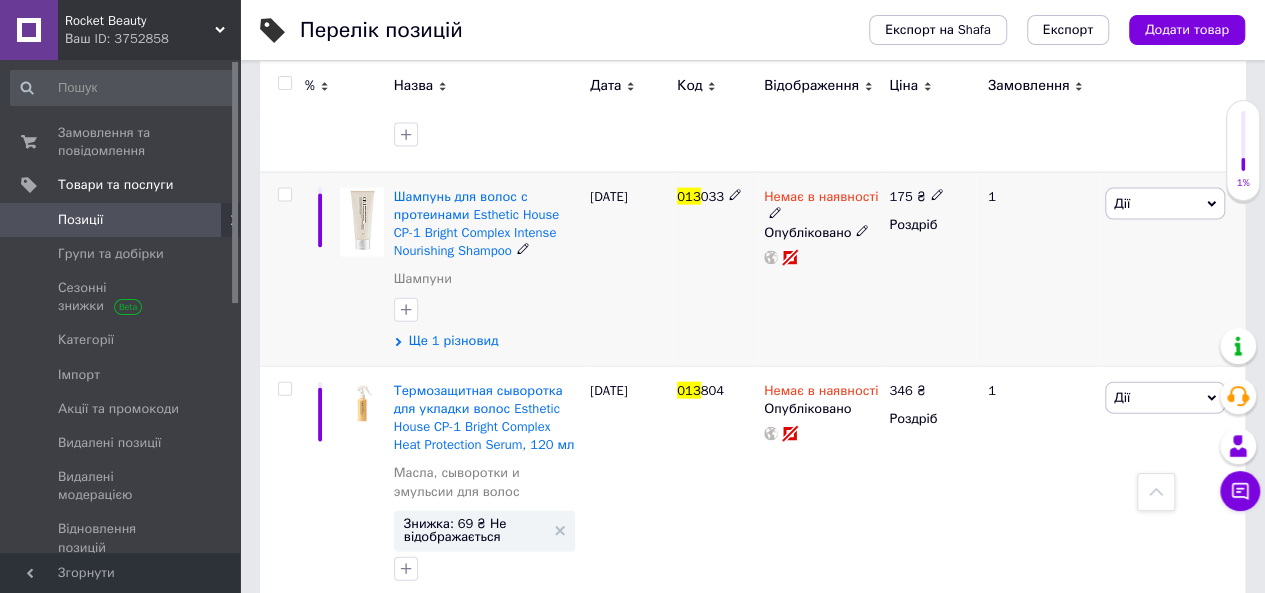click on "Ще 1 різновид" at bounding box center [454, 341] 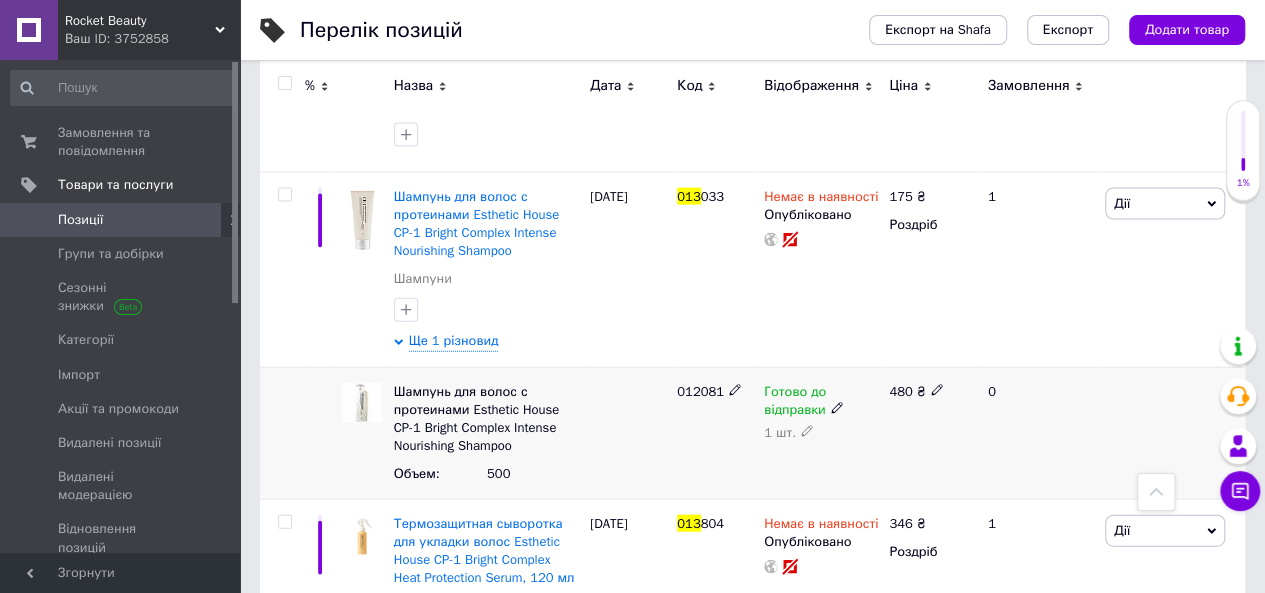 click 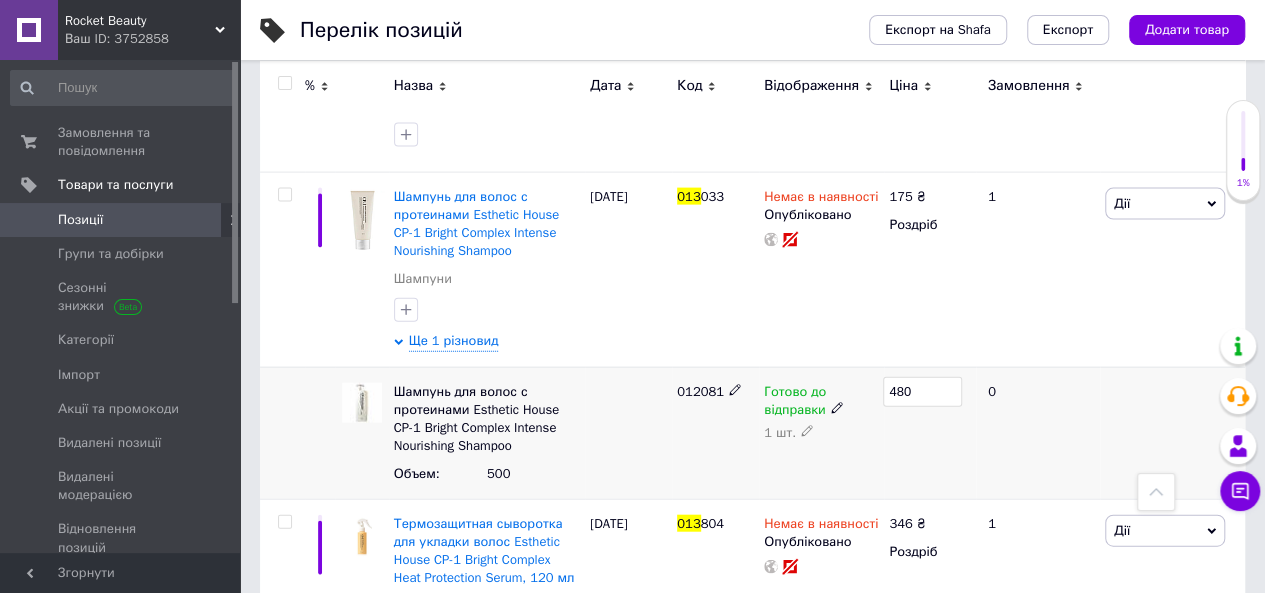 click on "480" at bounding box center (922, 392) 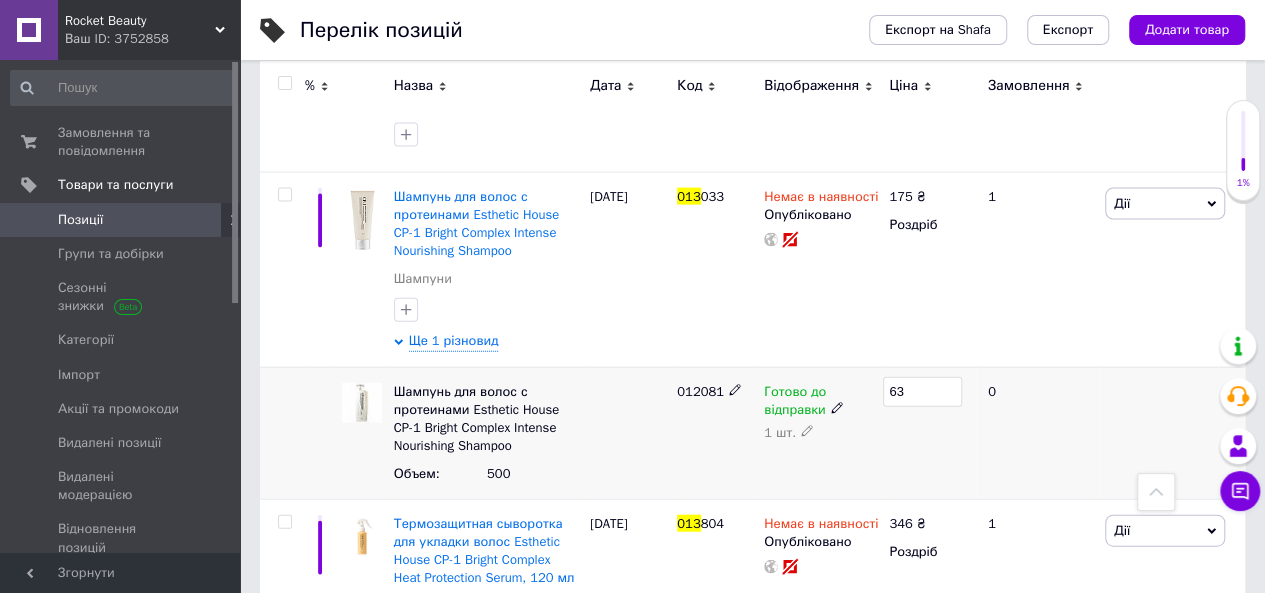 type on "638" 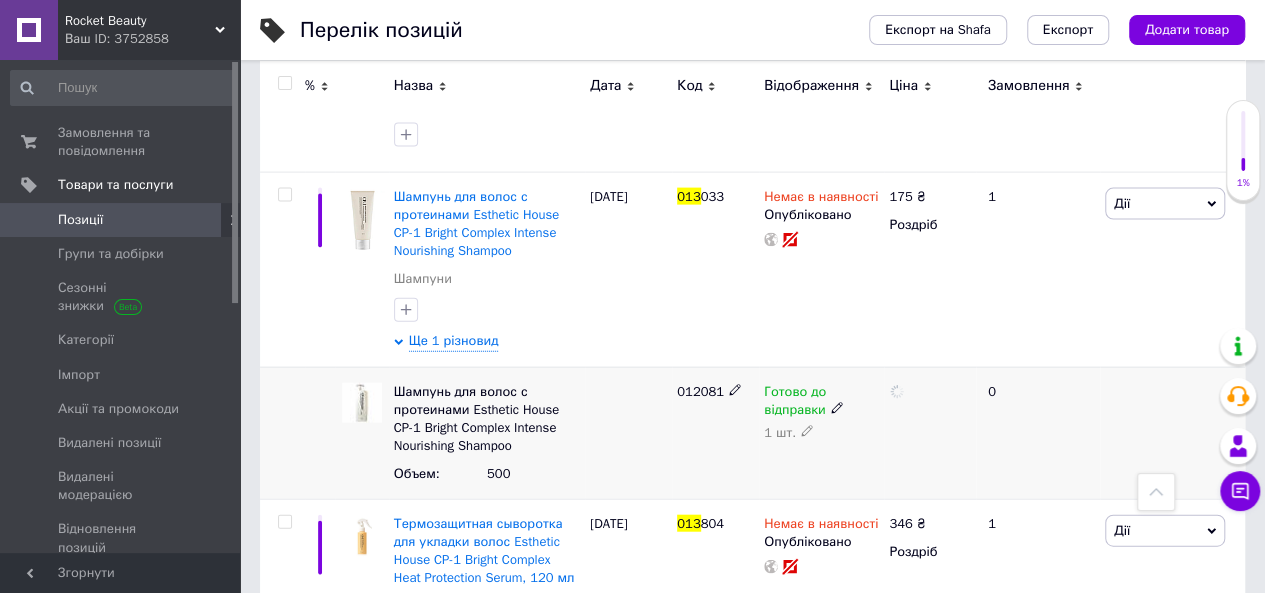 click at bounding box center (930, 433) 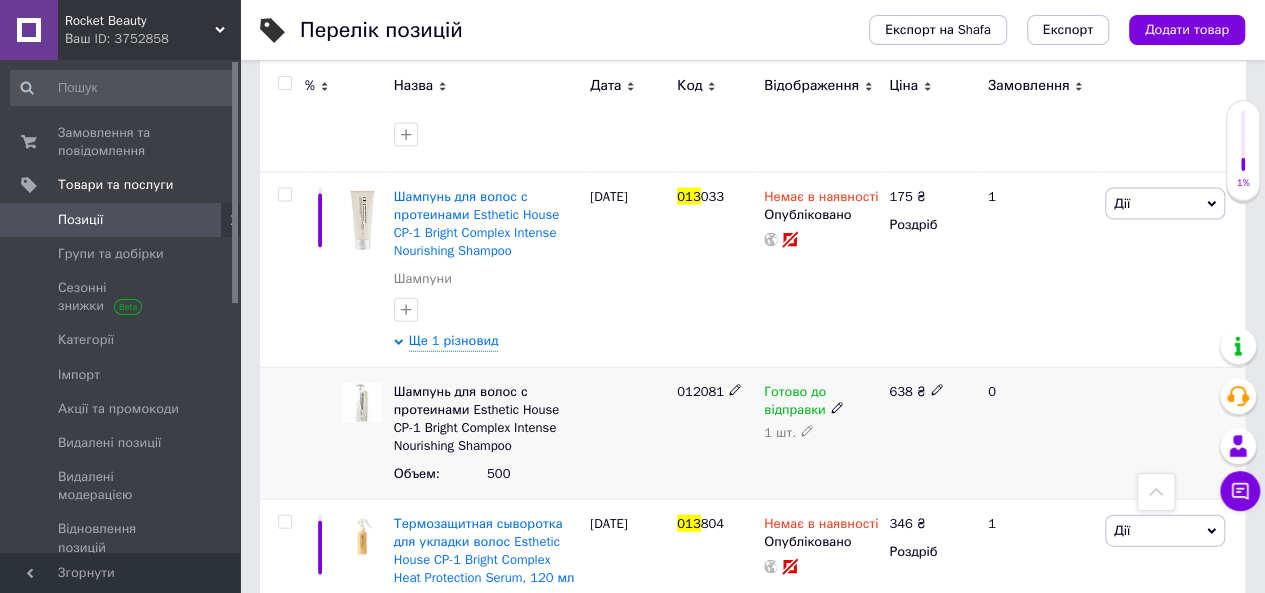 click 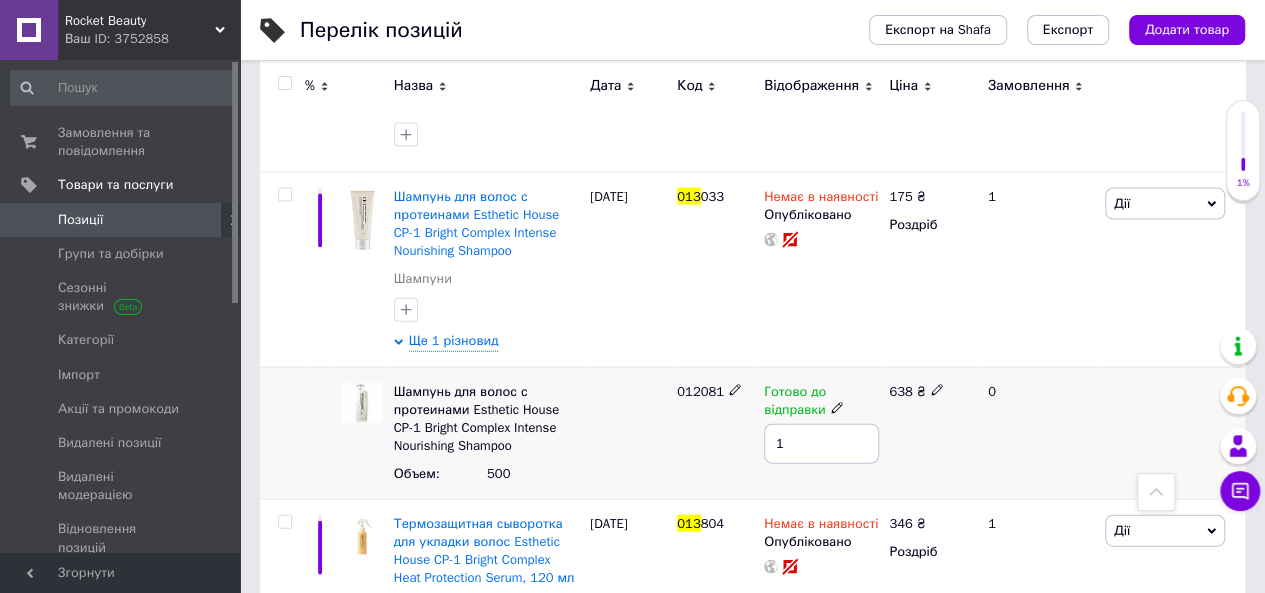 click on "1" at bounding box center (821, 444) 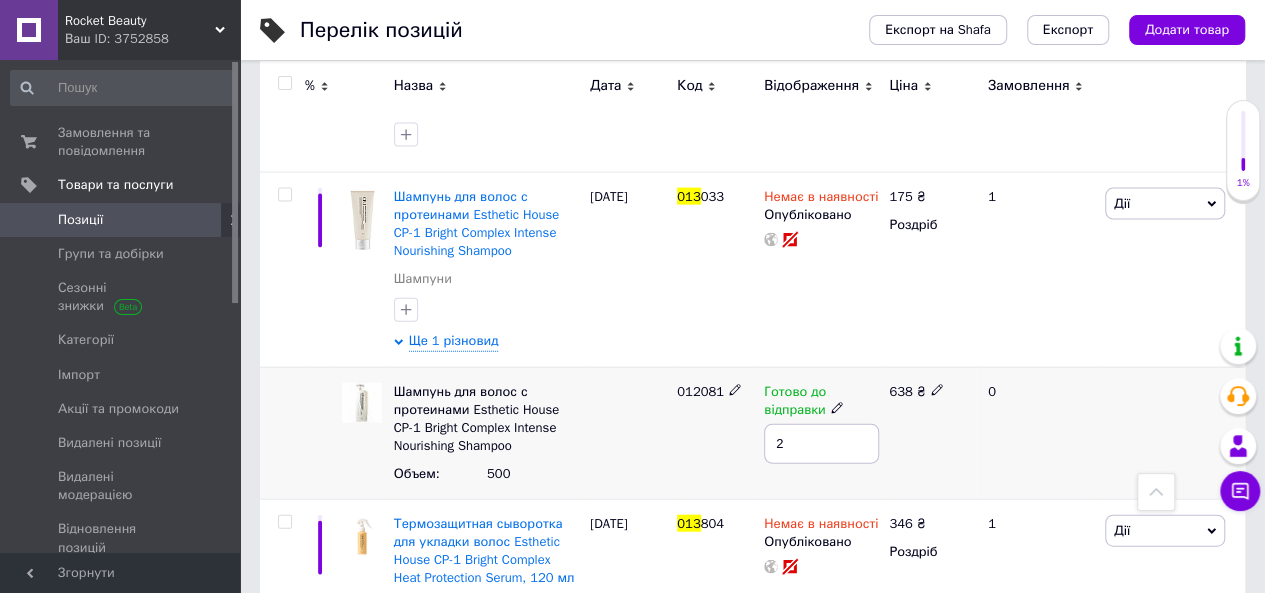 click on "012081" at bounding box center (715, 433) 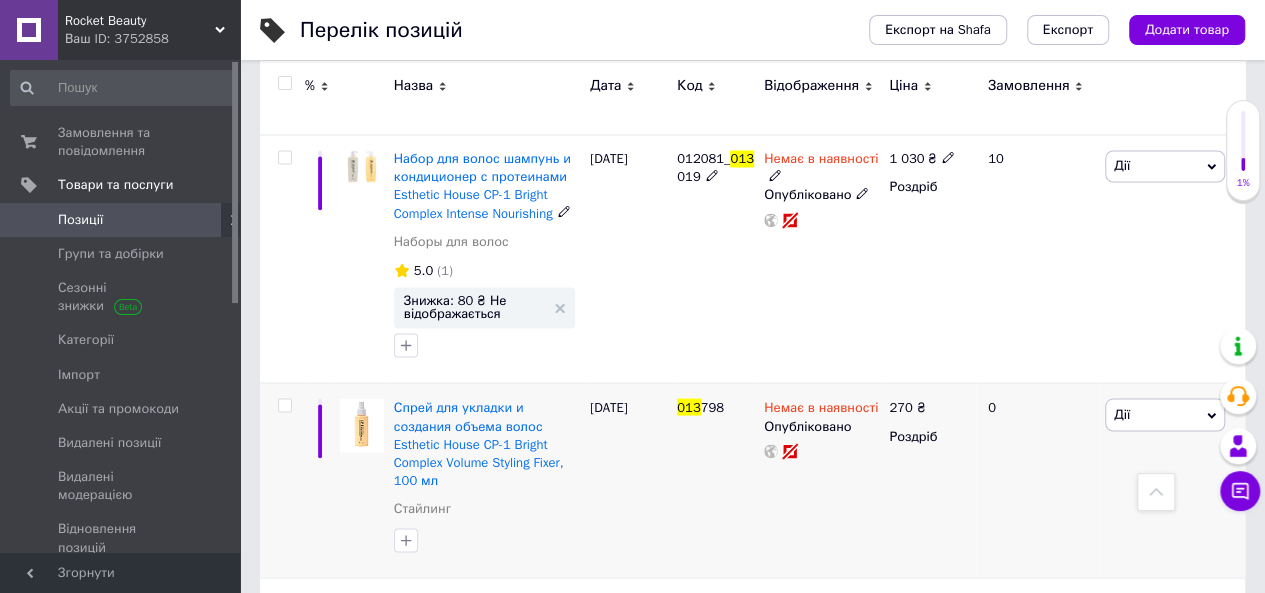 scroll, scrollTop: 1700, scrollLeft: 0, axis: vertical 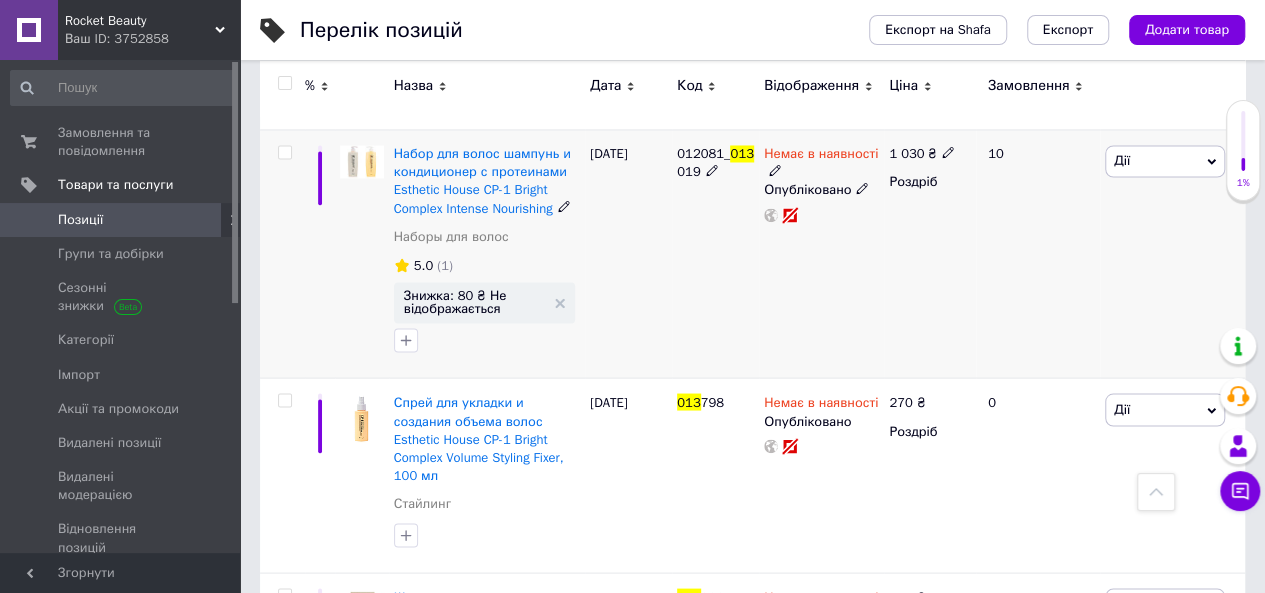 click 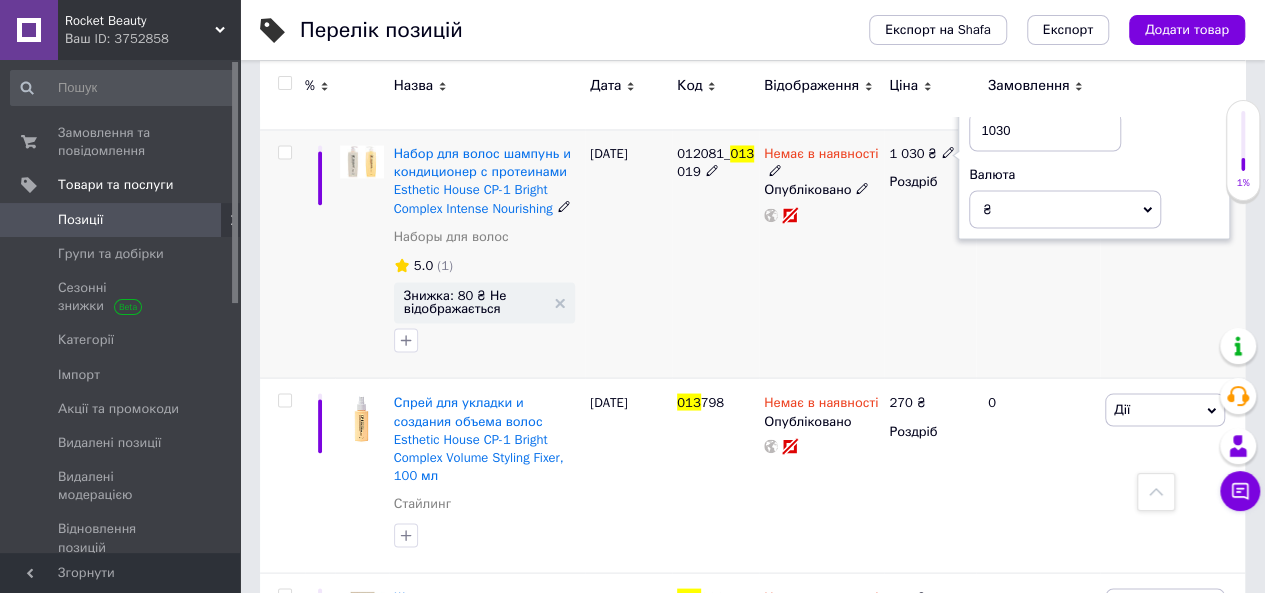 click on "1030" at bounding box center [1045, 131] 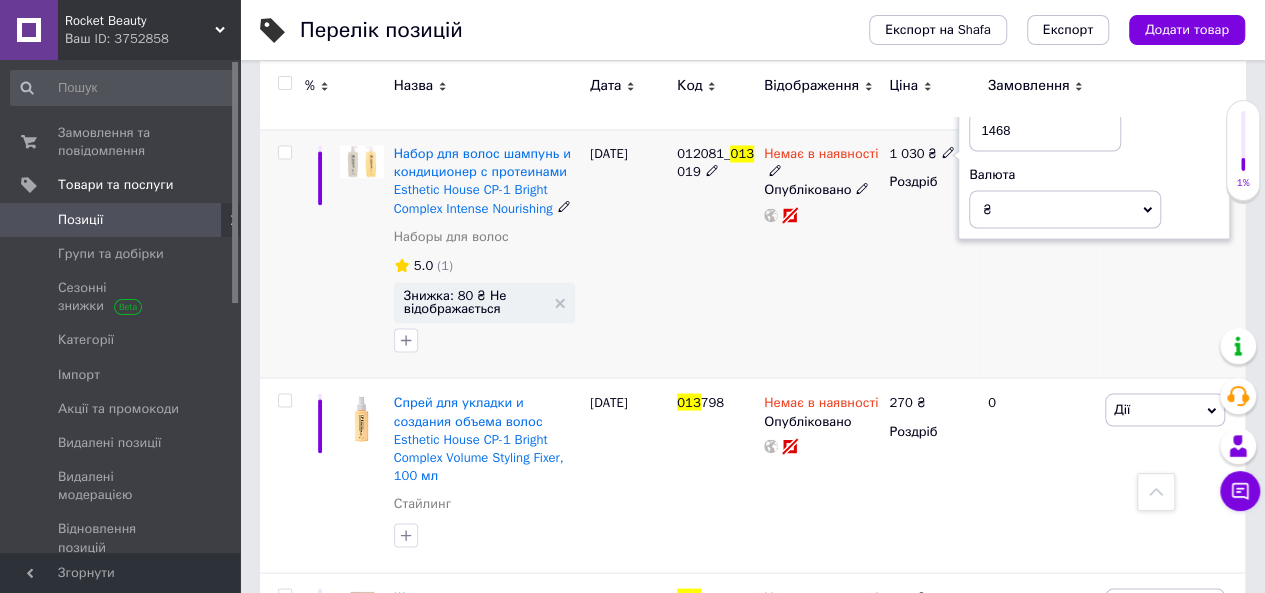 type on "1468" 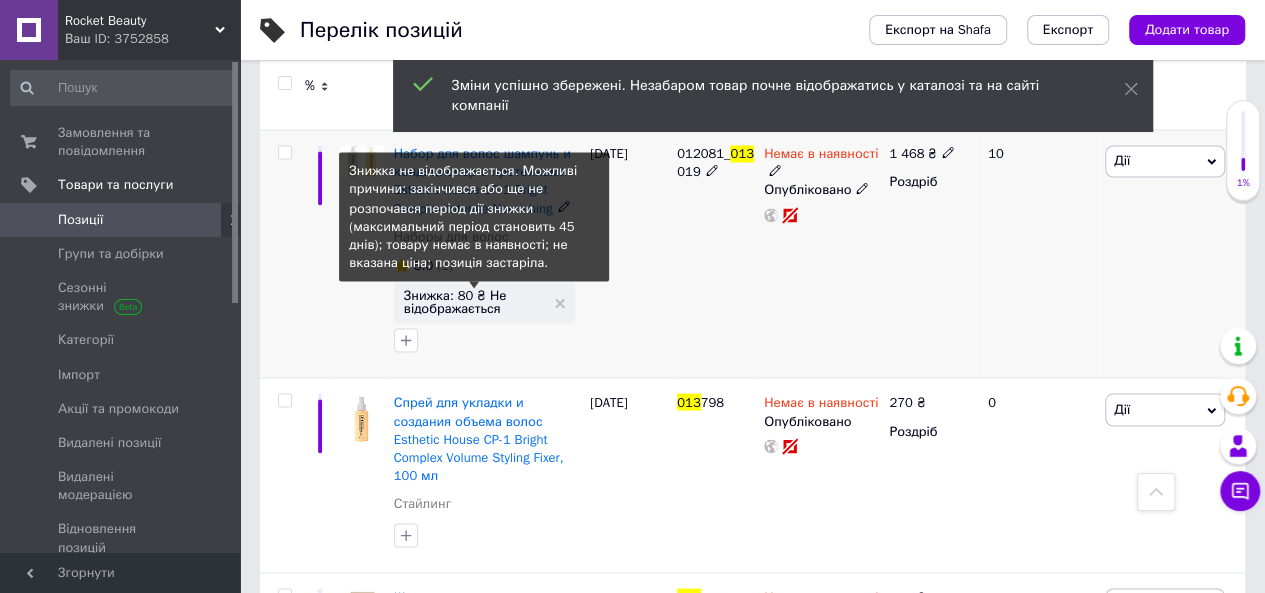 click on "Знижка: 80 ₴ Не відображається" at bounding box center (474, 301) 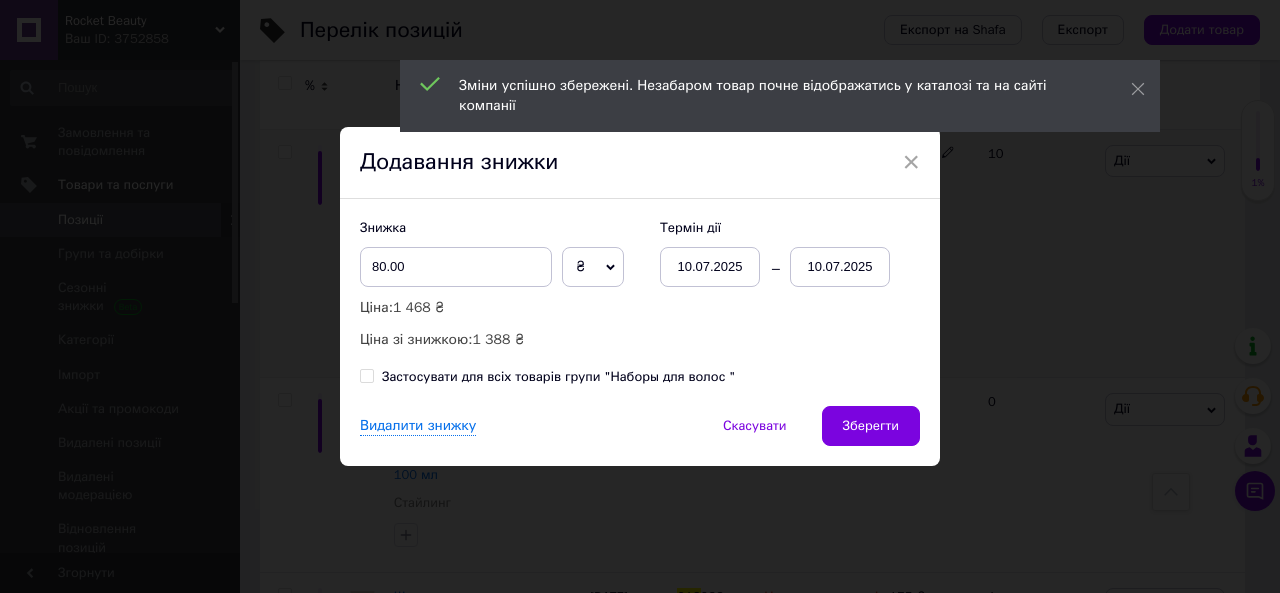click on "10.07.2025" at bounding box center (840, 267) 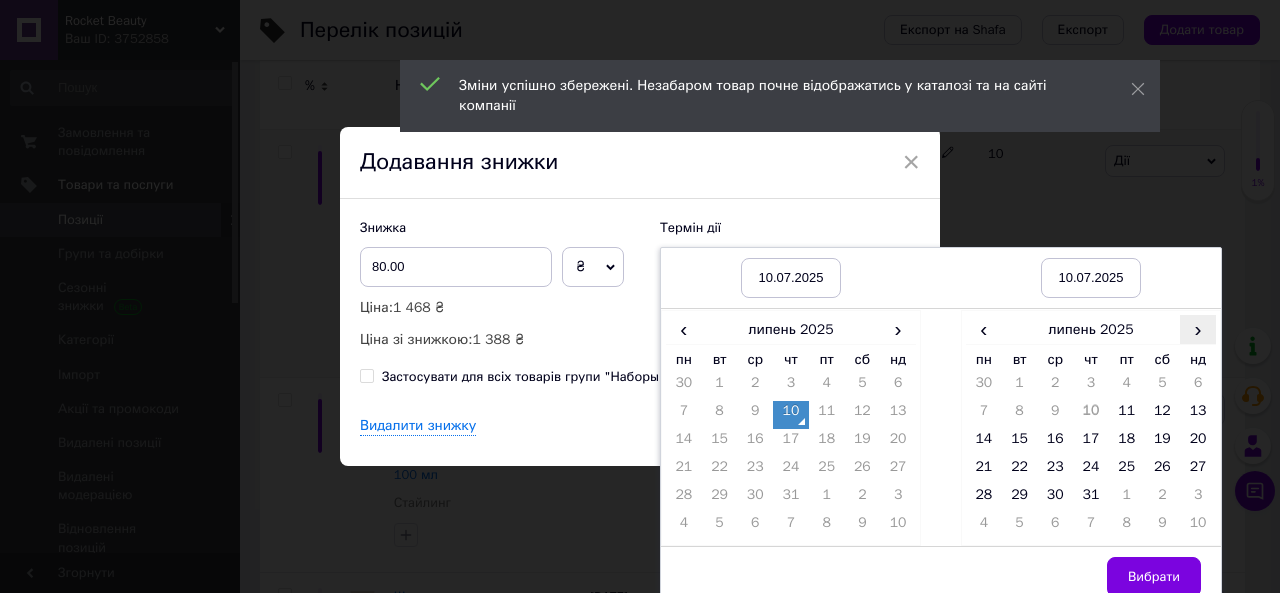 click on "›" at bounding box center (1198, 329) 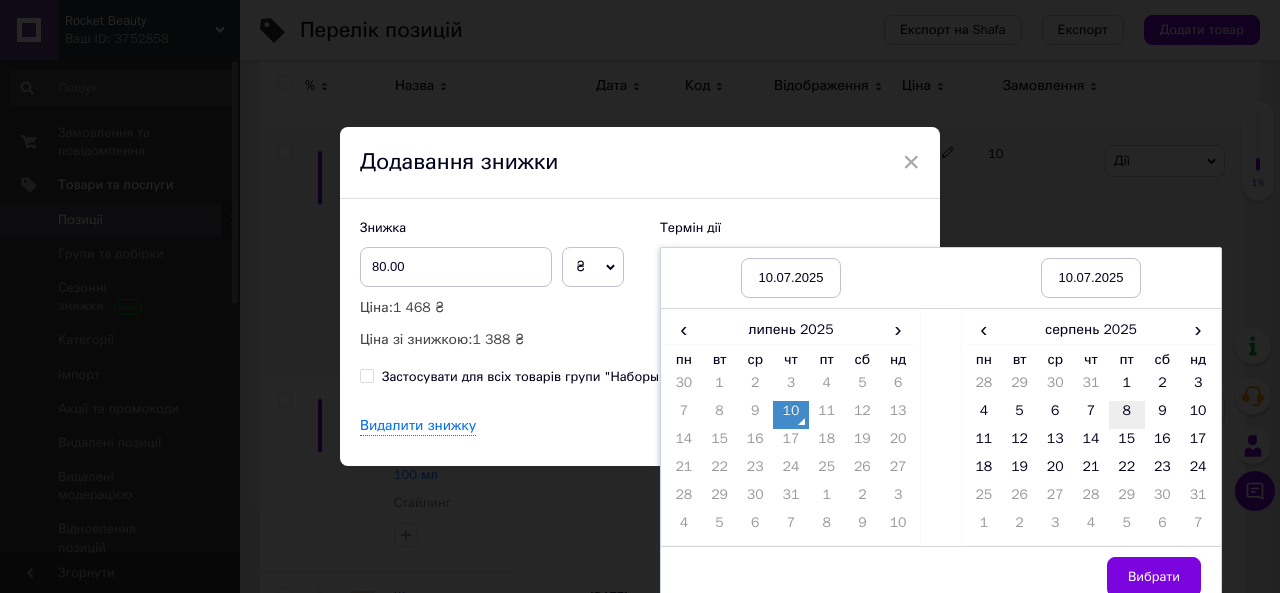 click on "8" at bounding box center (1127, 415) 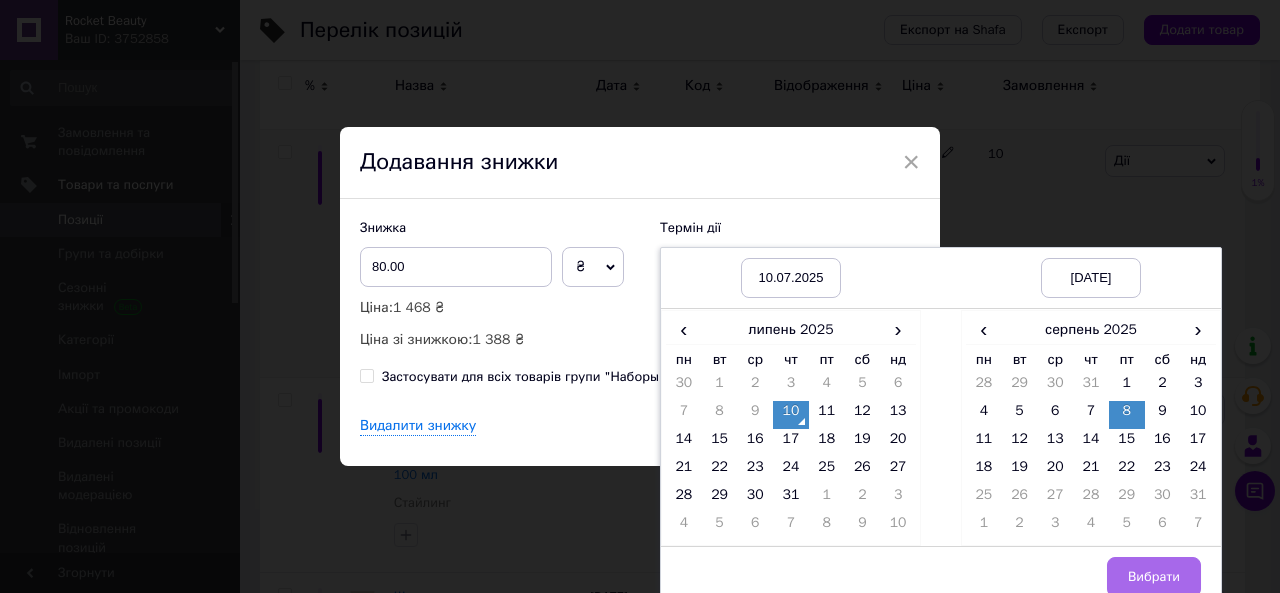 click on "Вибрати" at bounding box center (1154, 577) 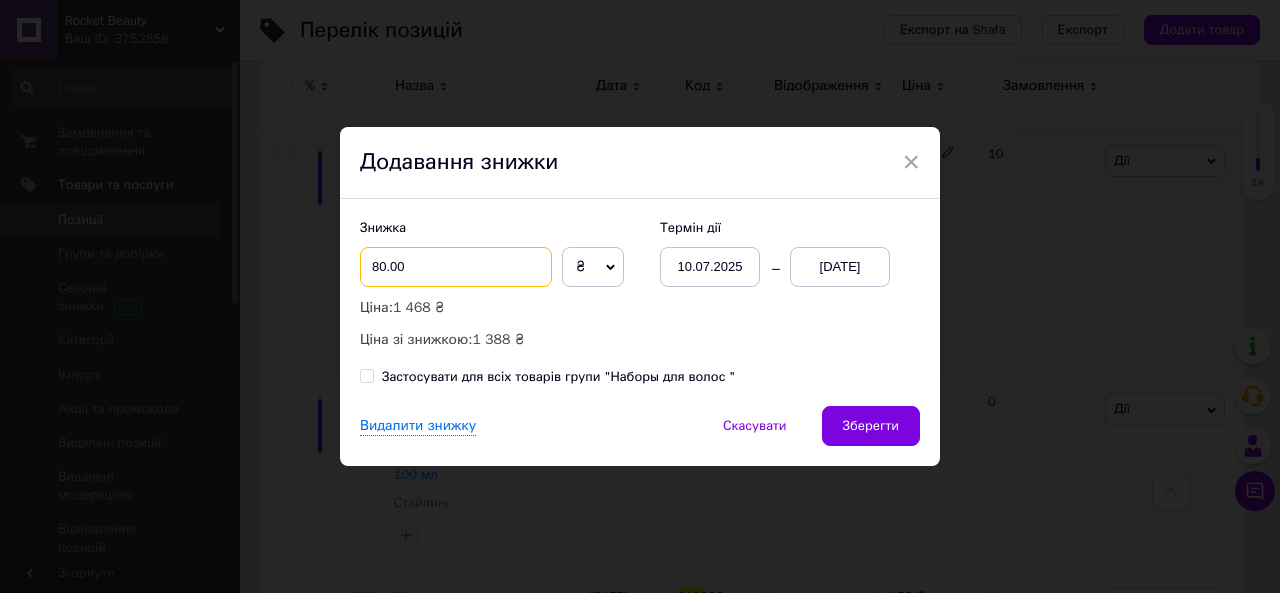 click on "80.00" at bounding box center [456, 267] 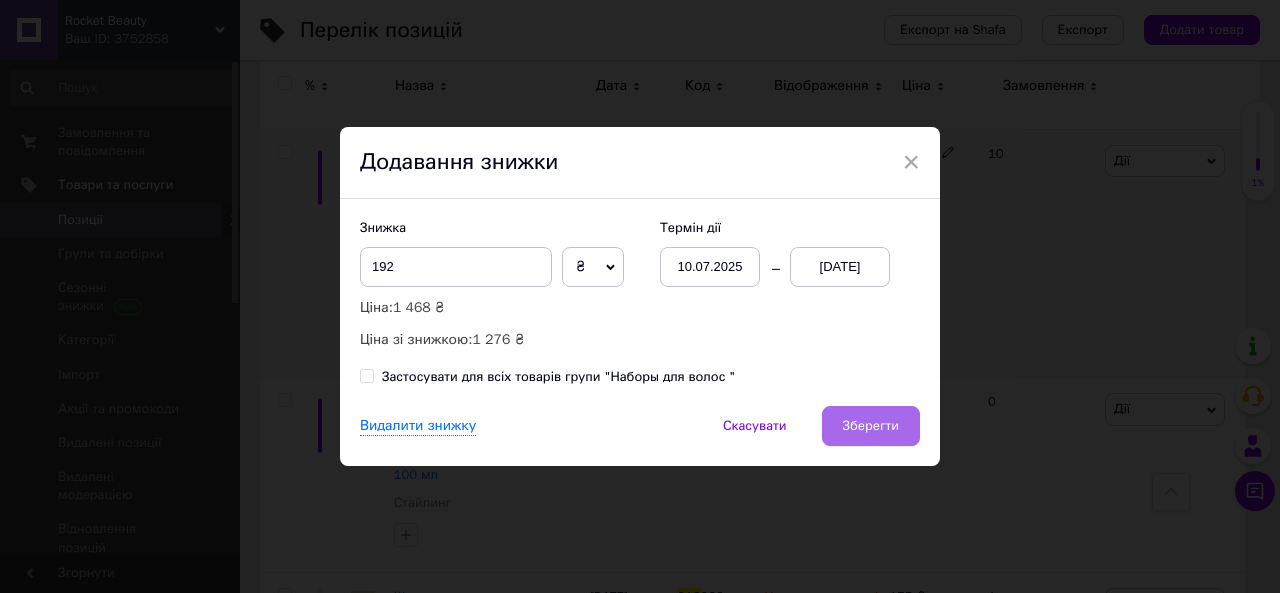 click on "Зберегти" at bounding box center [871, 426] 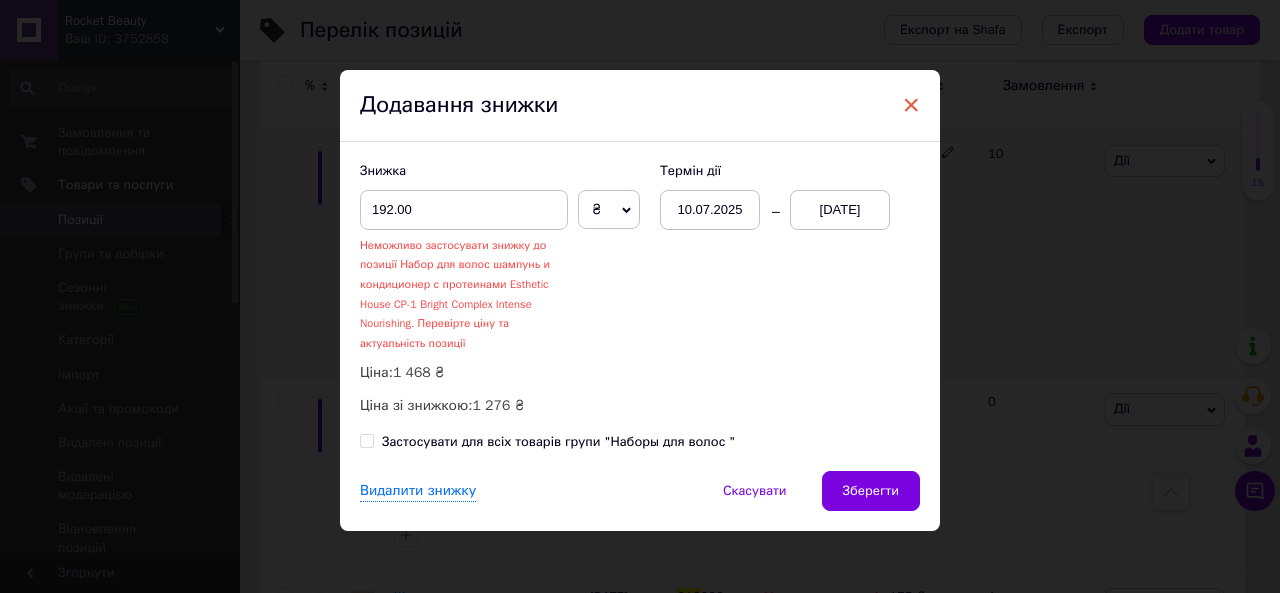 click on "×" at bounding box center (911, 105) 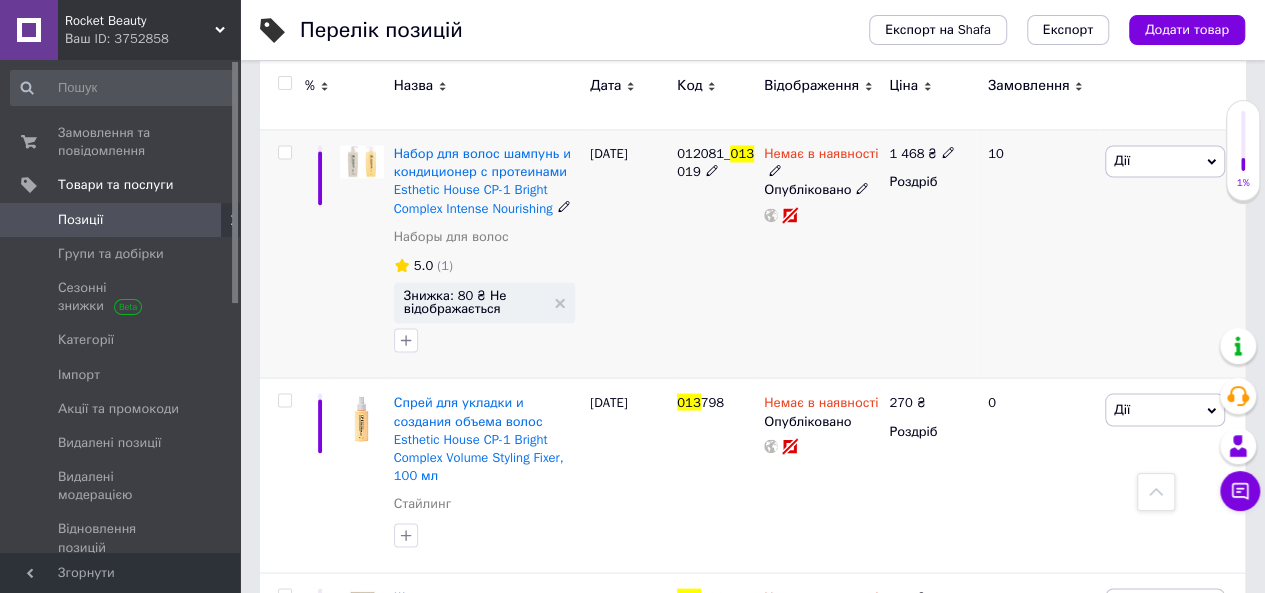 click on "Немає в наявності" at bounding box center [821, 156] 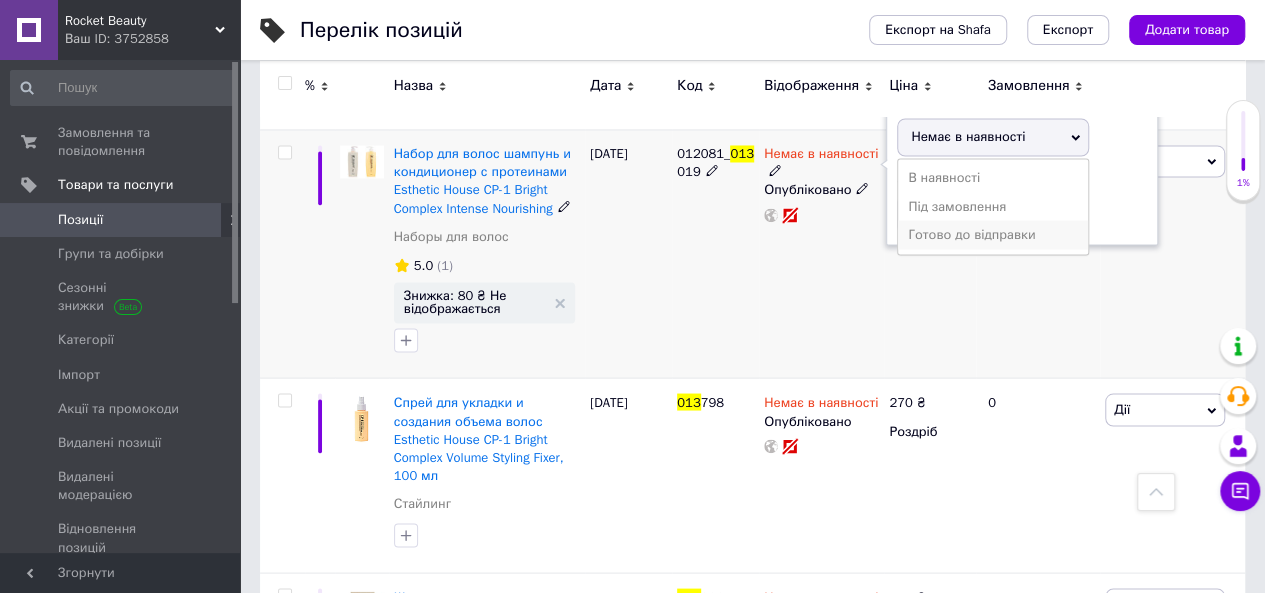 click on "Готово до відправки" at bounding box center [993, 234] 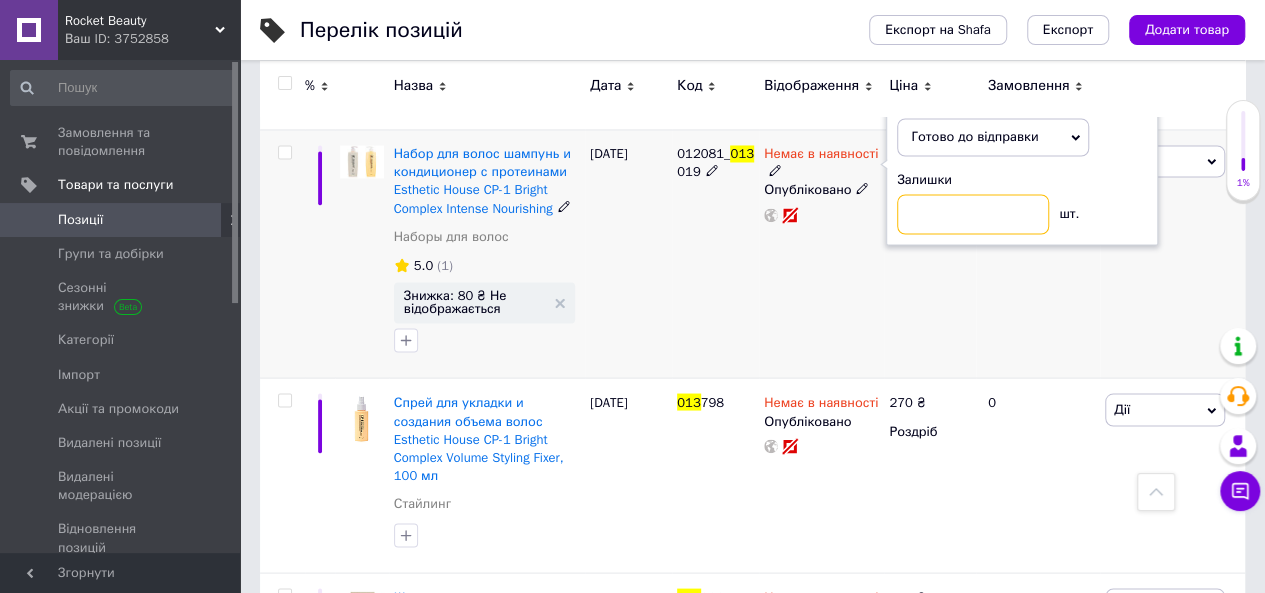 click at bounding box center (973, 214) 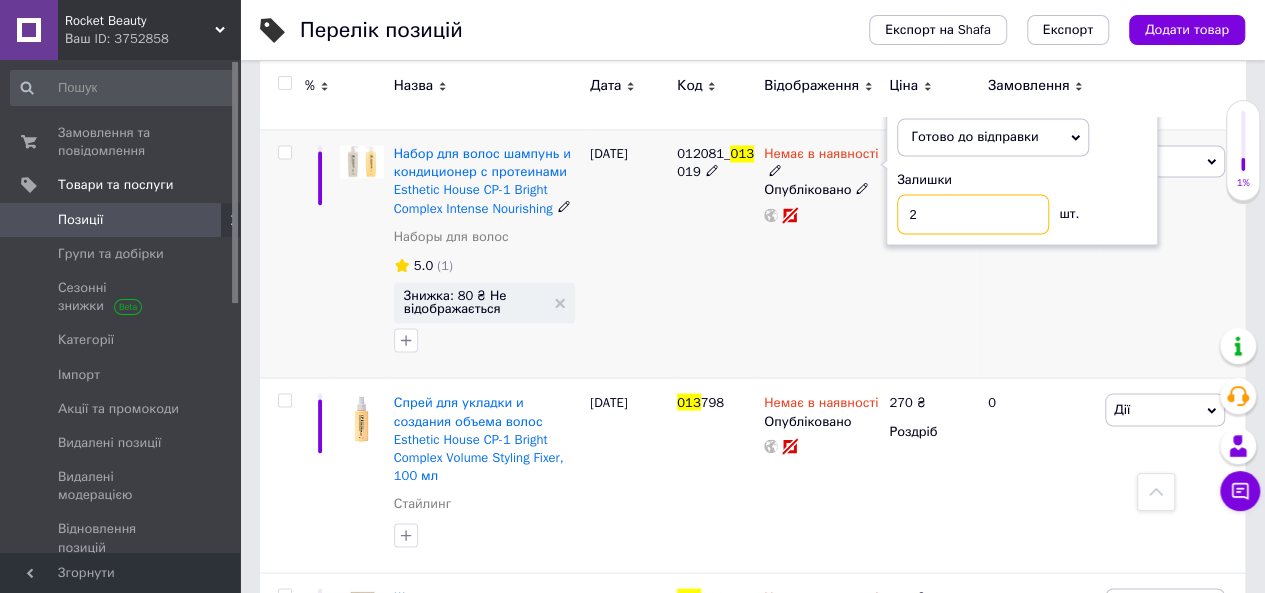type on "2" 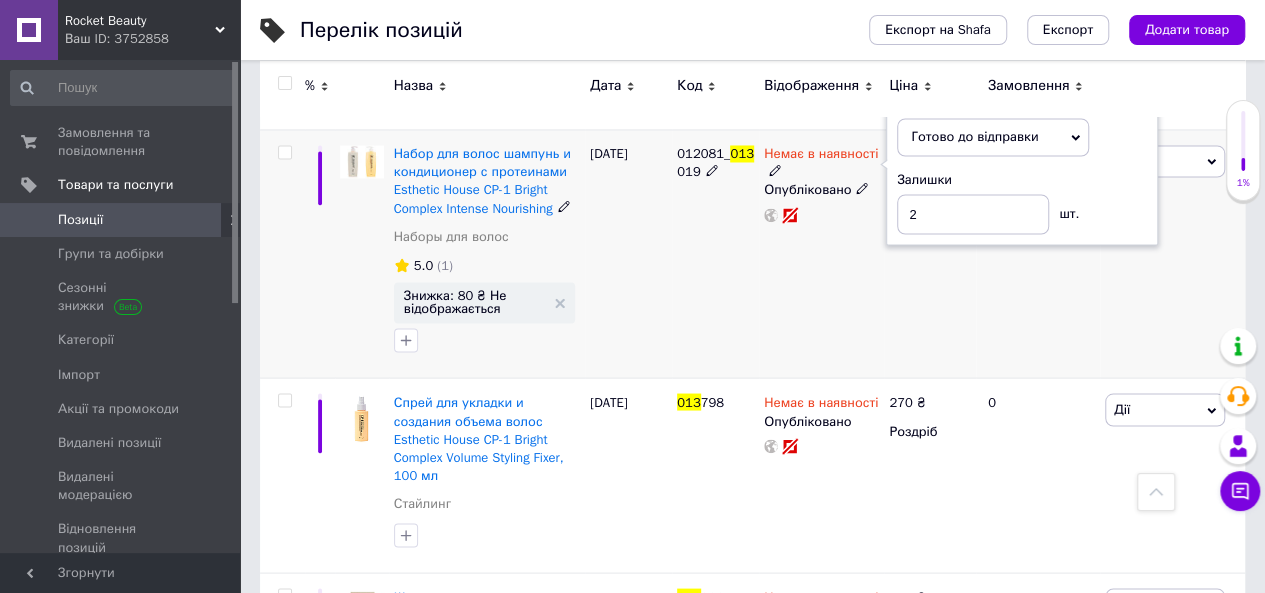 click on "Немає в наявності Наявність [PERSON_NAME] до відправки В наявності Немає в наявності Під замовлення Залишки 2 шт. Опубліковано" at bounding box center [821, 253] 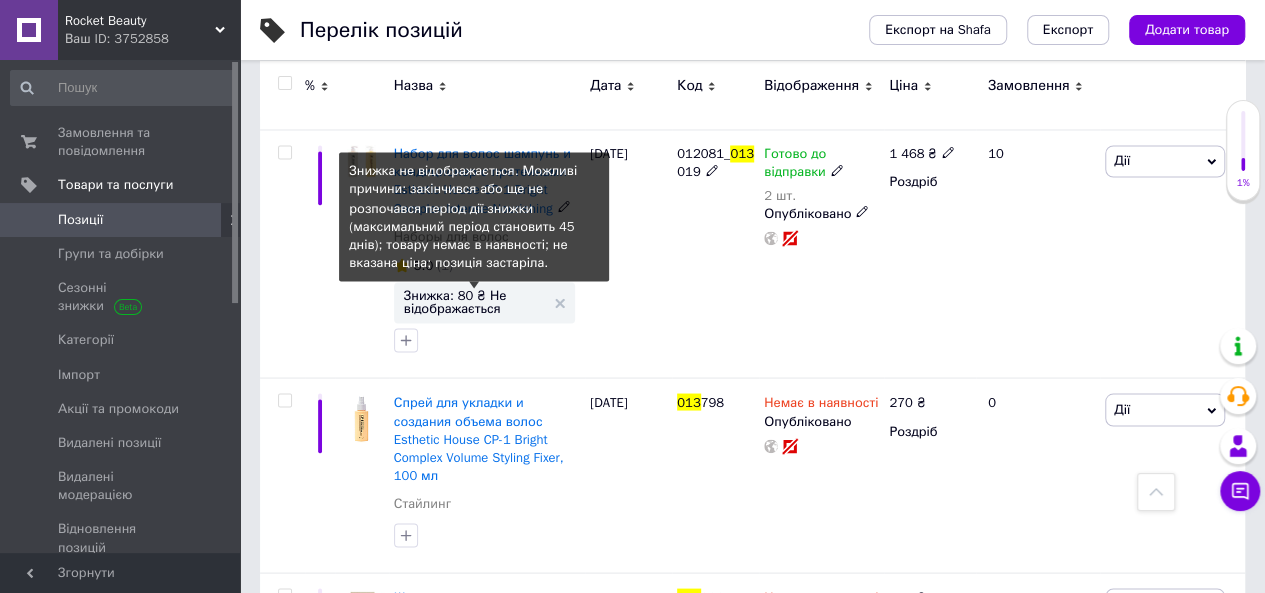 click on "Знижка: 80 ₴ Не відображається" at bounding box center (474, 301) 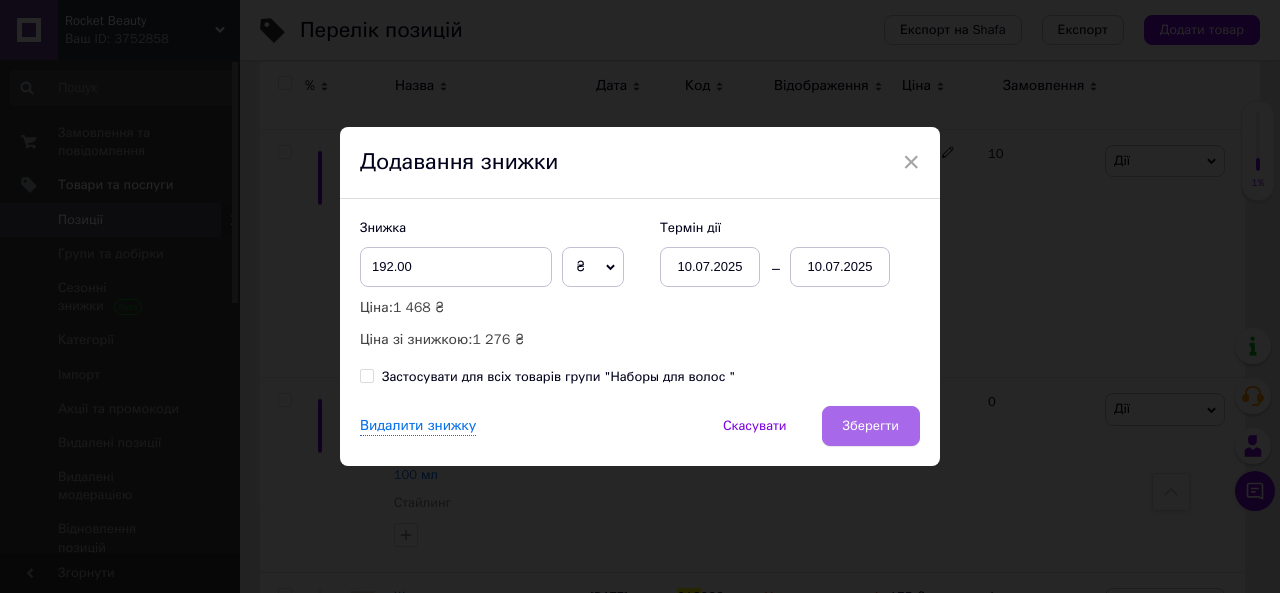 click on "Зберегти" at bounding box center (871, 426) 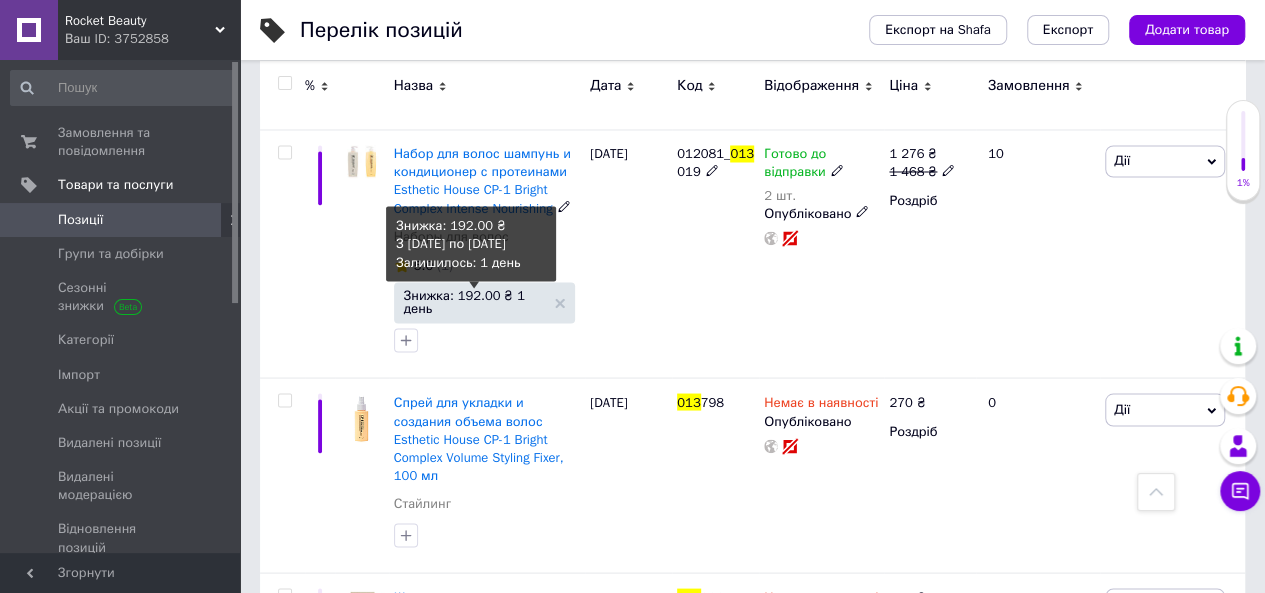 click on "Знижка: 192.00 ₴ 1 день" at bounding box center (474, 301) 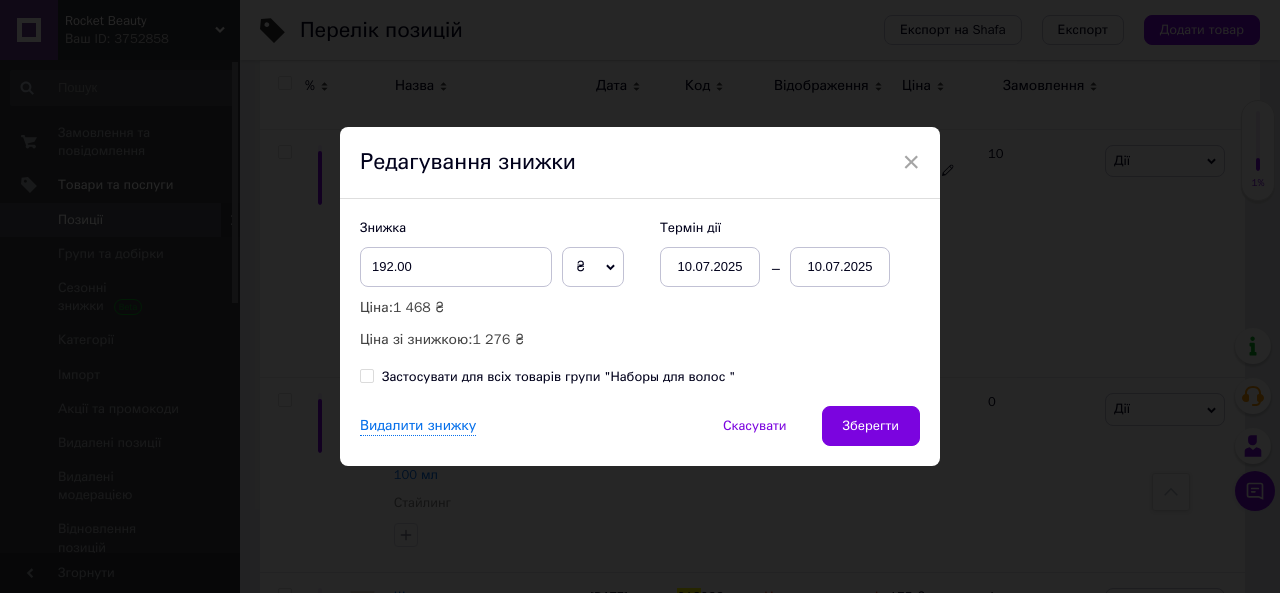 click on "10.07.2025" at bounding box center (840, 267) 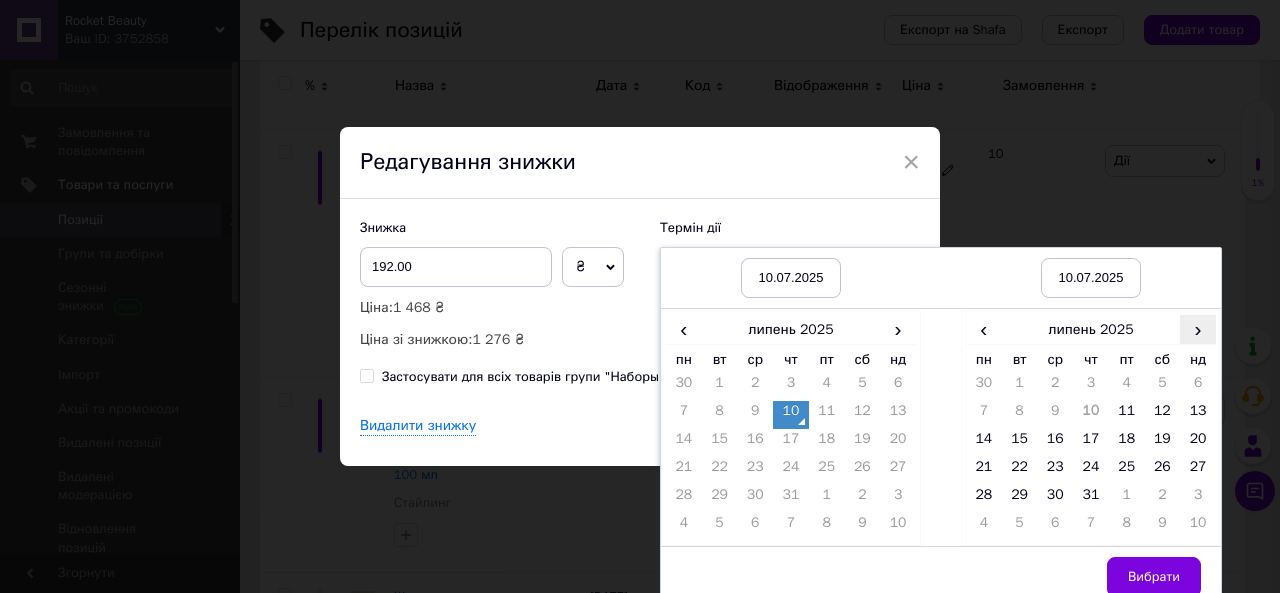 drag, startPoint x: 1190, startPoint y: 329, endPoint x: 1180, endPoint y: 335, distance: 11.661903 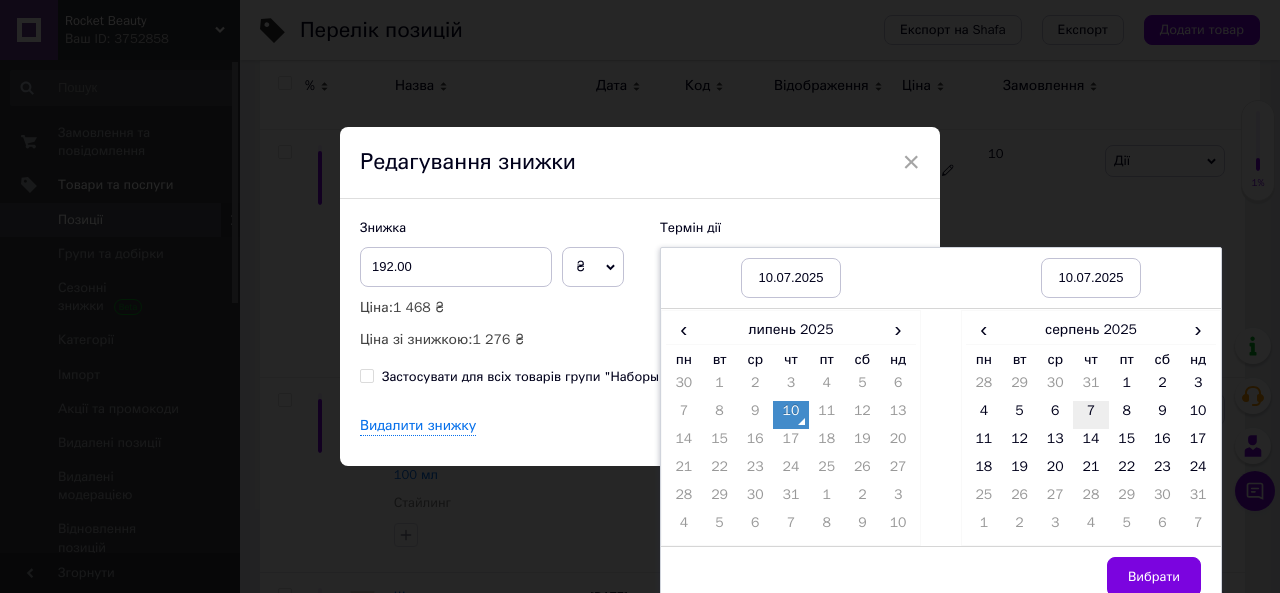 click on "7" at bounding box center [1091, 415] 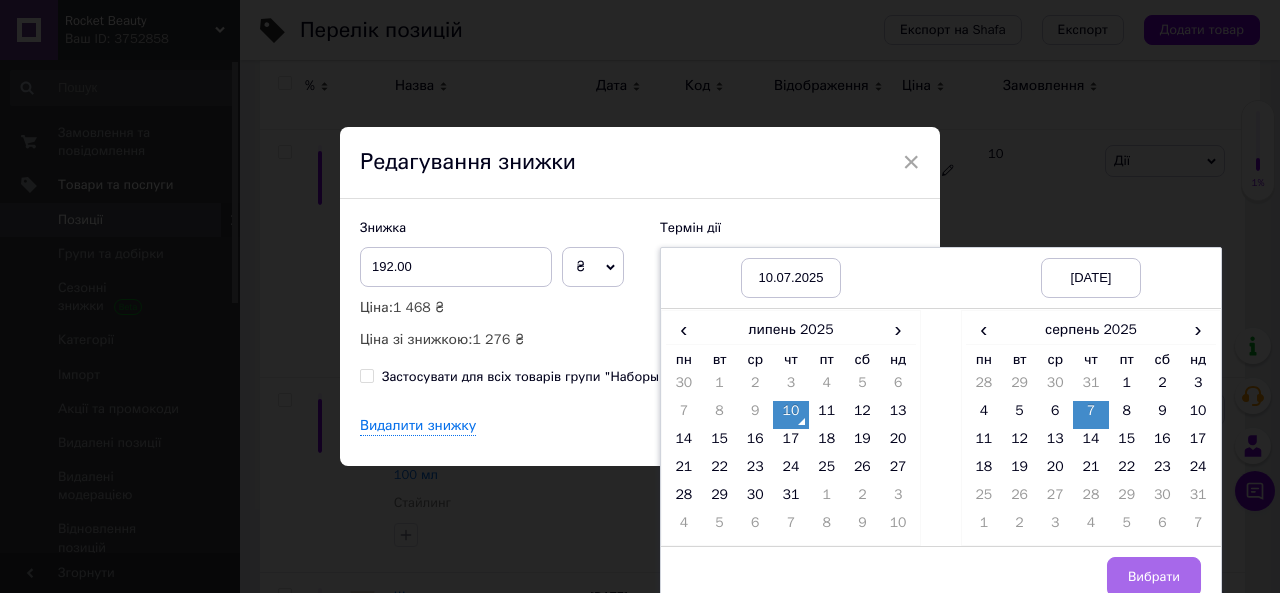 click on "Вибрати" at bounding box center [1154, 577] 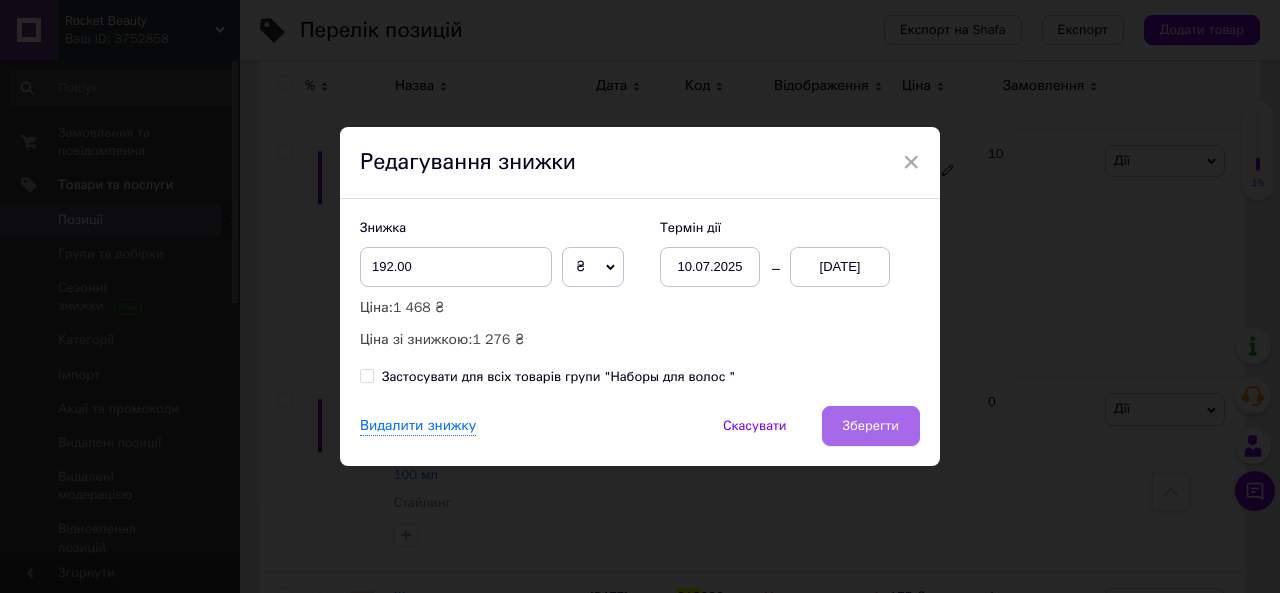 click on "Зберегти" at bounding box center (871, 426) 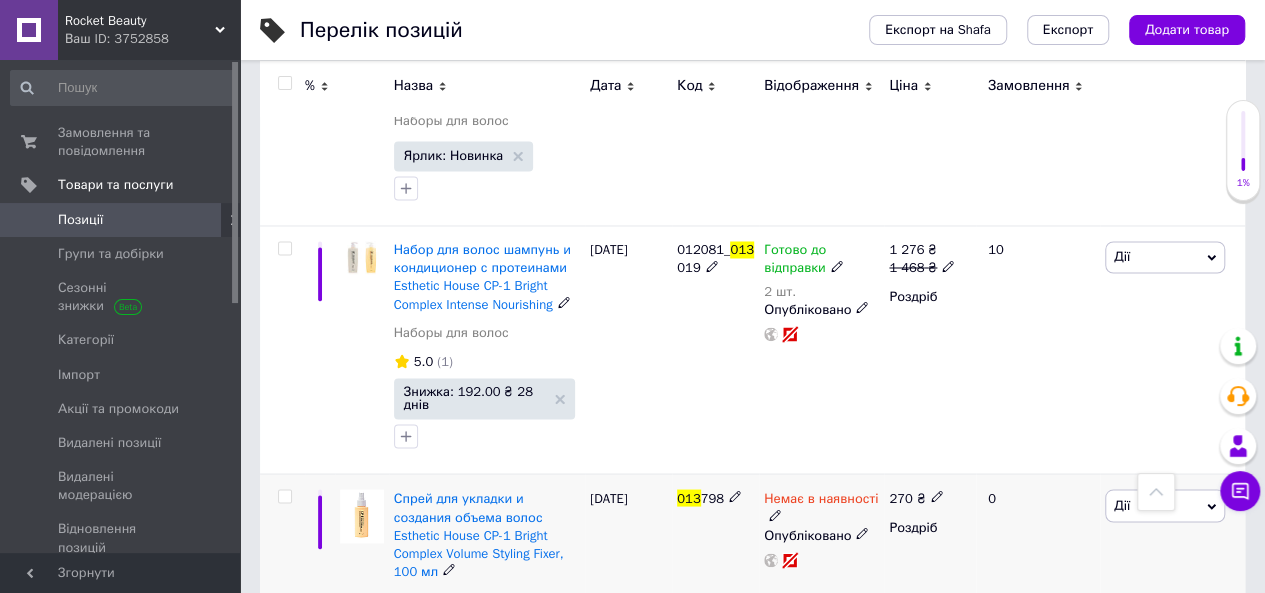 scroll, scrollTop: 1600, scrollLeft: 0, axis: vertical 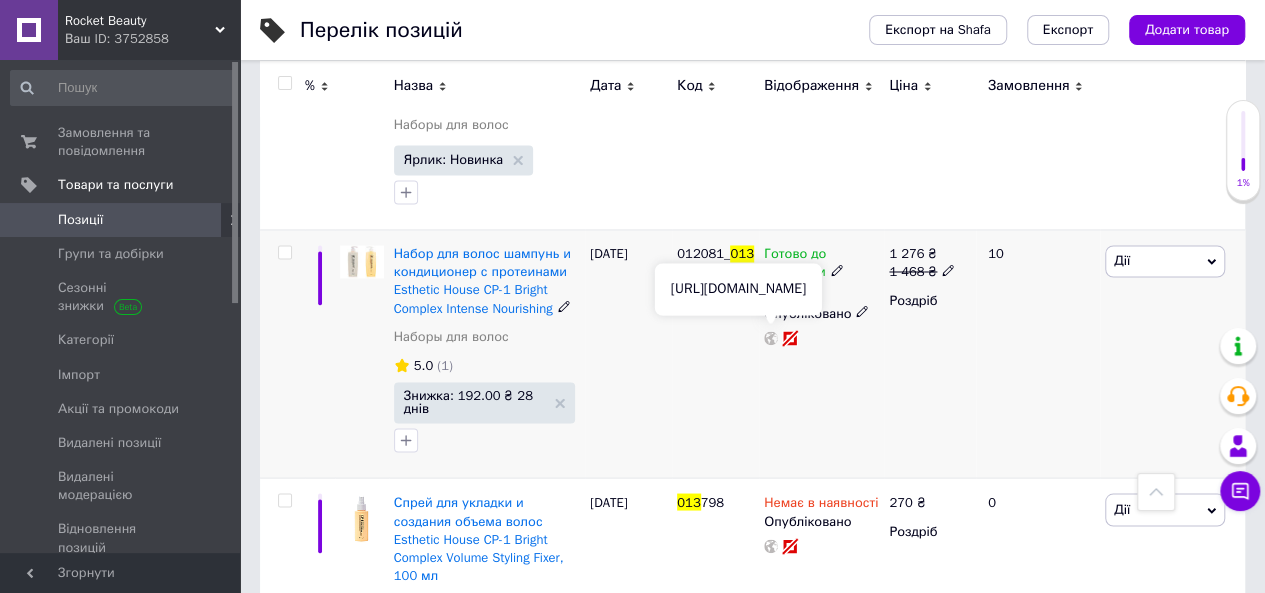 click 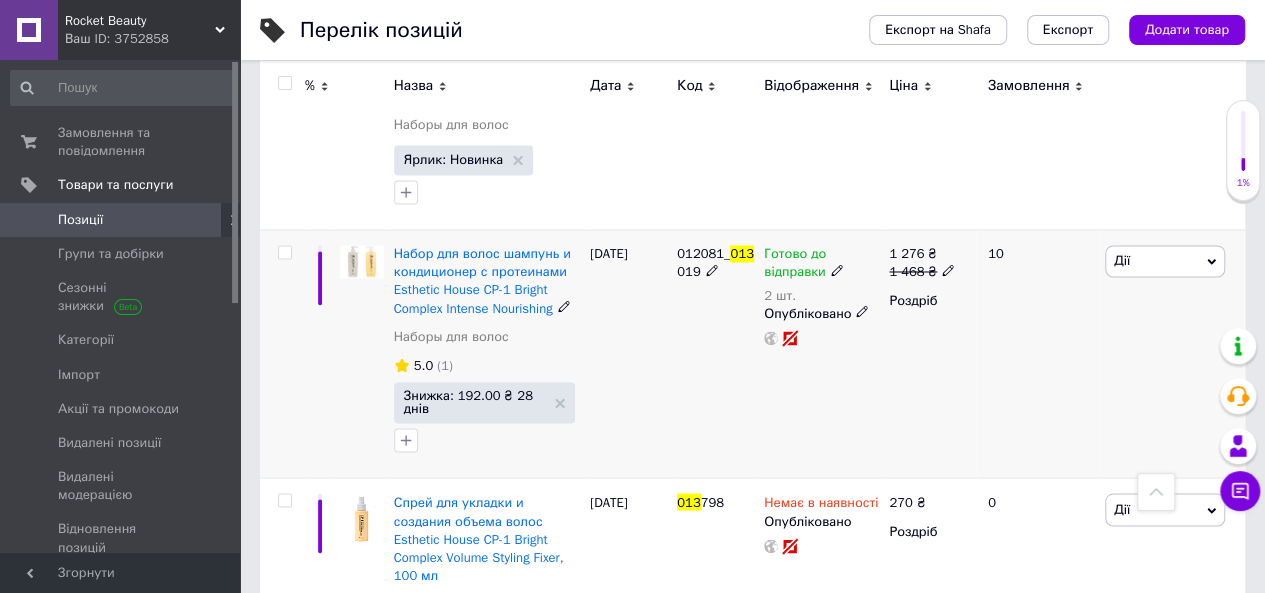 click 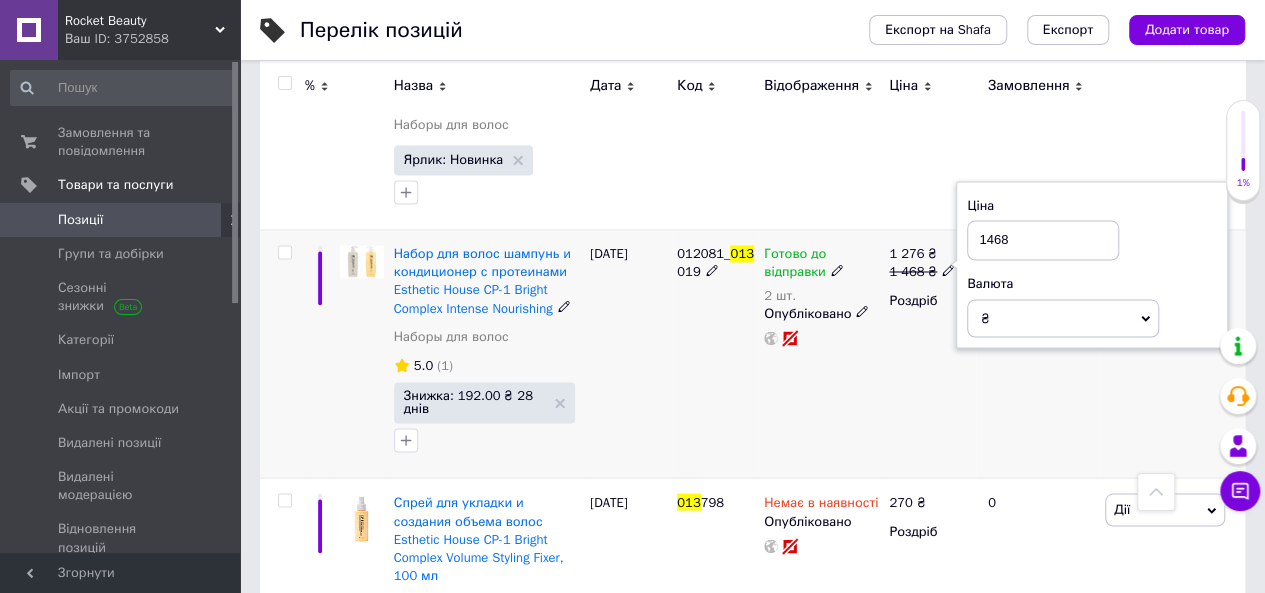 click on "1468" at bounding box center [1043, 240] 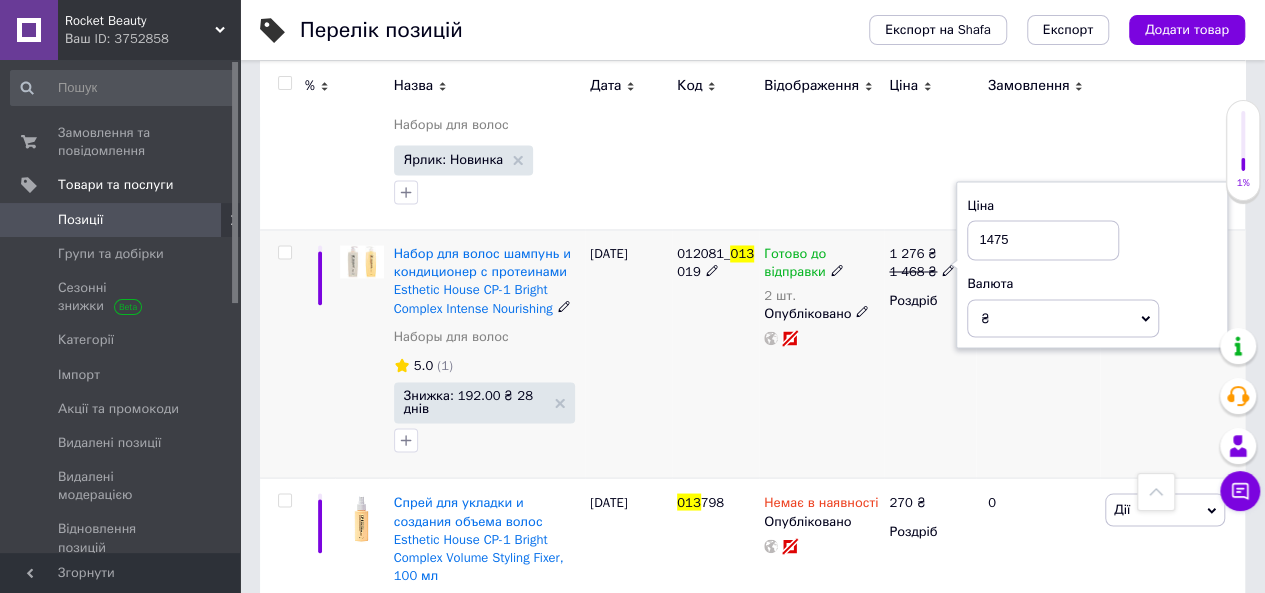type on "1475" 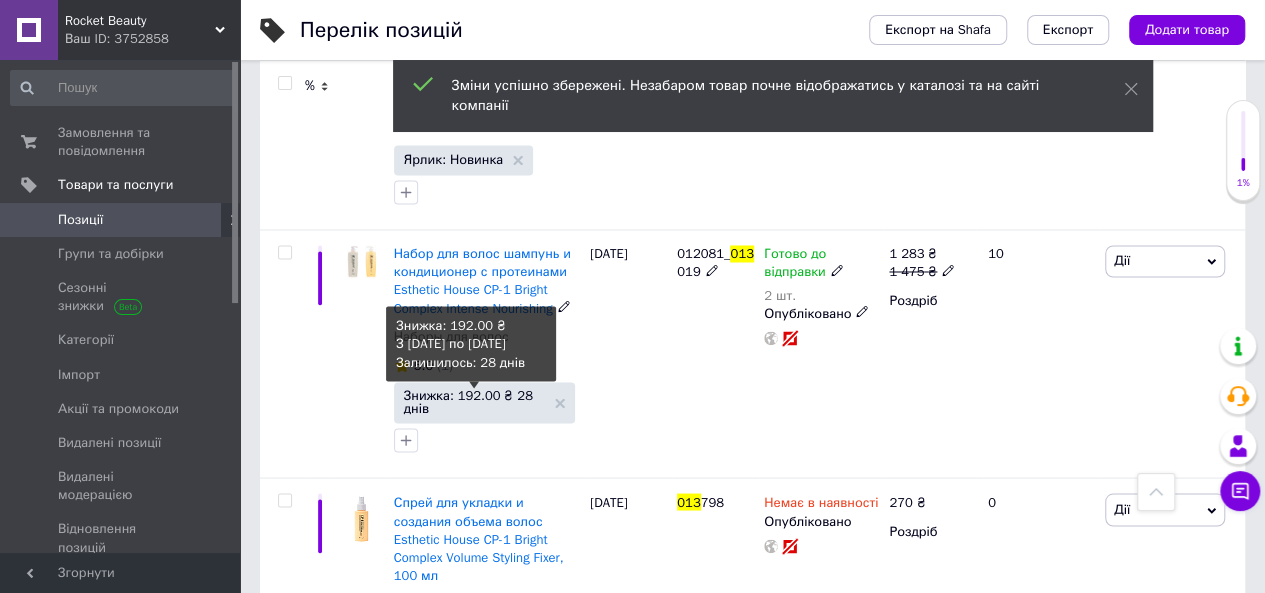 click on "Знижка: 192.00 ₴ 28 днів" at bounding box center (474, 401) 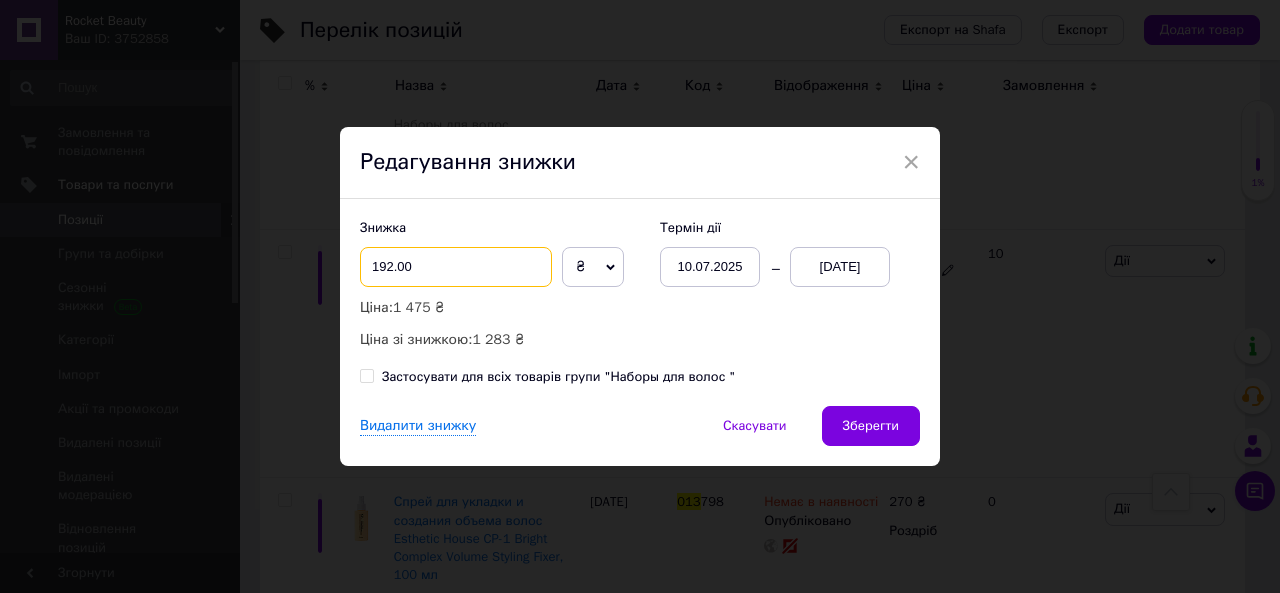 click on "192.00" at bounding box center [456, 267] 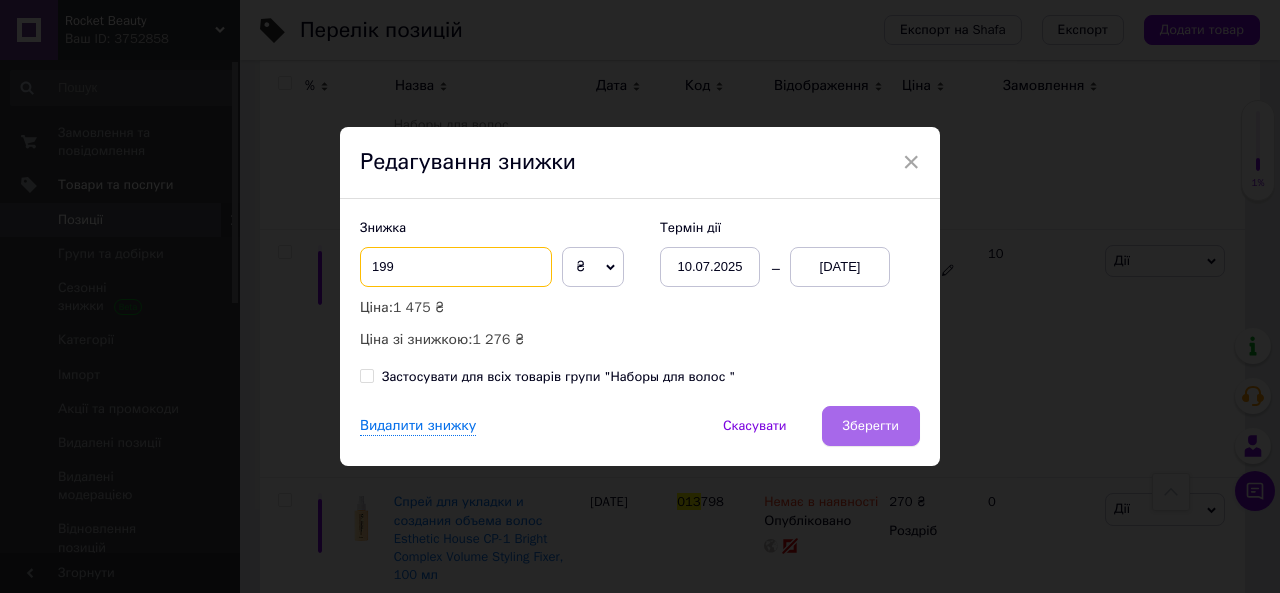 type on "199" 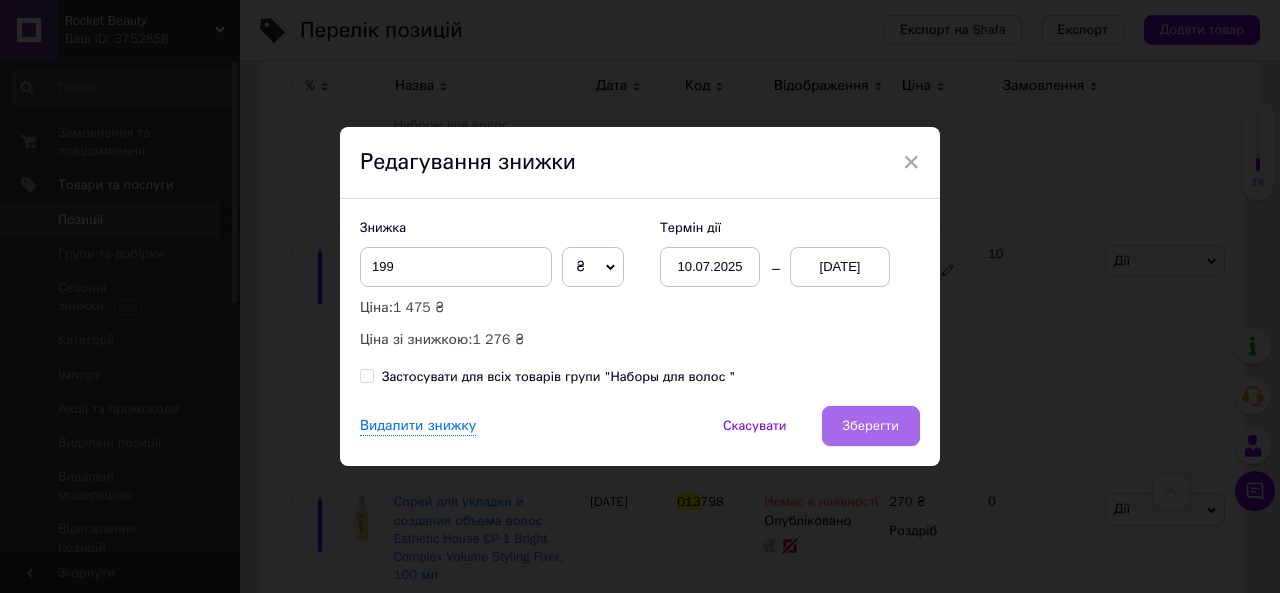 click on "Зберегти" at bounding box center (871, 426) 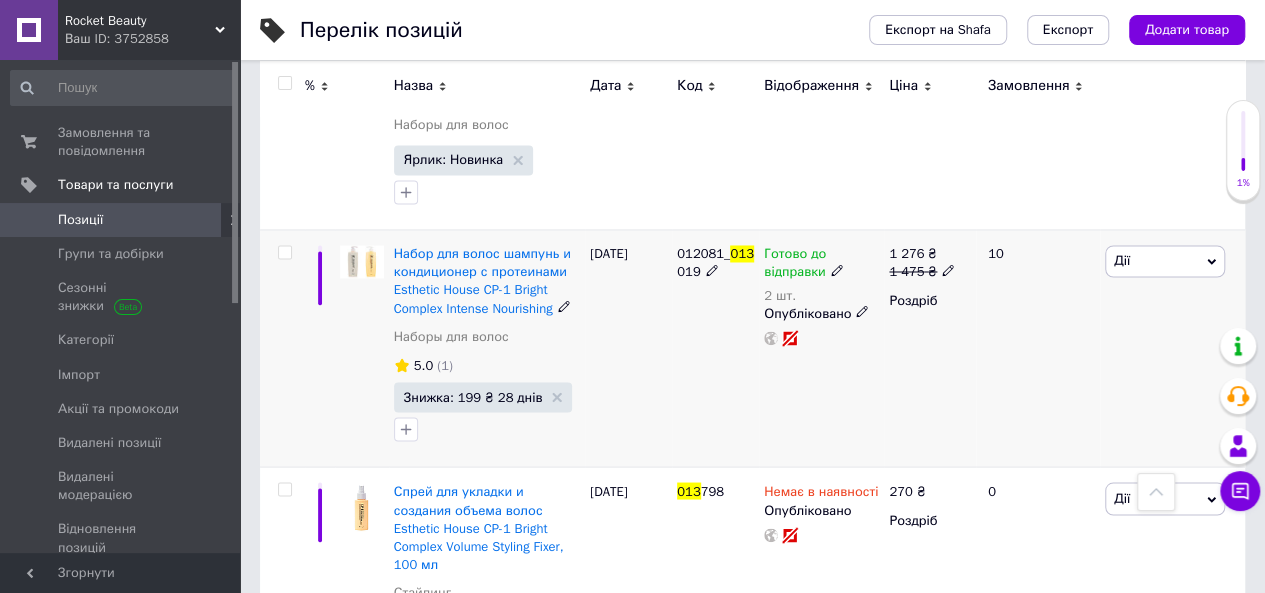 click 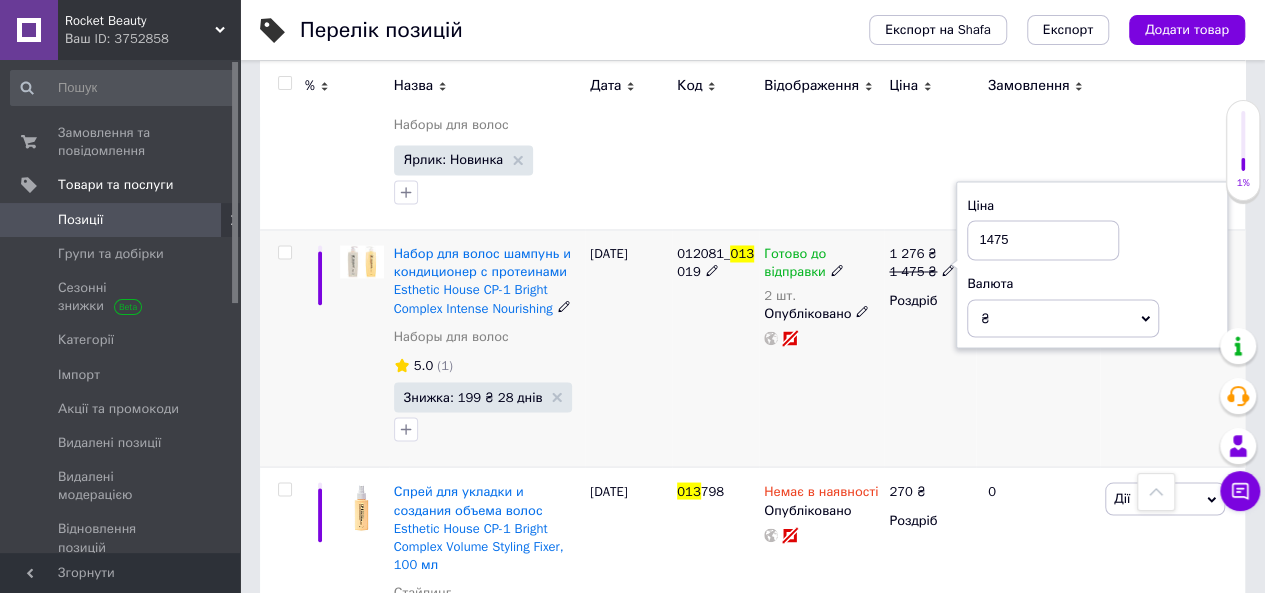click on "1475" at bounding box center [1043, 240] 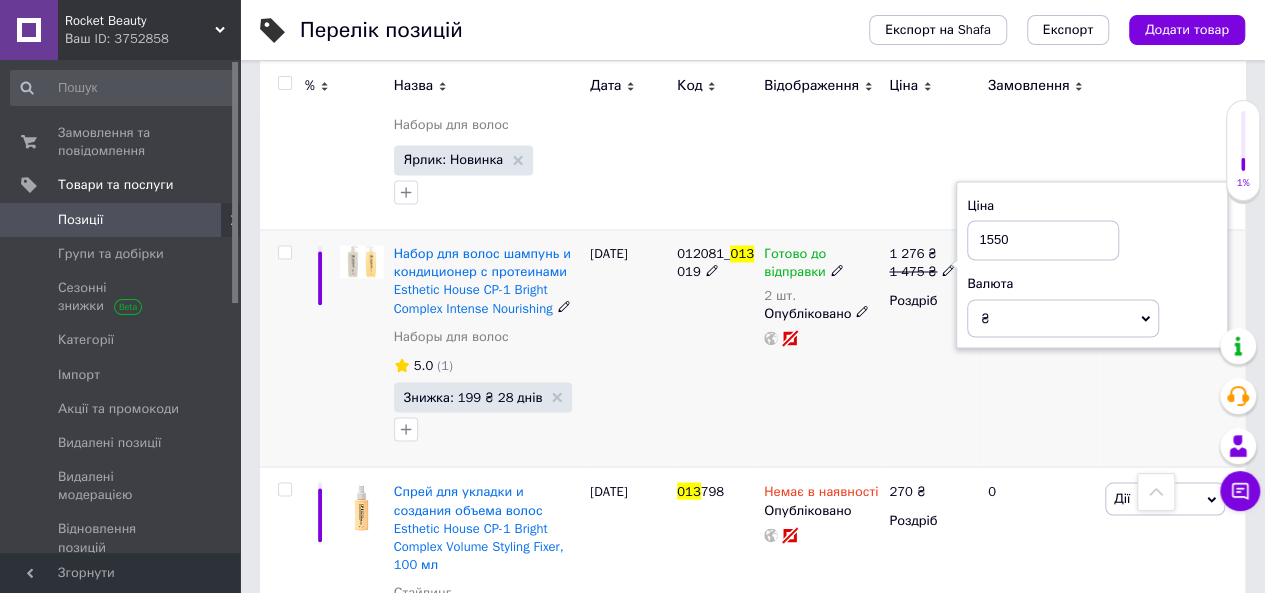 type on "1550" 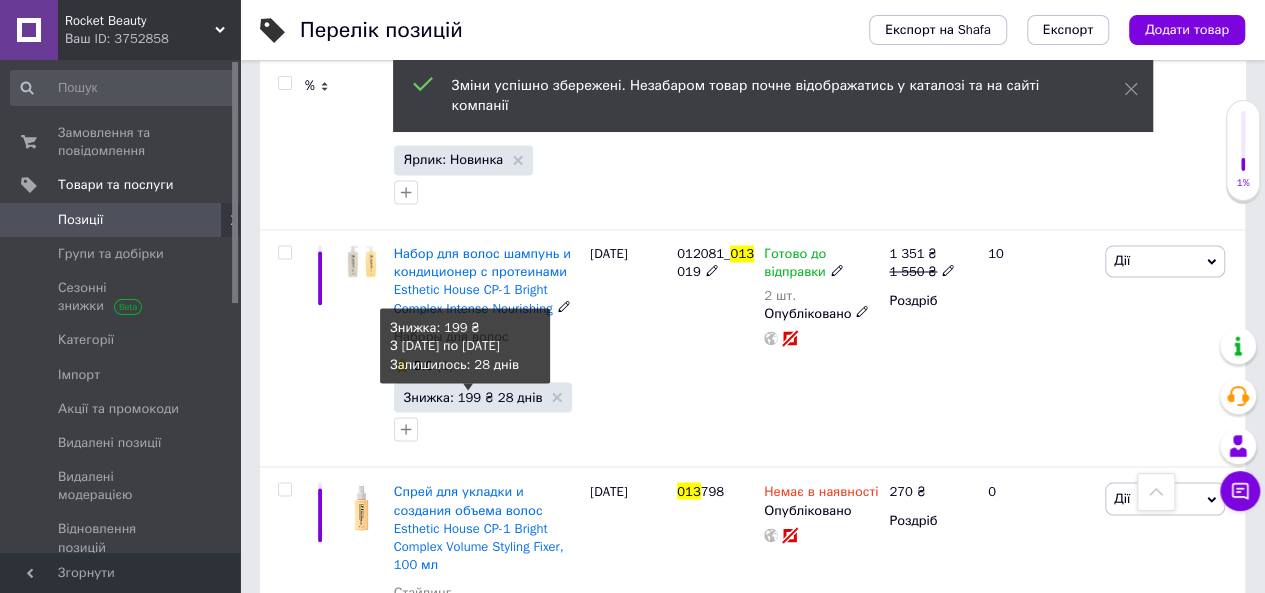 click on "Знижка: 199 ₴ 28 днів" at bounding box center (473, 396) 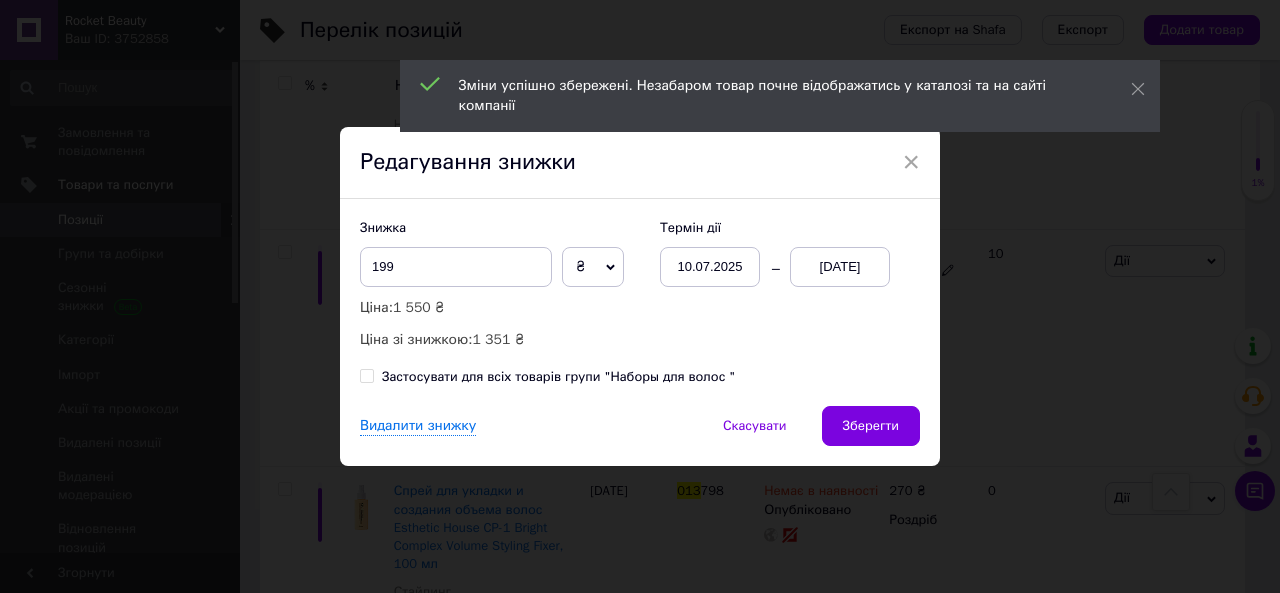 click on "Знижка 199 ₴ % Ціна:  1 550   ₴ Ціна зі знижкою:  1 351   ₴" at bounding box center [500, 285] 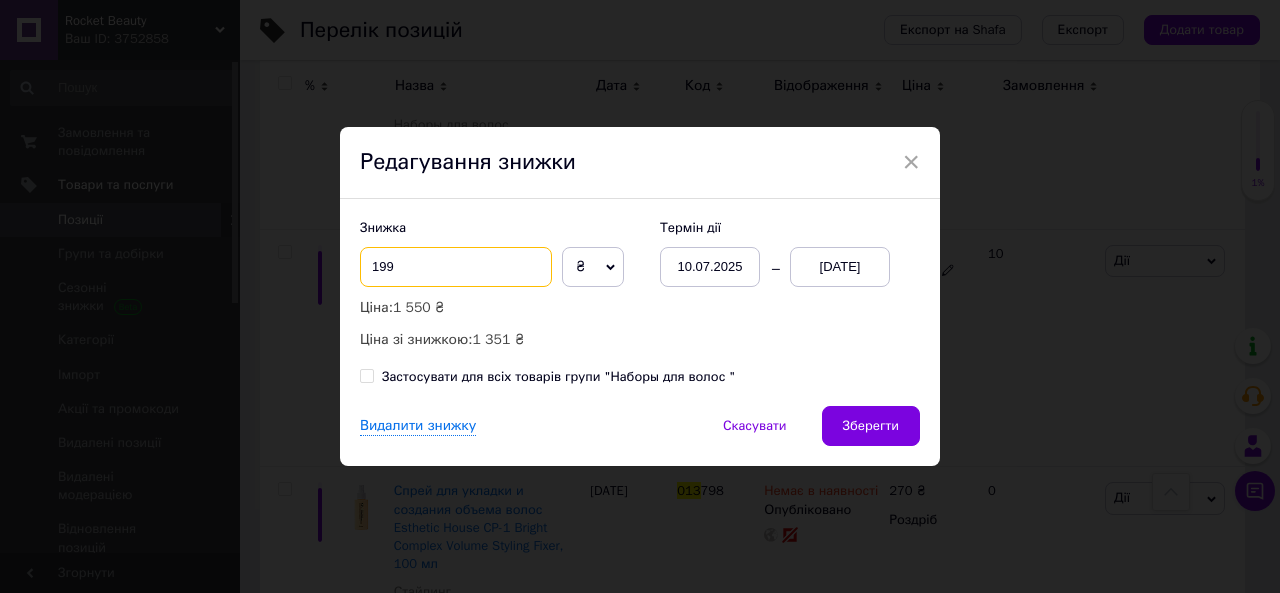 click on "199" at bounding box center [456, 267] 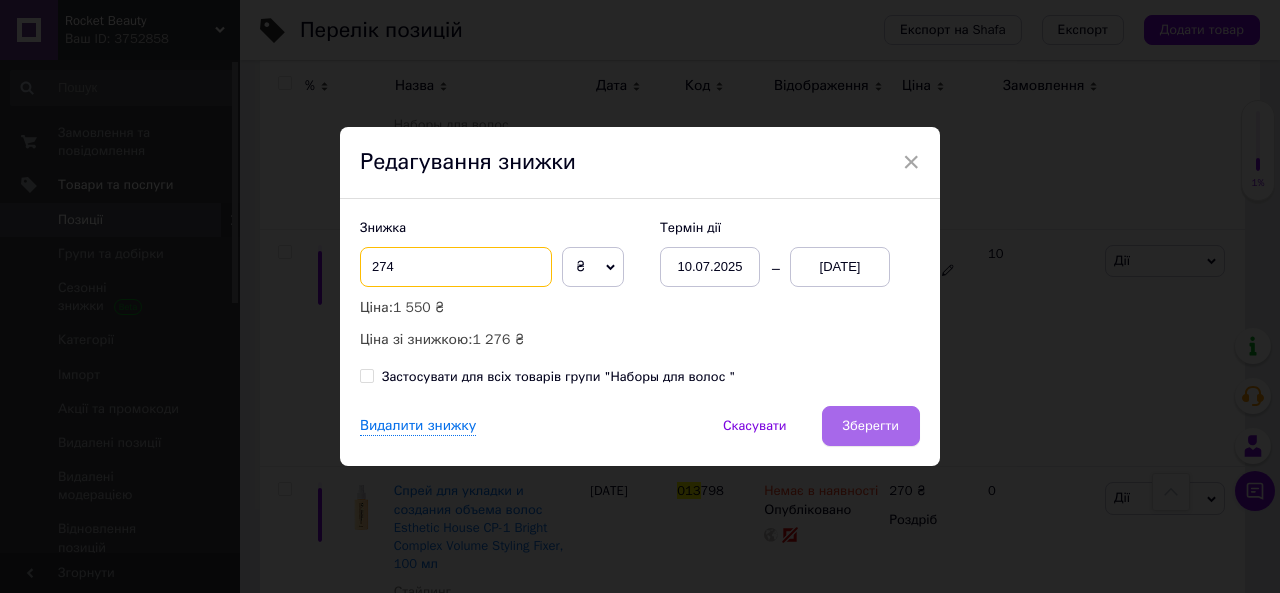 type on "274" 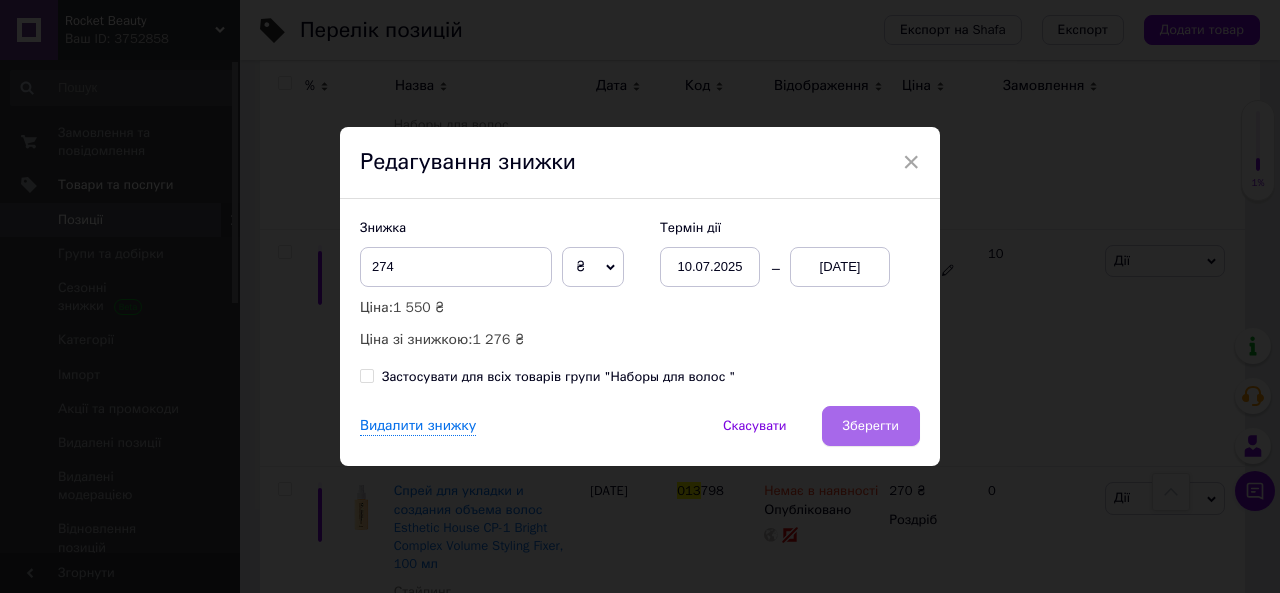 click on "Зберегти" at bounding box center (871, 426) 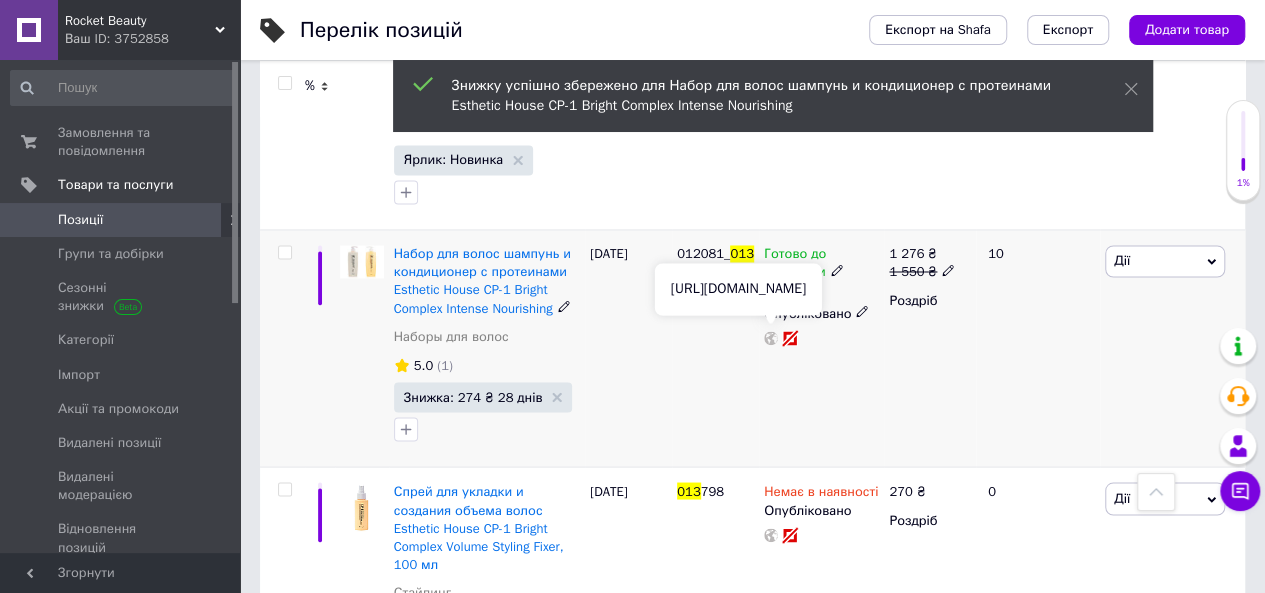 click 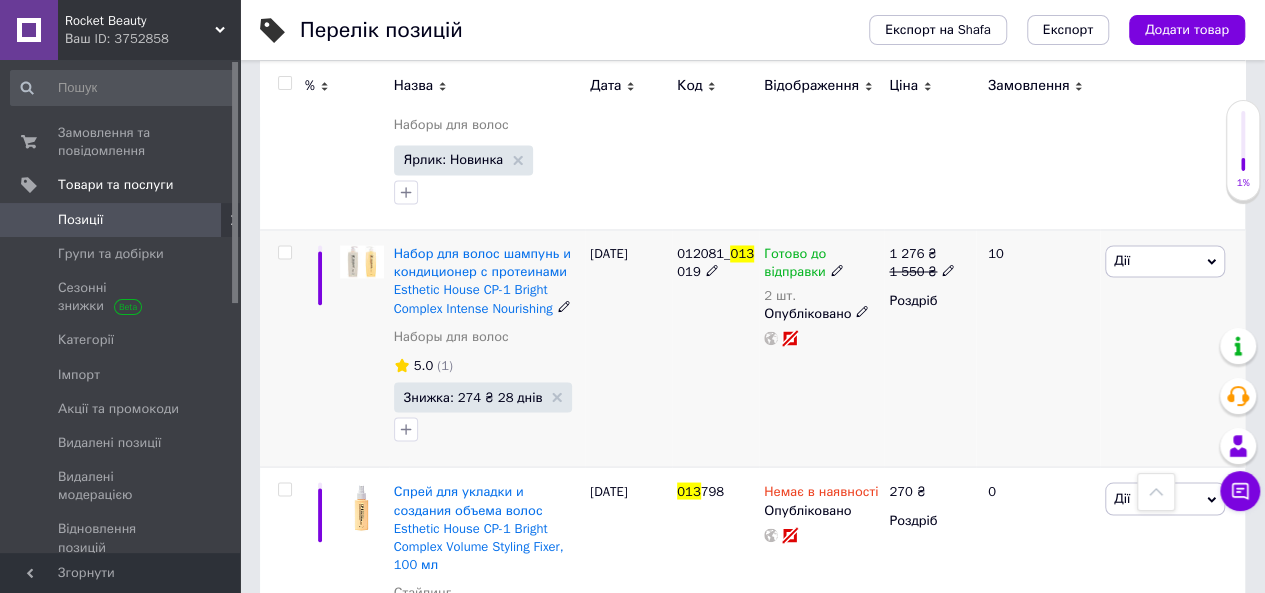 click on "1 276   ₴ 1 550   ₴" at bounding box center (930, 263) 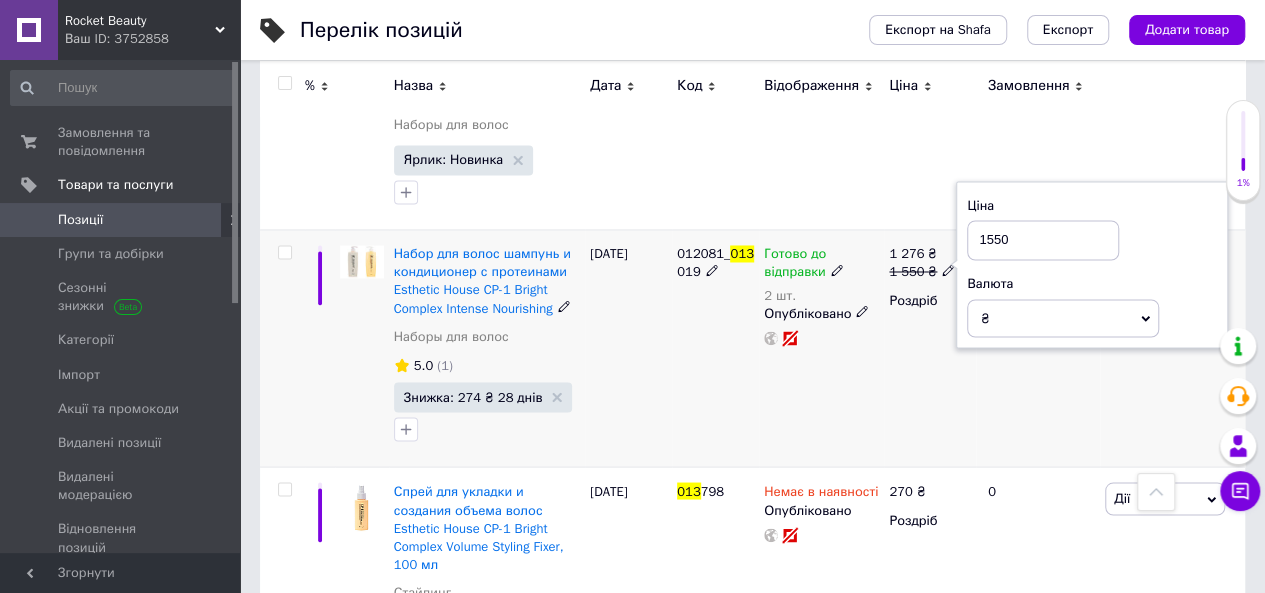 click on "1550" at bounding box center (1043, 240) 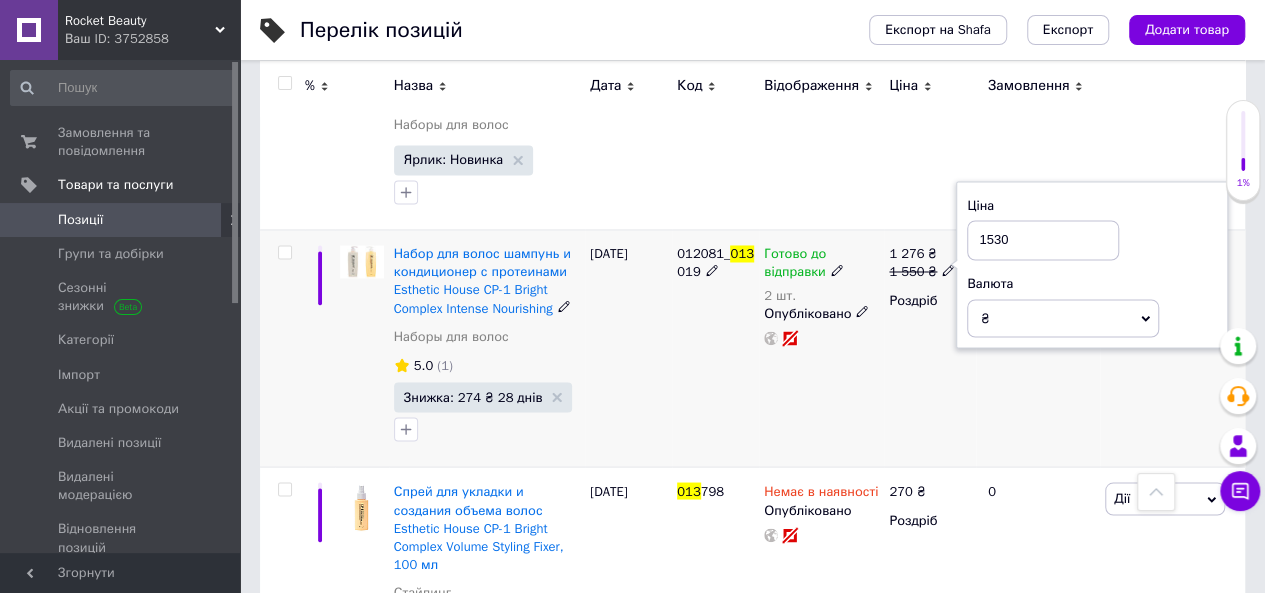 click on "1530" at bounding box center [1043, 240] 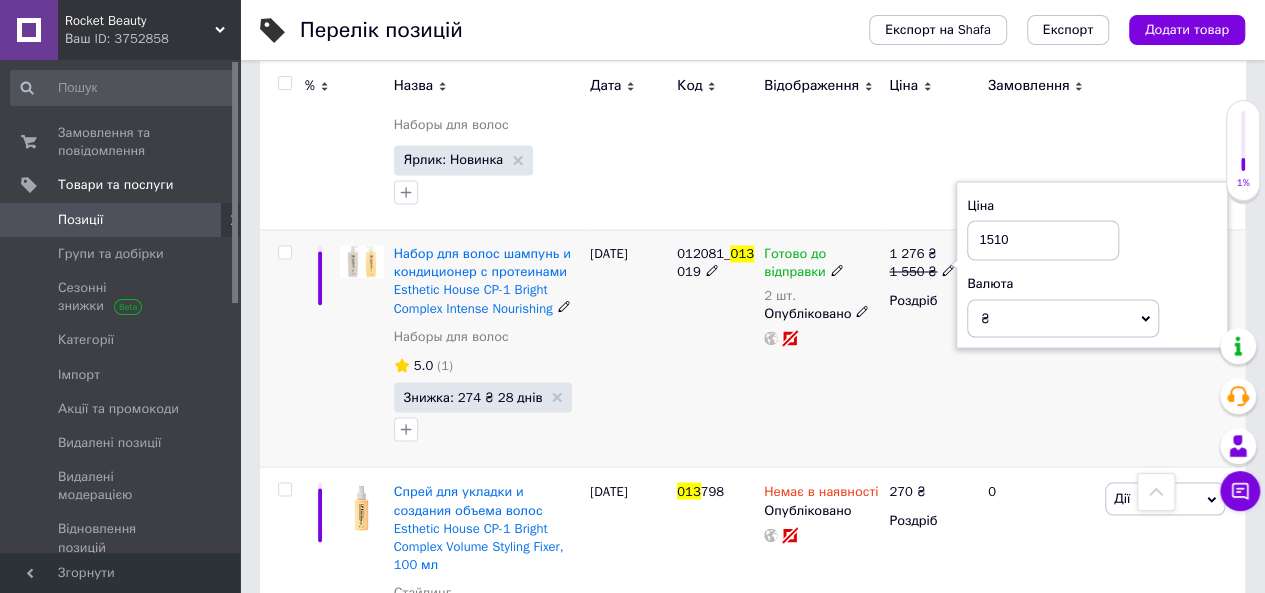 type on "1510" 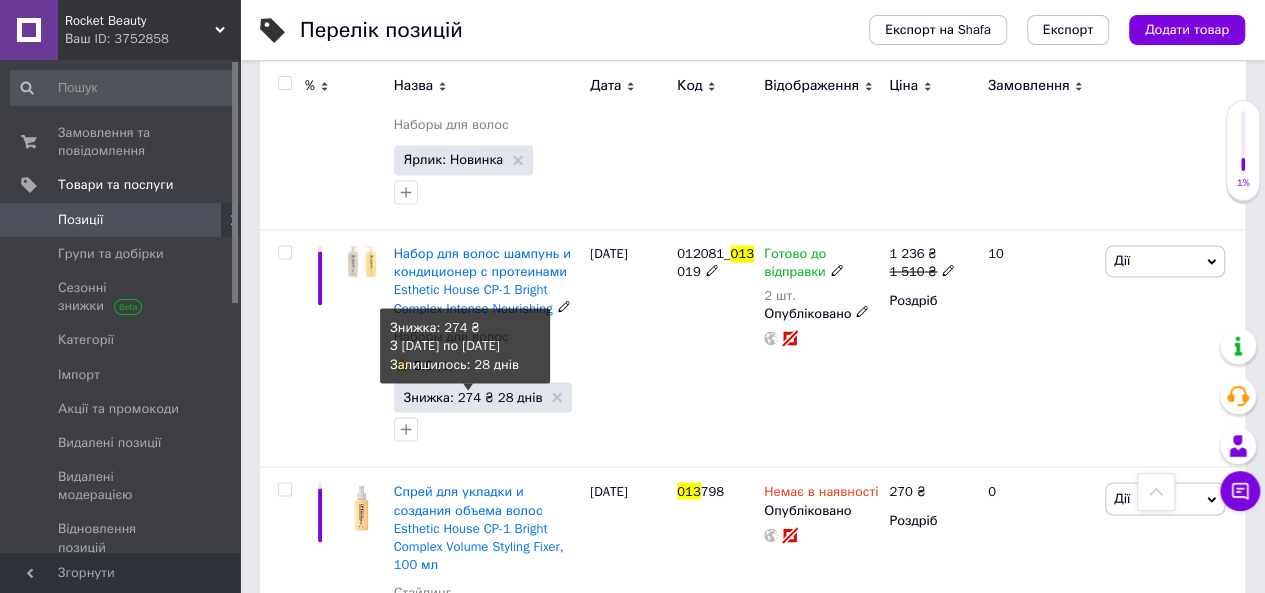 click on "Знижка: 274 ₴ 28 днів" at bounding box center (473, 396) 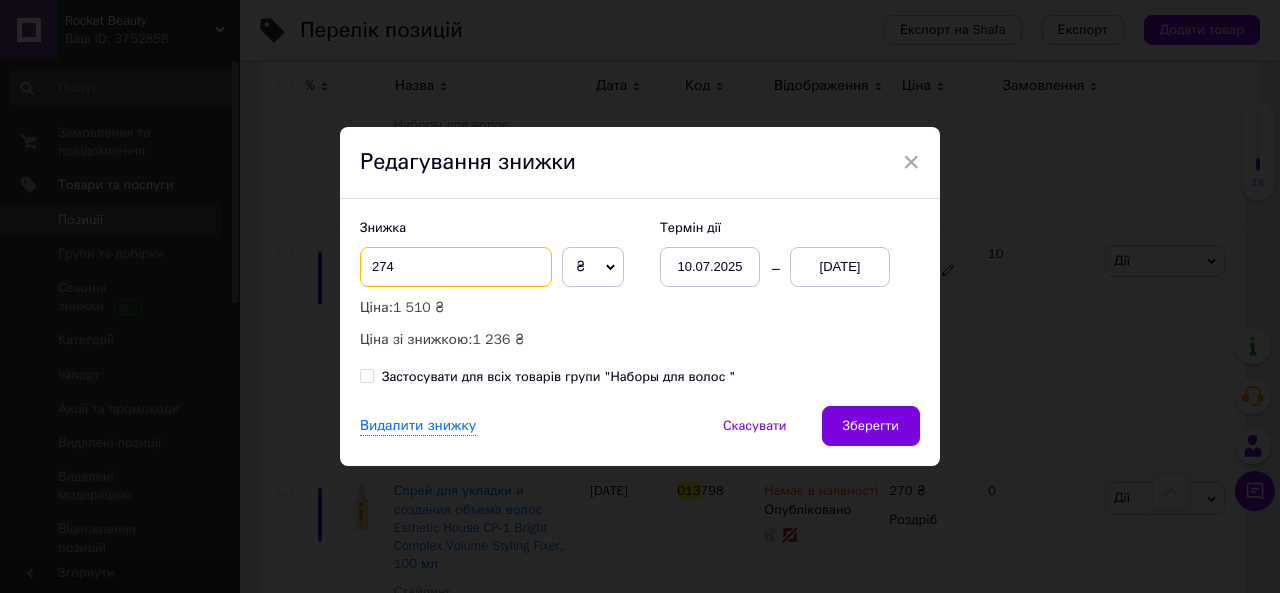 click on "274" at bounding box center (456, 267) 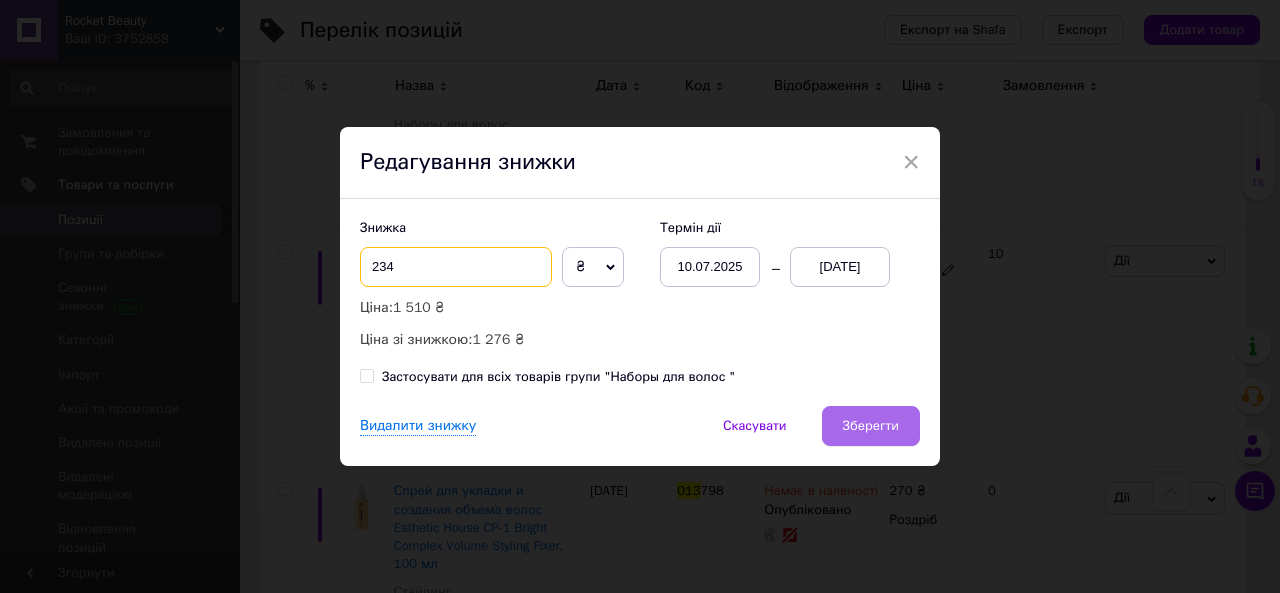 type on "234" 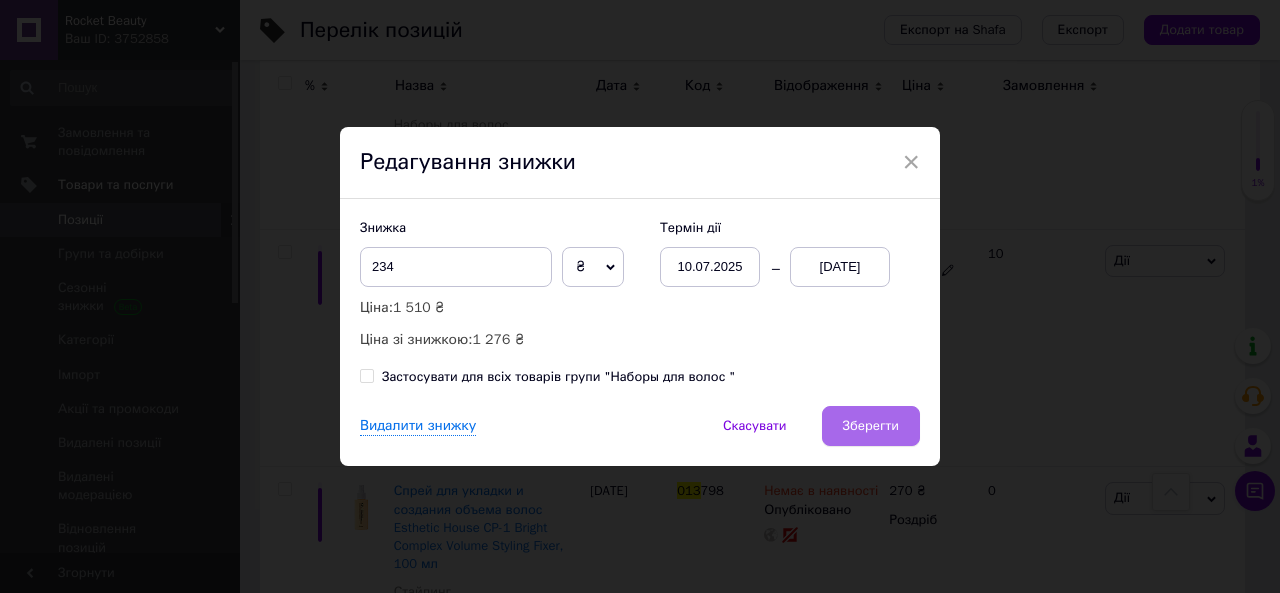 click on "Зберегти" at bounding box center [871, 426] 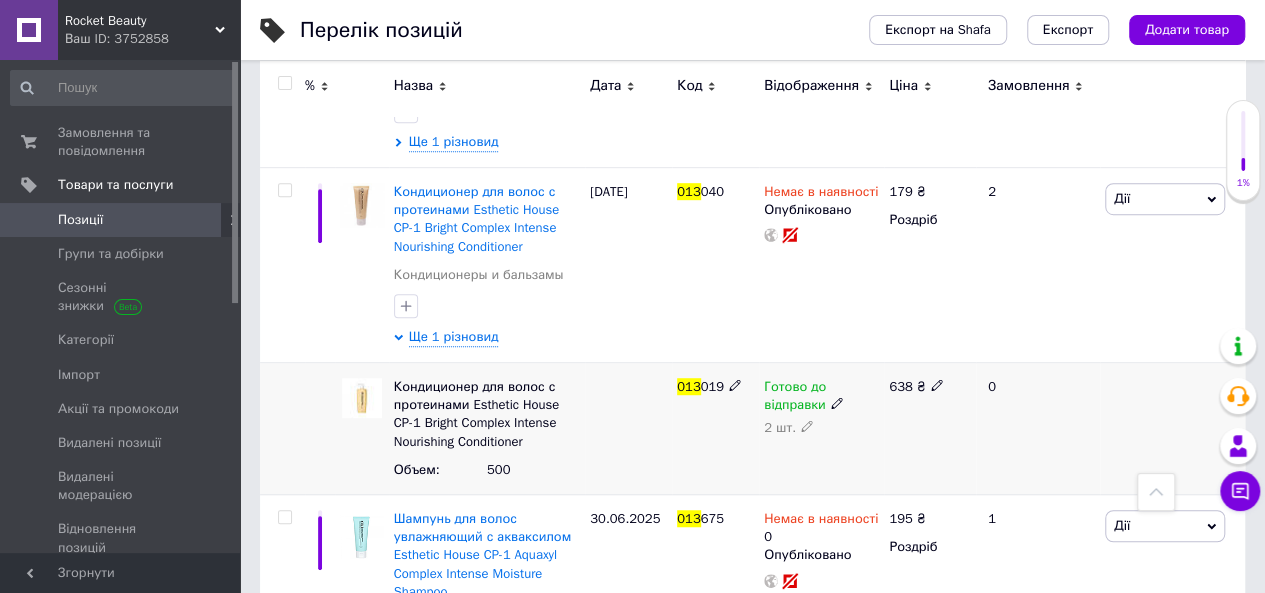 scroll, scrollTop: 400, scrollLeft: 0, axis: vertical 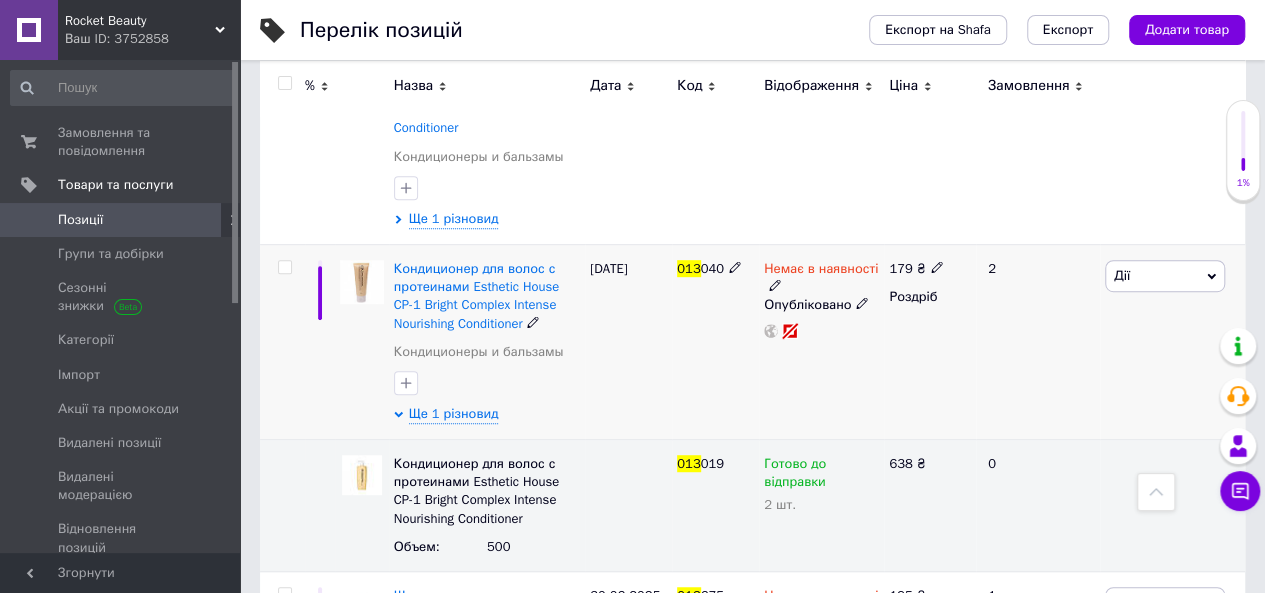 click 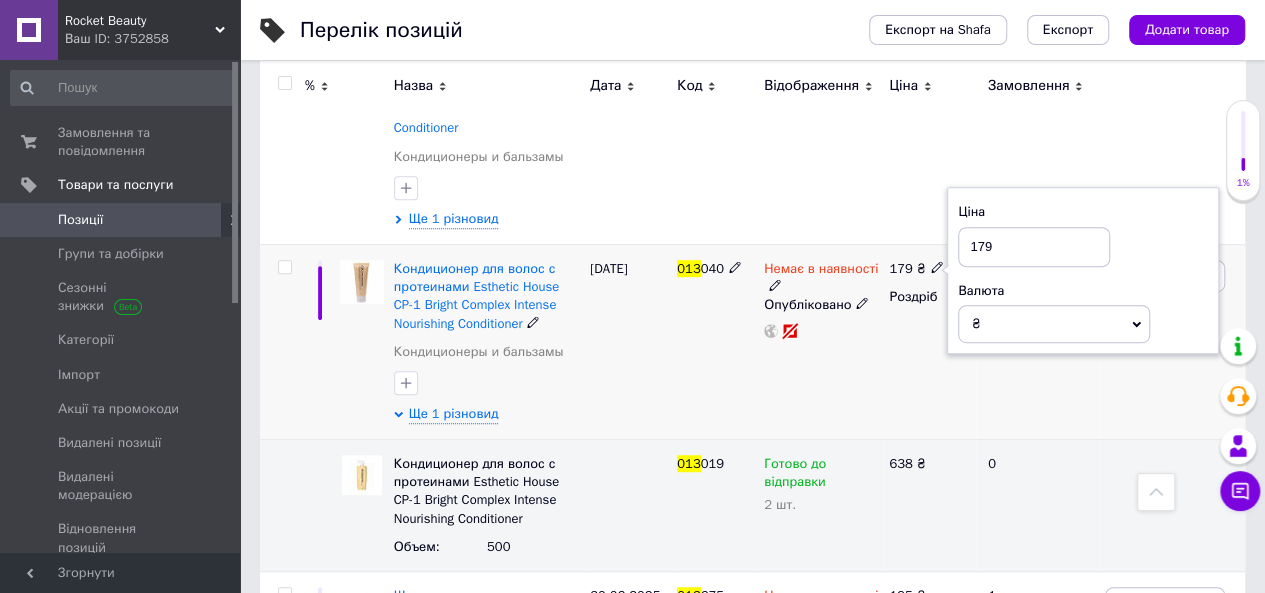 click on "179" at bounding box center (1034, 247) 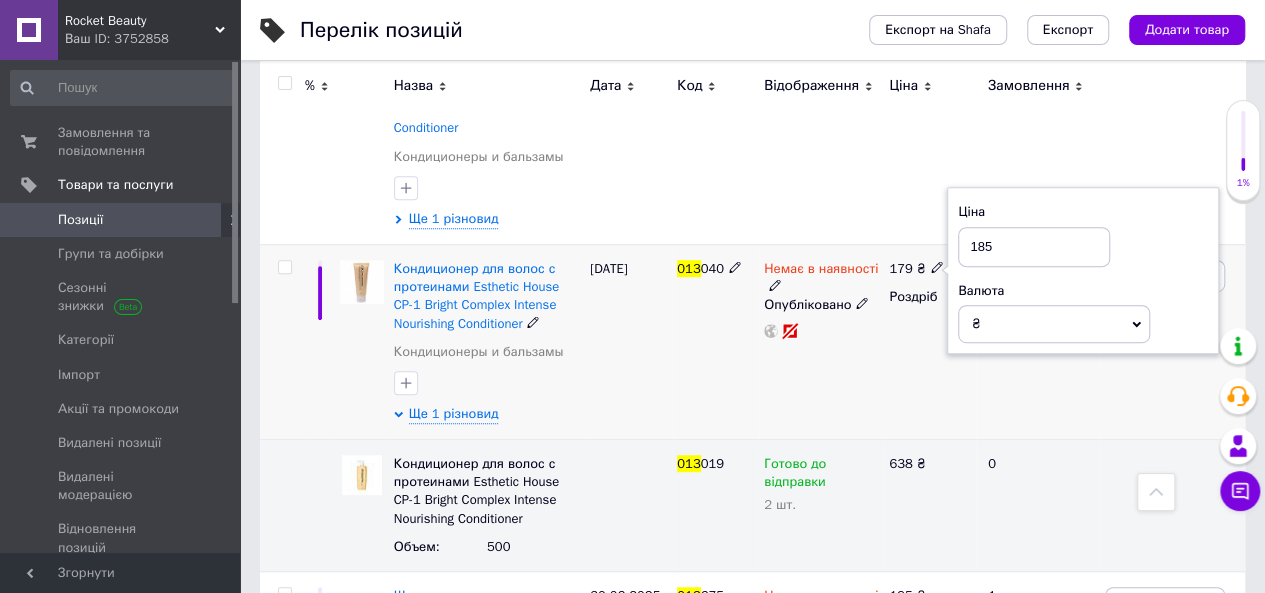 type on "185" 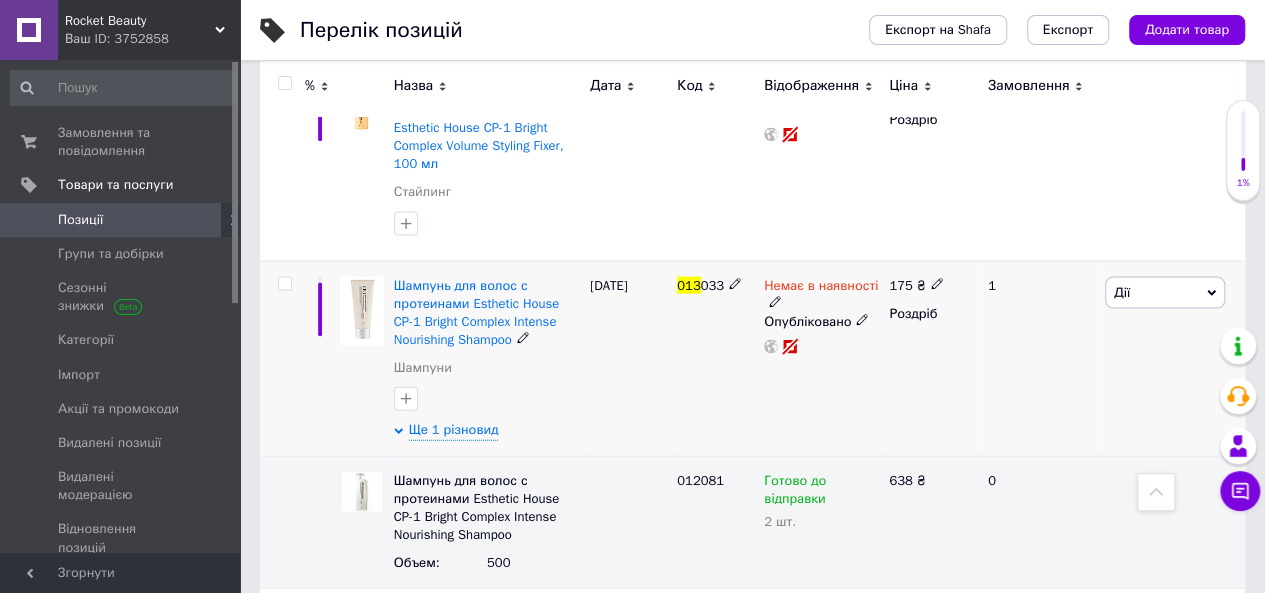 scroll, scrollTop: 2000, scrollLeft: 0, axis: vertical 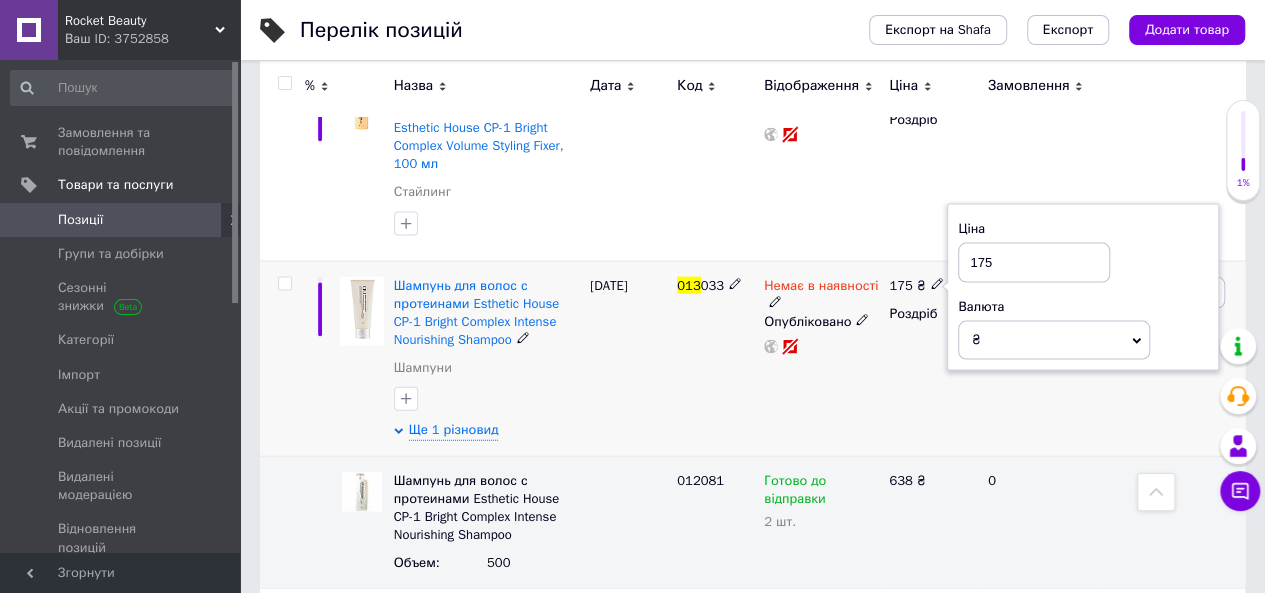 click on "175" at bounding box center [1034, 263] 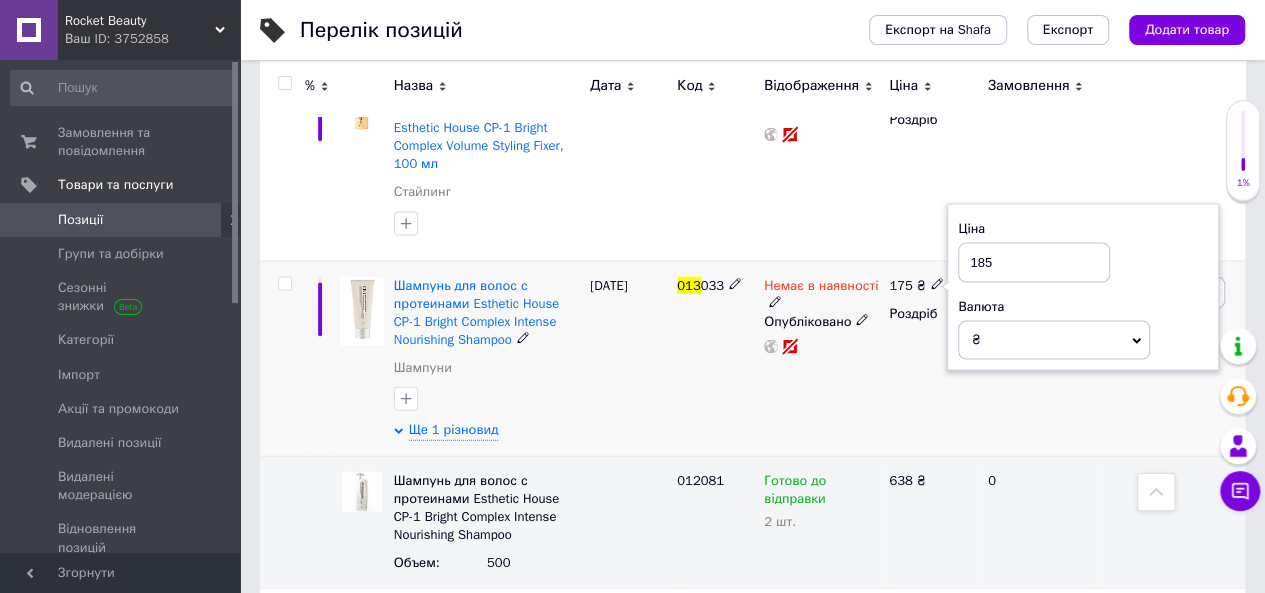 type on "185" 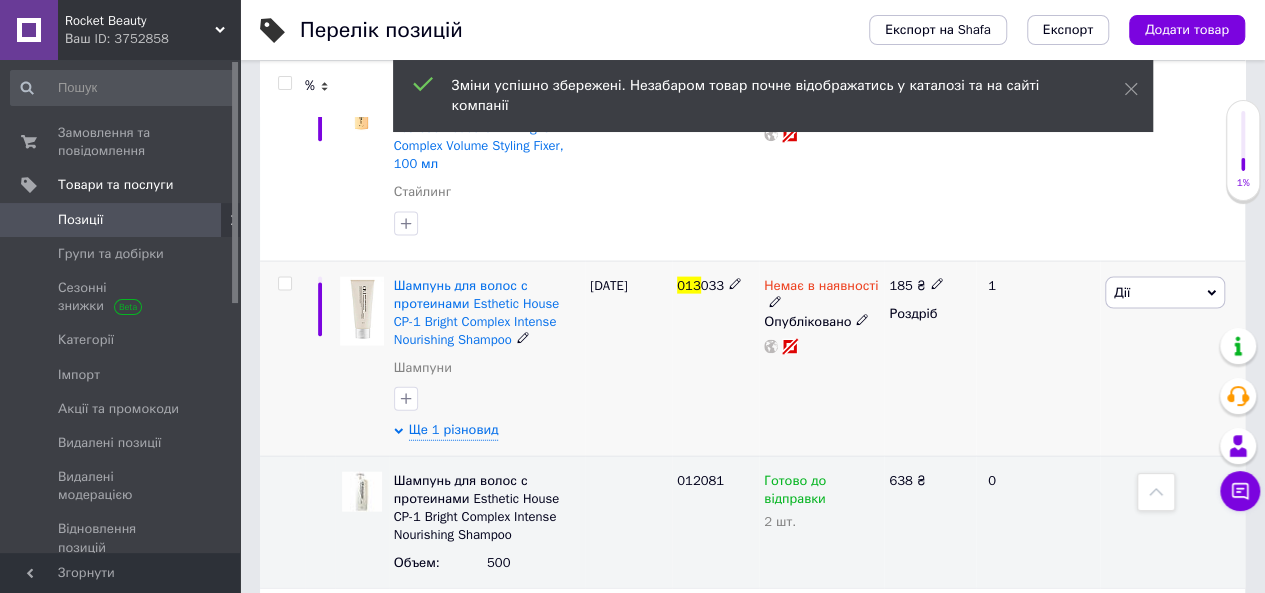 click on "Немає в наявності" at bounding box center [821, 288] 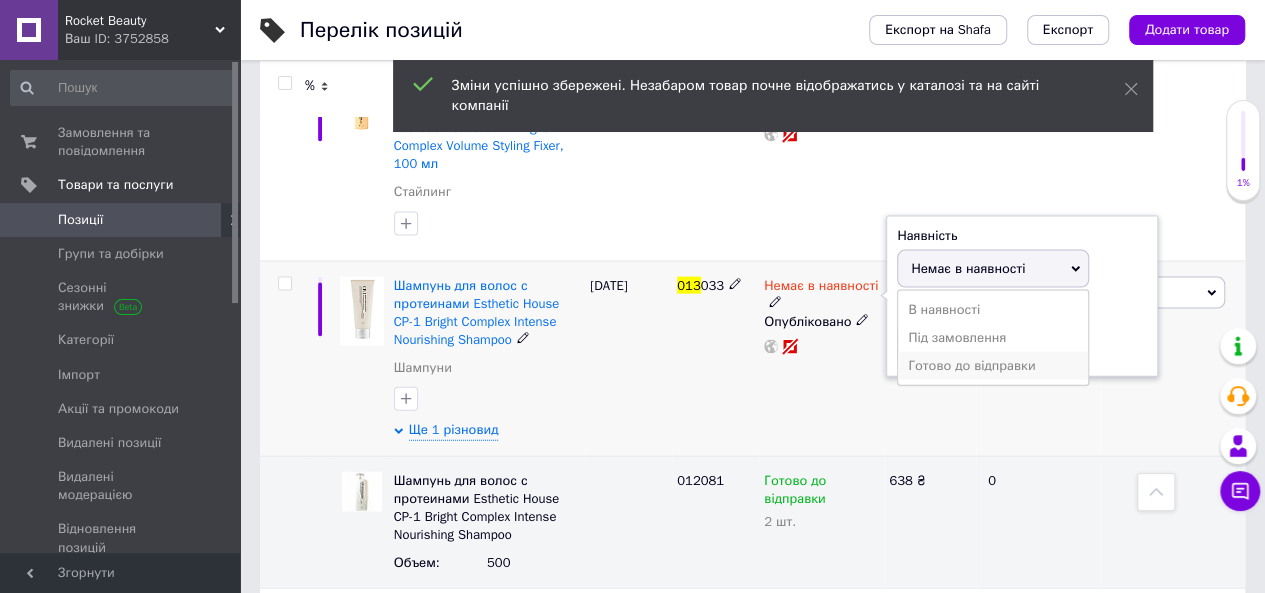 click on "Готово до відправки" at bounding box center [993, 366] 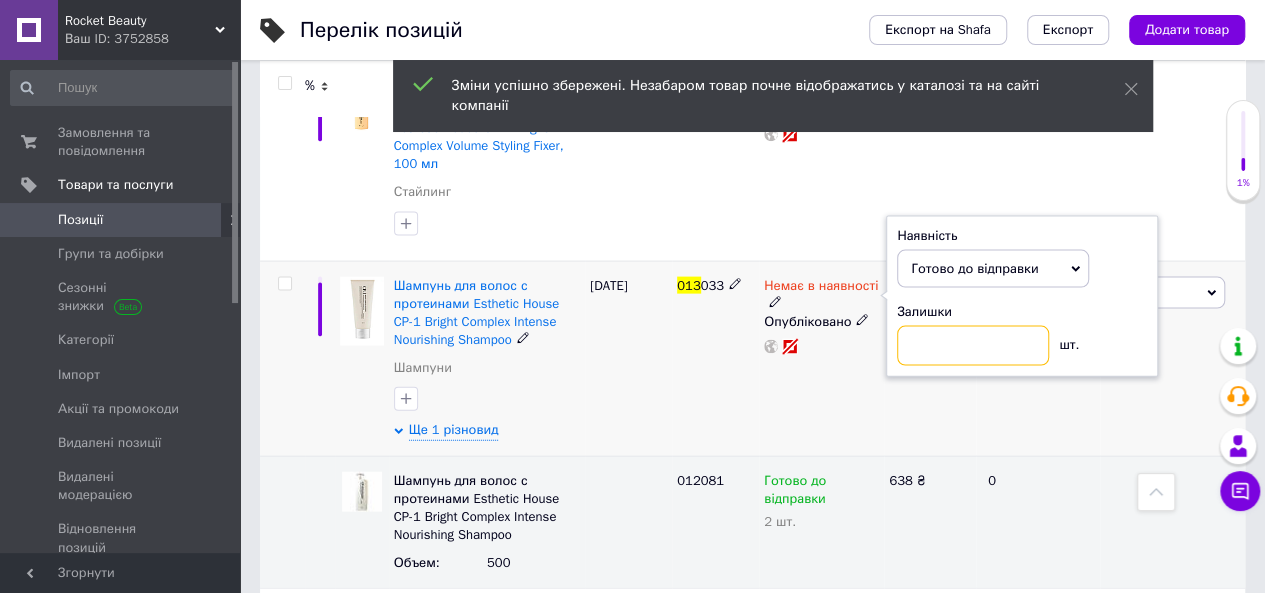 click at bounding box center (973, 346) 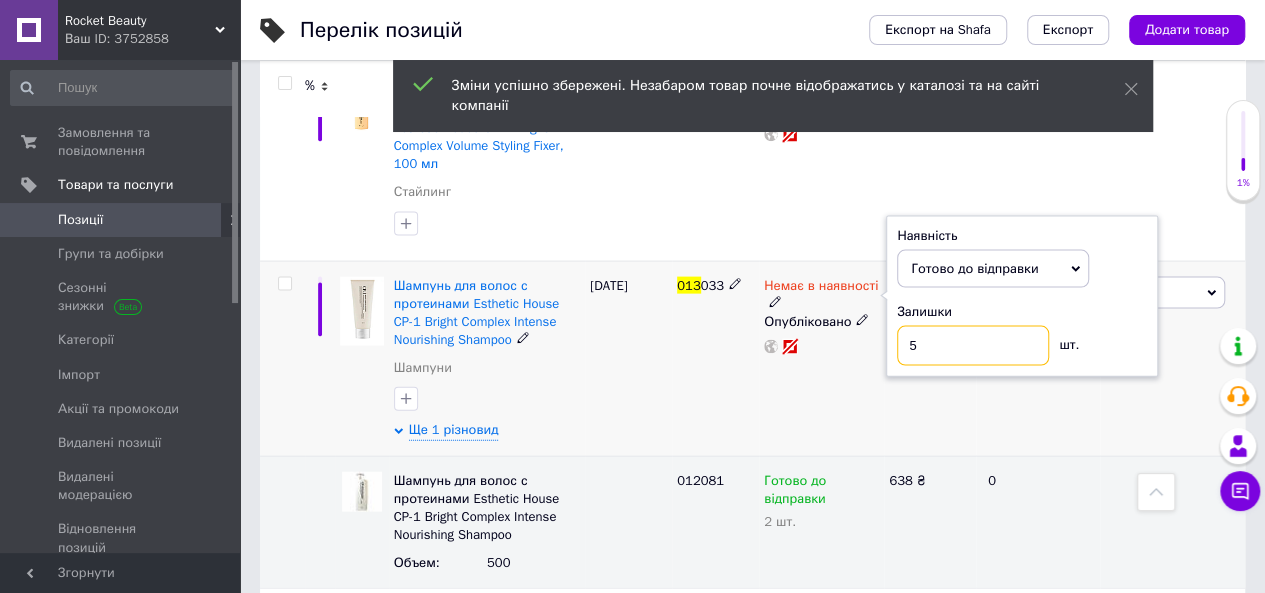 type on "5" 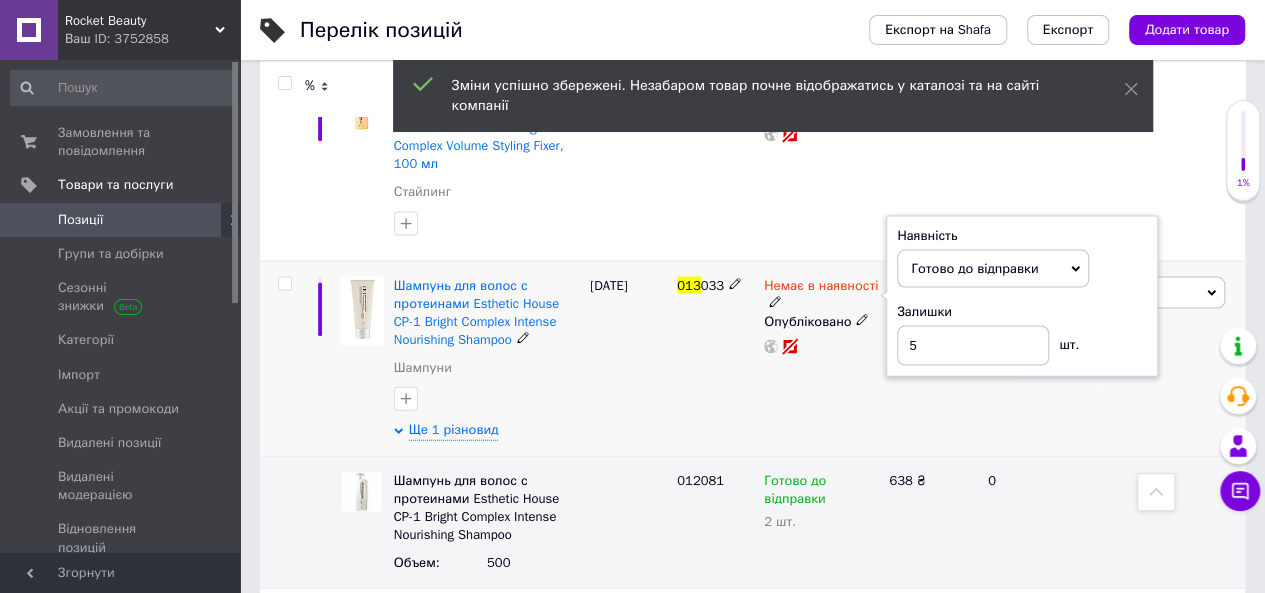 click on "Немає в наявності Наявність [PERSON_NAME] до відправки В наявності Немає в наявності Під замовлення Залишки 5 шт. Опубліковано" at bounding box center (821, 358) 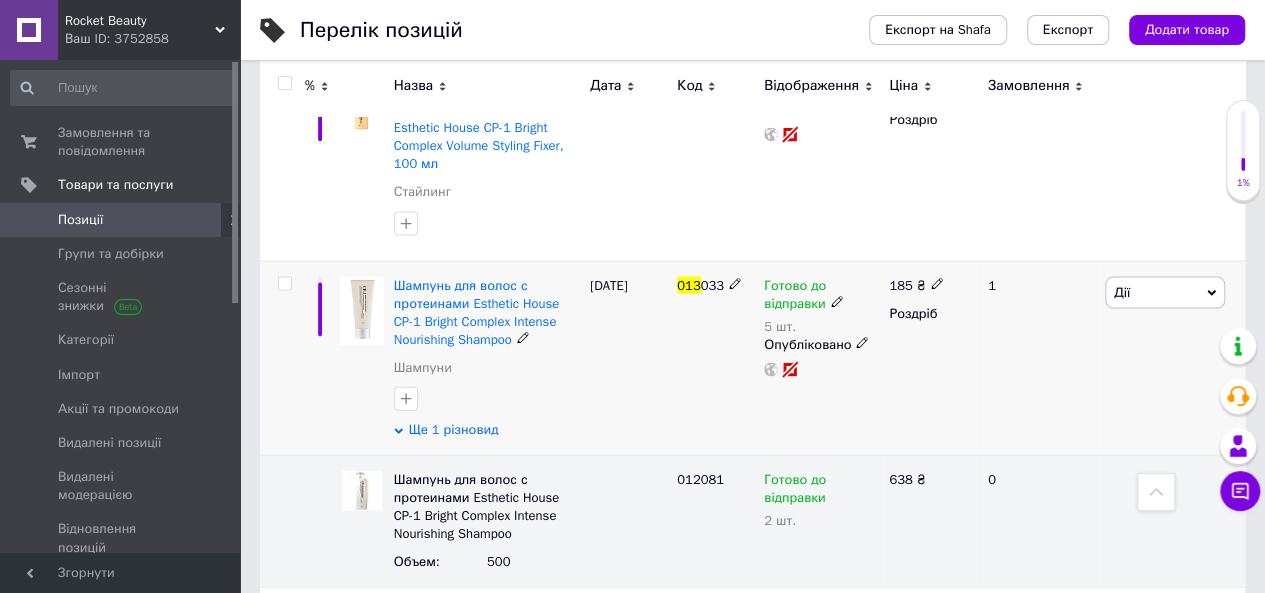 click on "Ще 1 різновид" at bounding box center [454, 430] 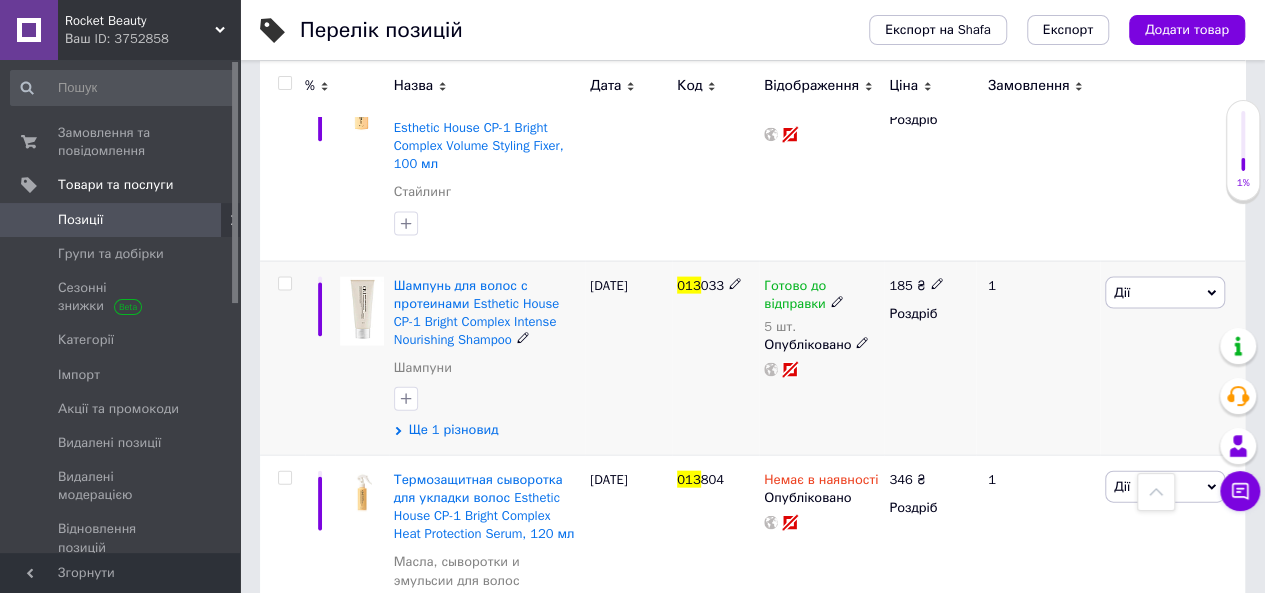 click on "Ще 1 різновид" at bounding box center [454, 430] 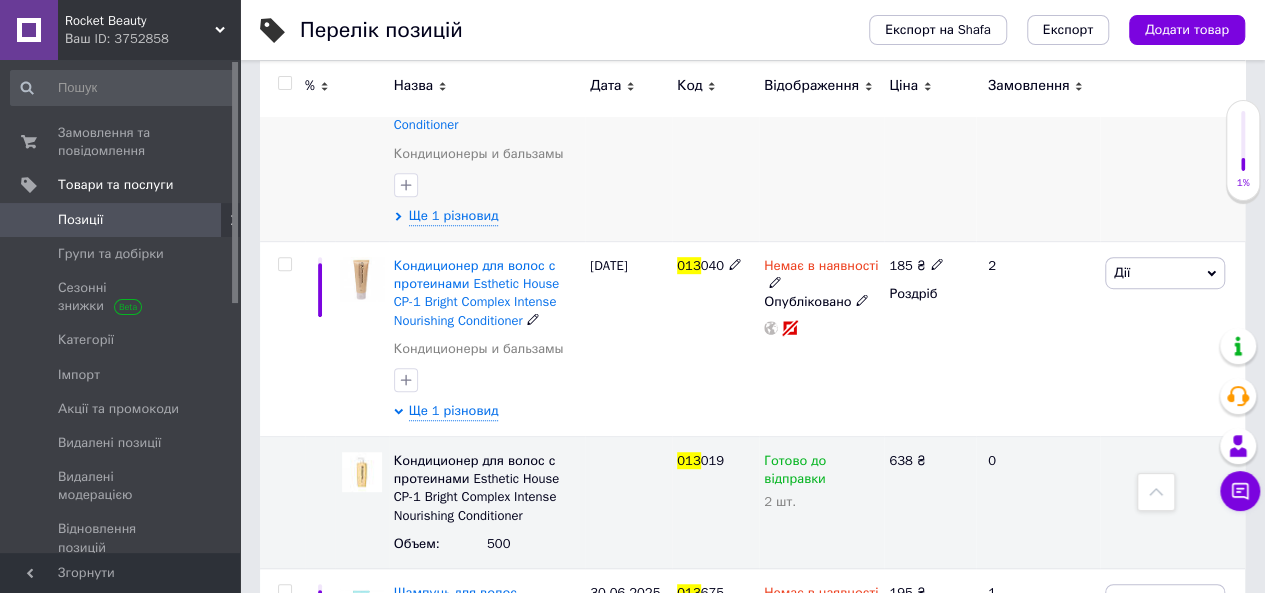 scroll, scrollTop: 400, scrollLeft: 0, axis: vertical 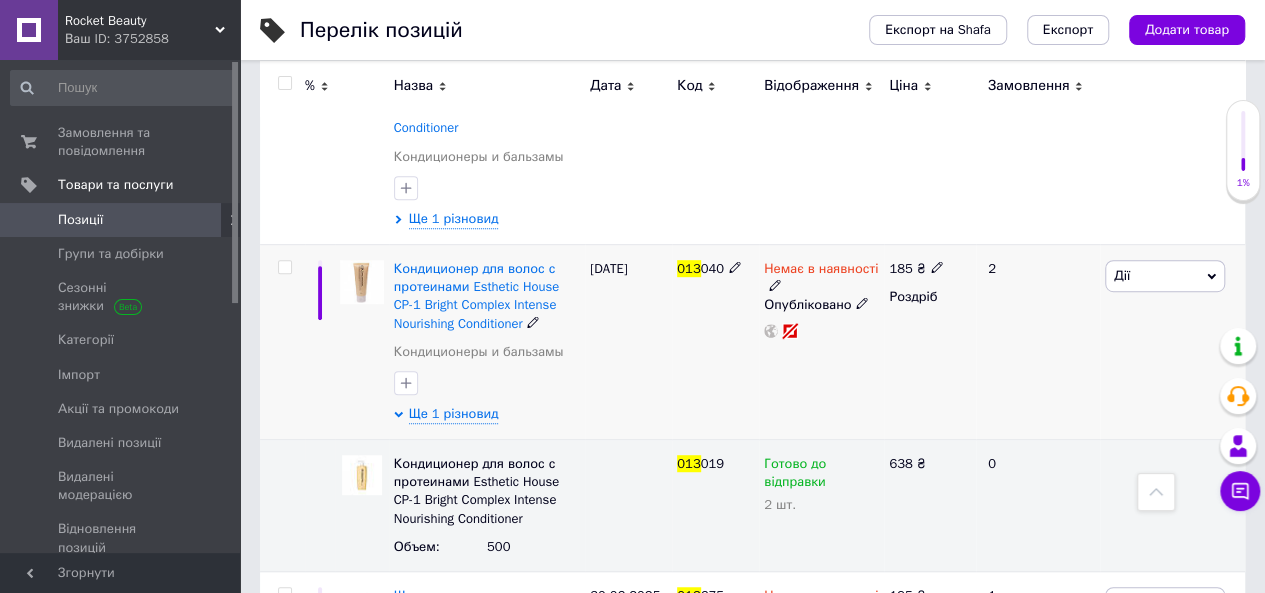 click on "Немає в наявності" at bounding box center (821, 271) 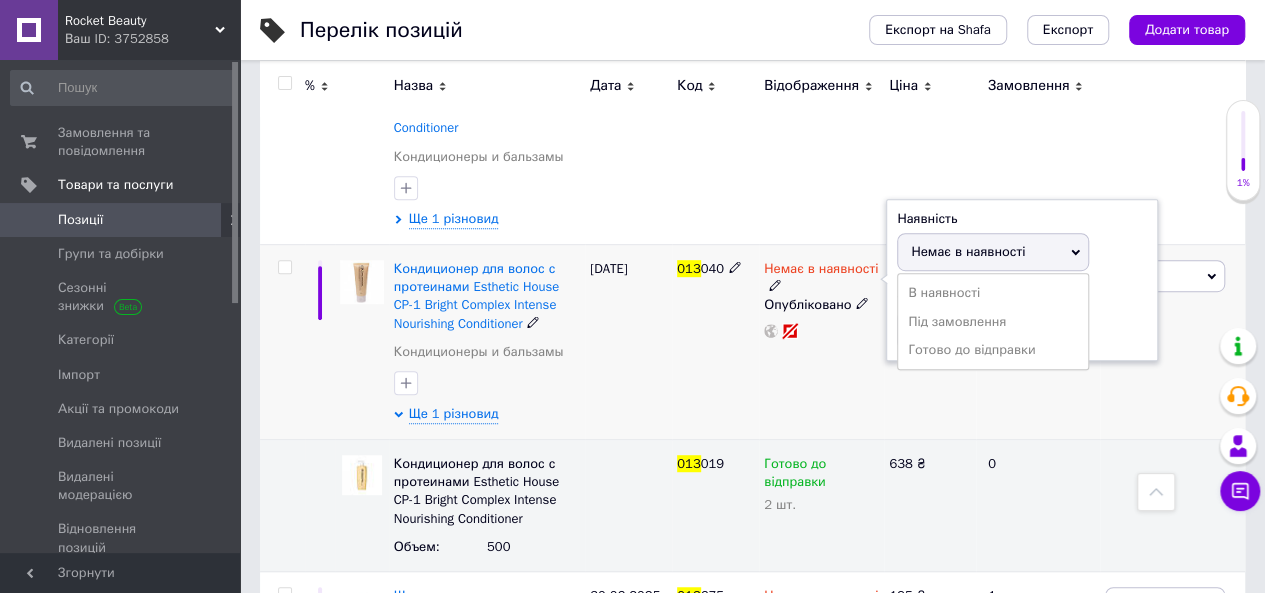 click on "Немає в наявності" at bounding box center (821, 271) 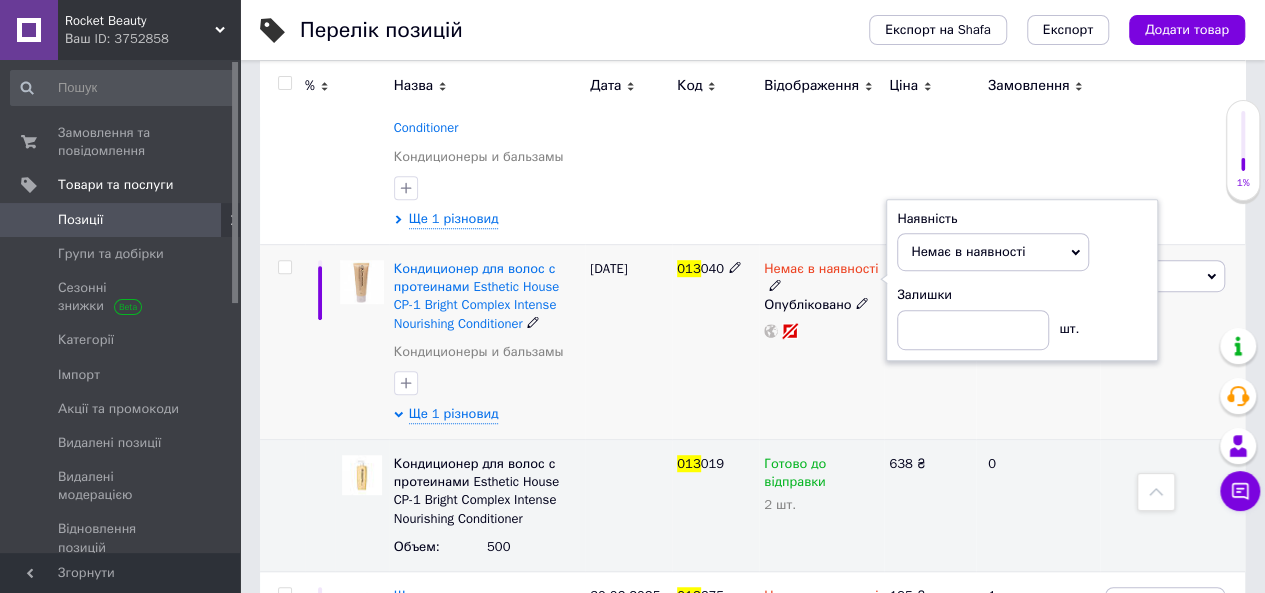 click on "Немає в наявності" at bounding box center [821, 271] 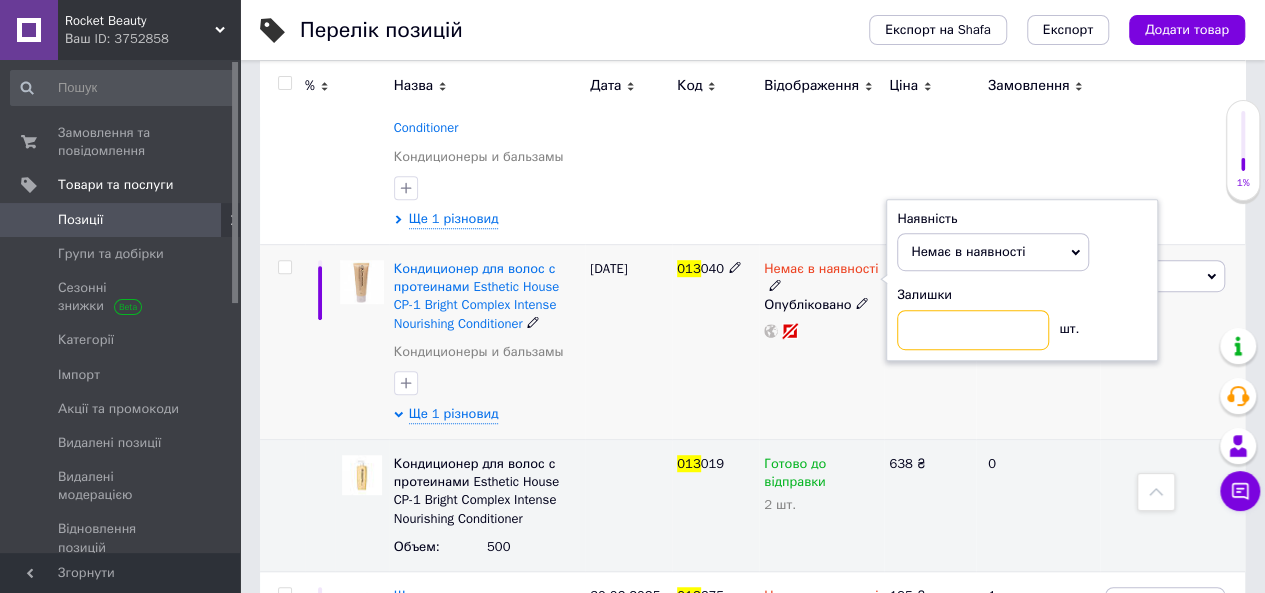 click at bounding box center (973, 330) 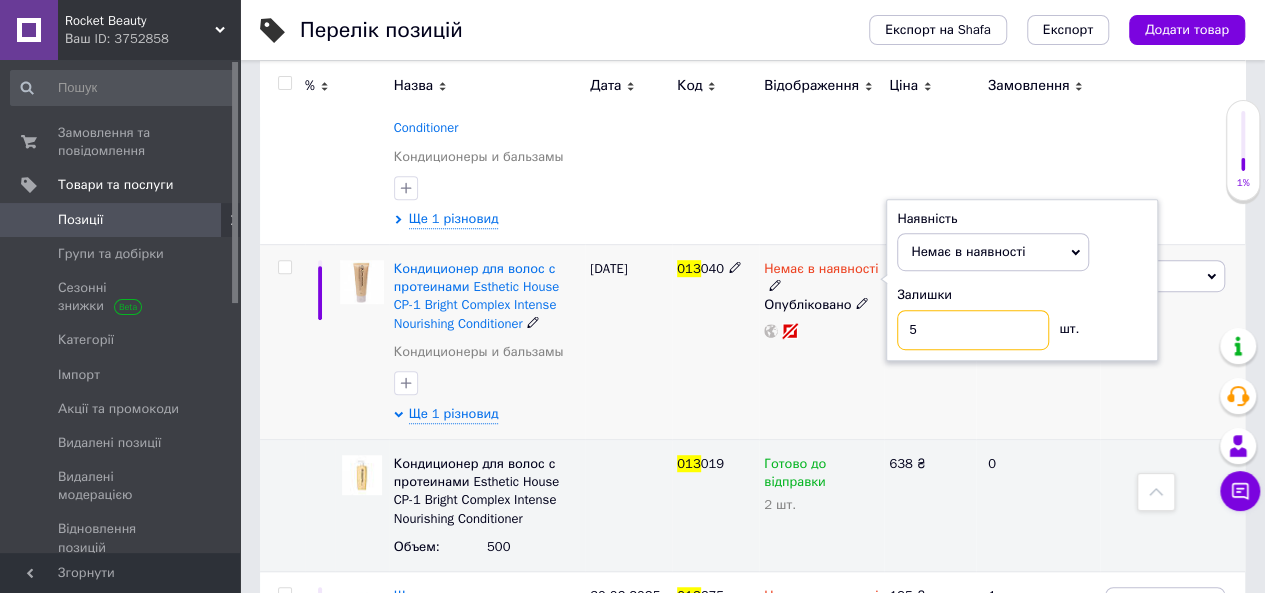 type on "5" 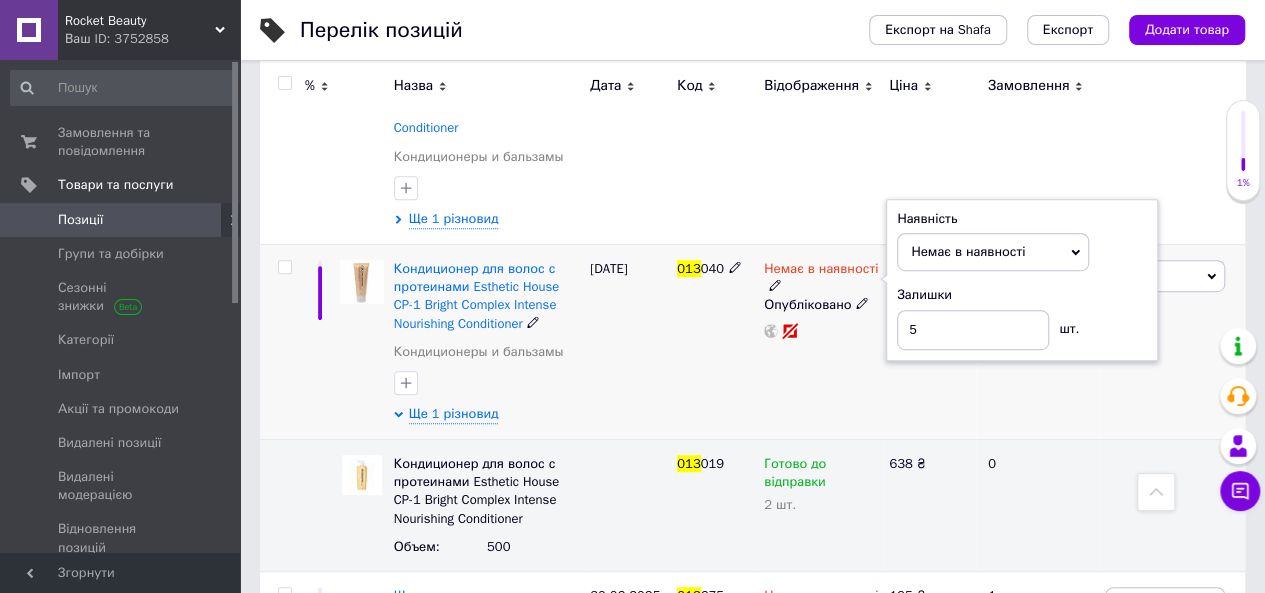 click on "Немає в наявності" at bounding box center (968, 251) 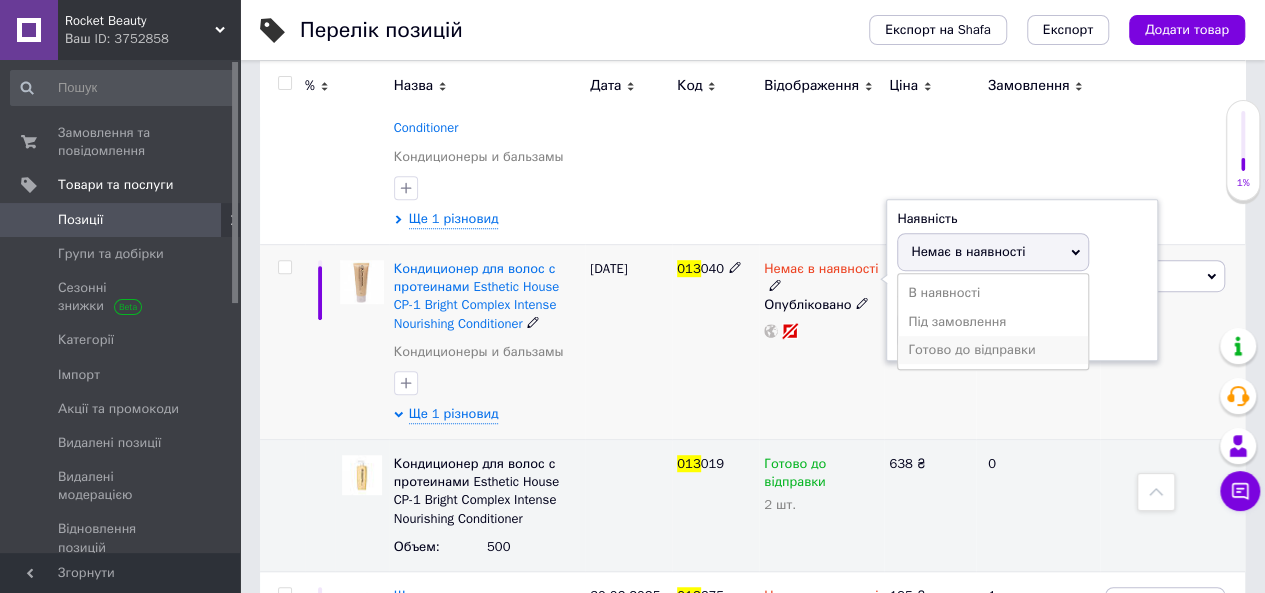 click on "Готово до відправки" at bounding box center (993, 350) 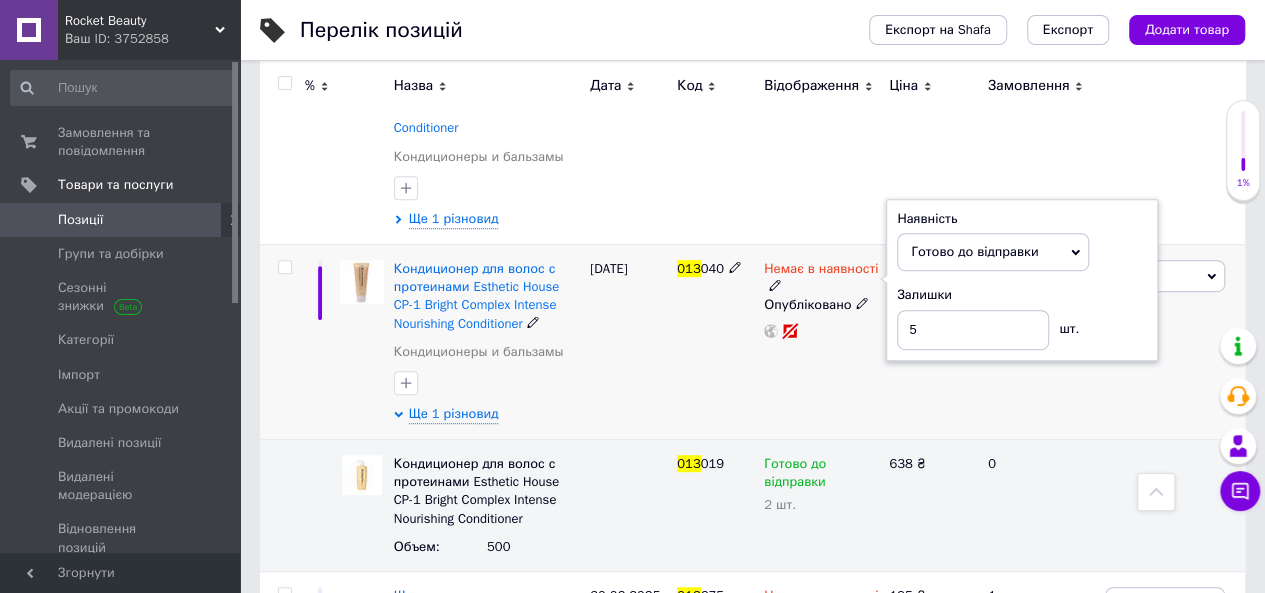 click on "Немає в наявності Наявність [PERSON_NAME] до відправки В наявності Немає в наявності Під замовлення Залишки 5 шт. Опубліковано" at bounding box center (821, 341) 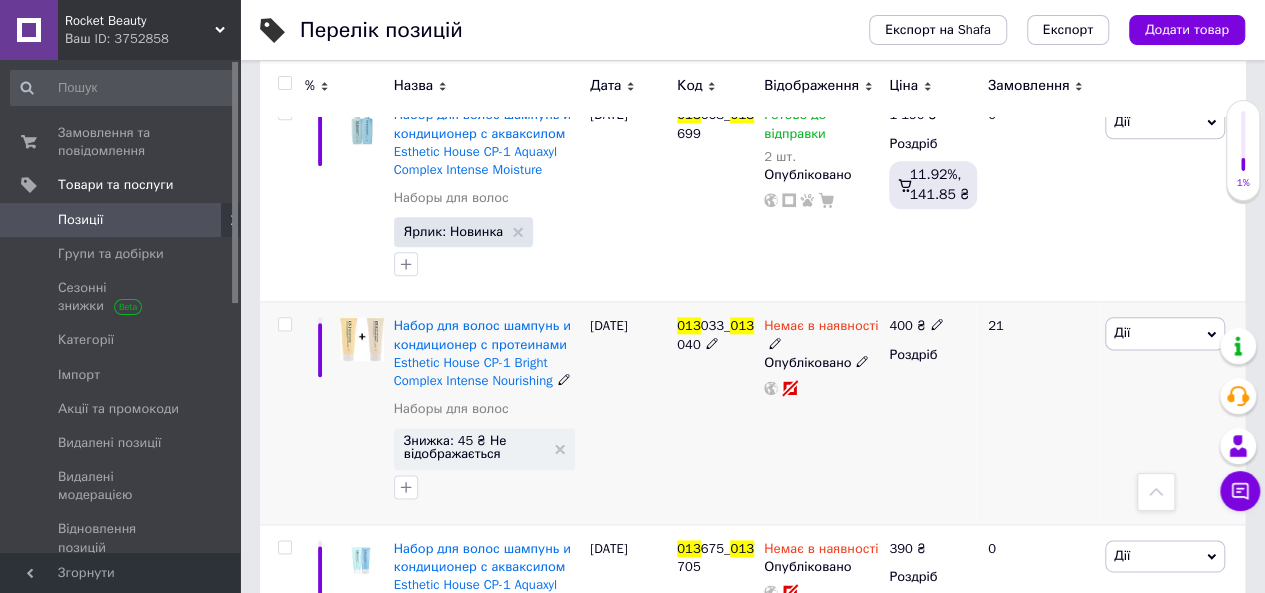 scroll, scrollTop: 1100, scrollLeft: 0, axis: vertical 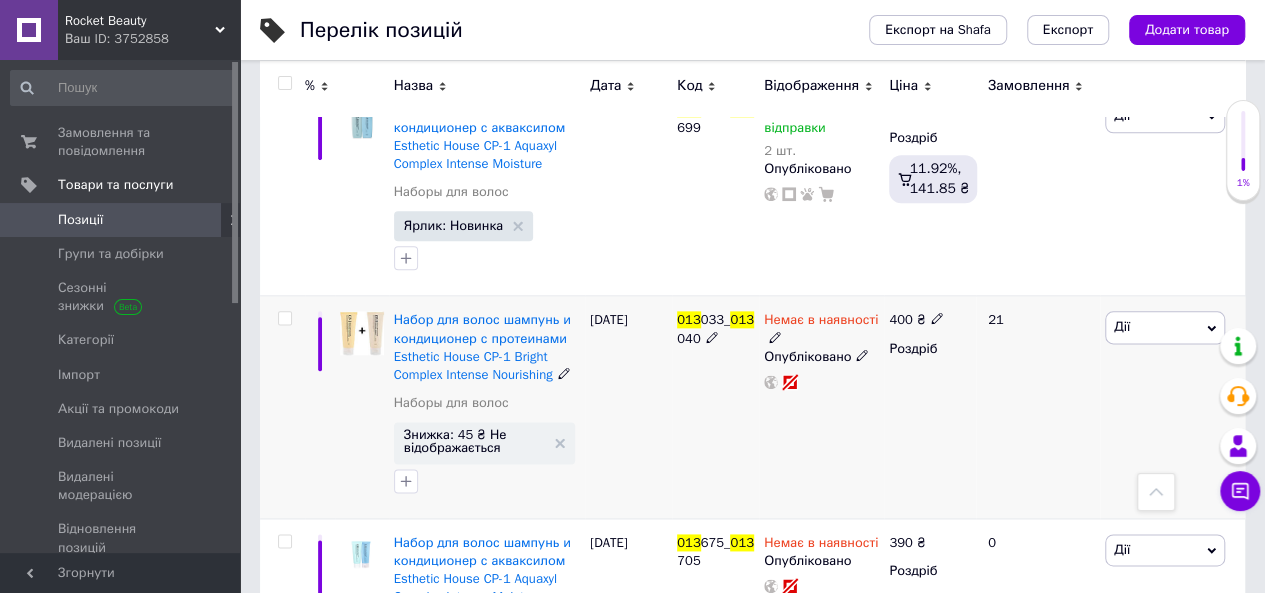 click 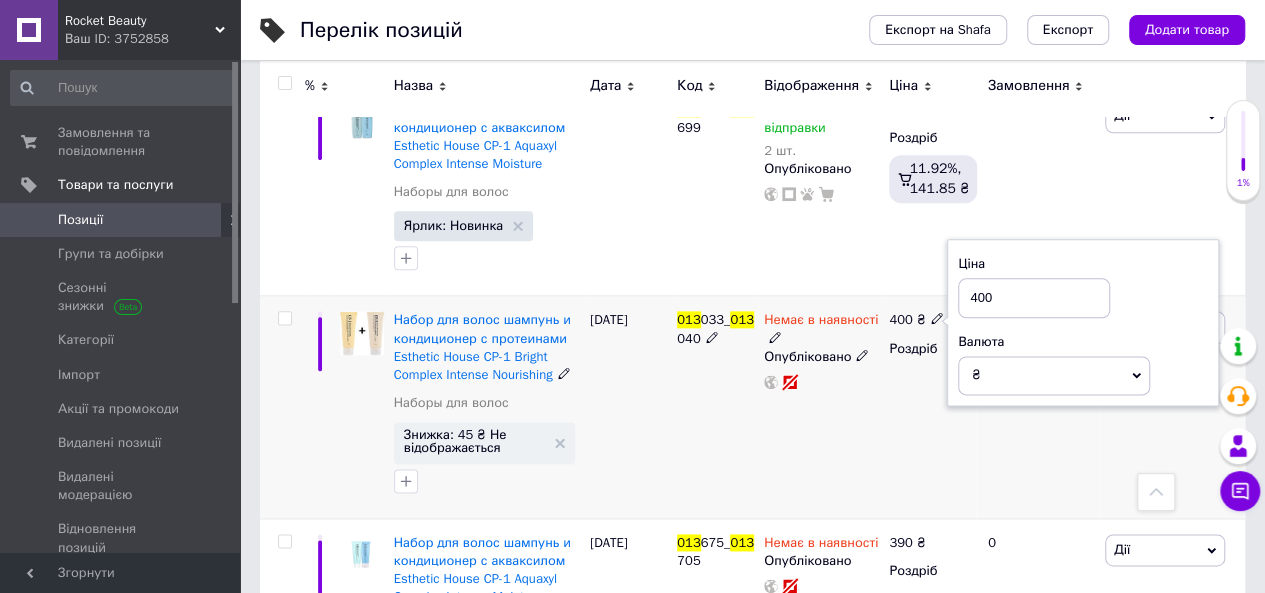 click on "400" at bounding box center (1034, 298) 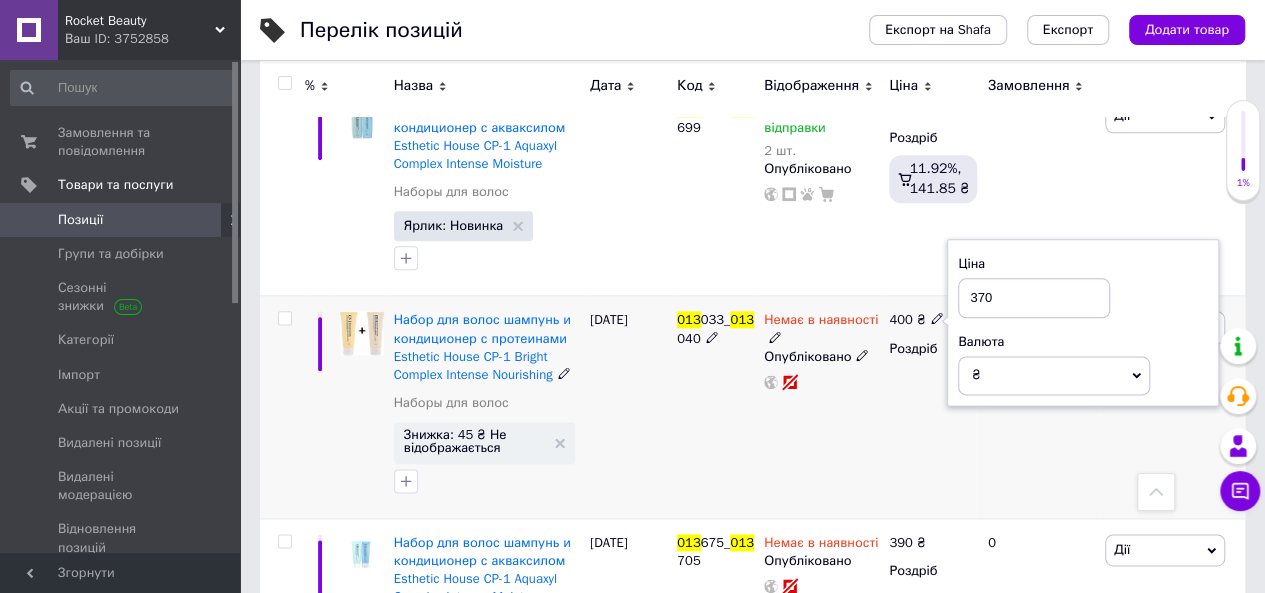 type on "370" 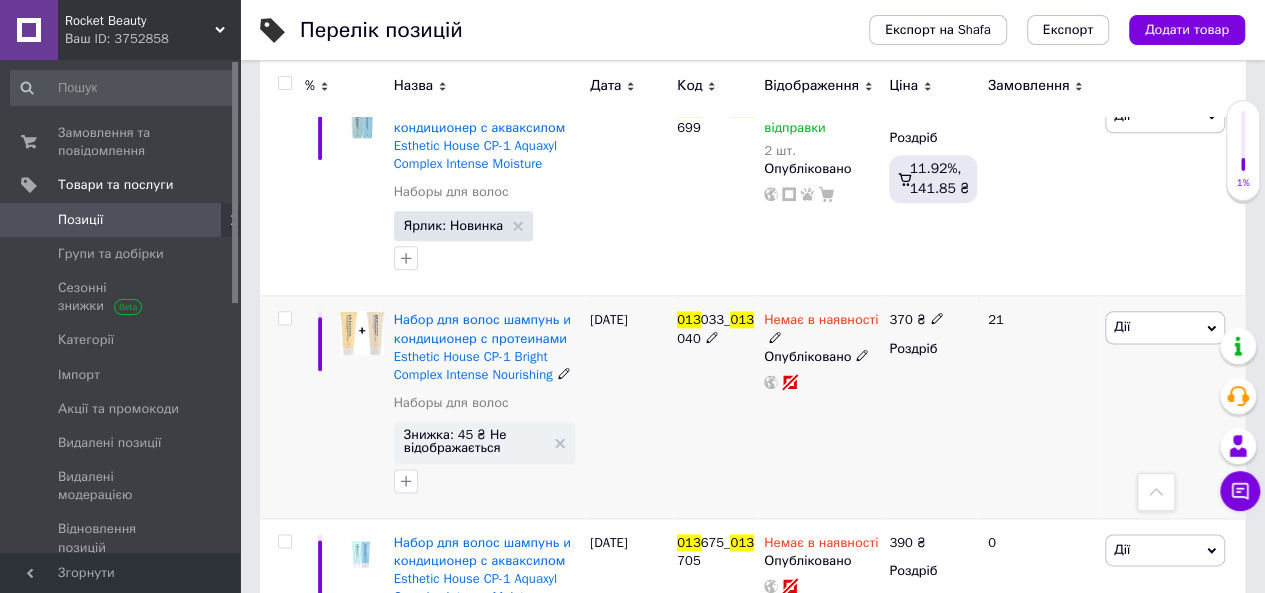 click on "Немає в наявності" at bounding box center [821, 322] 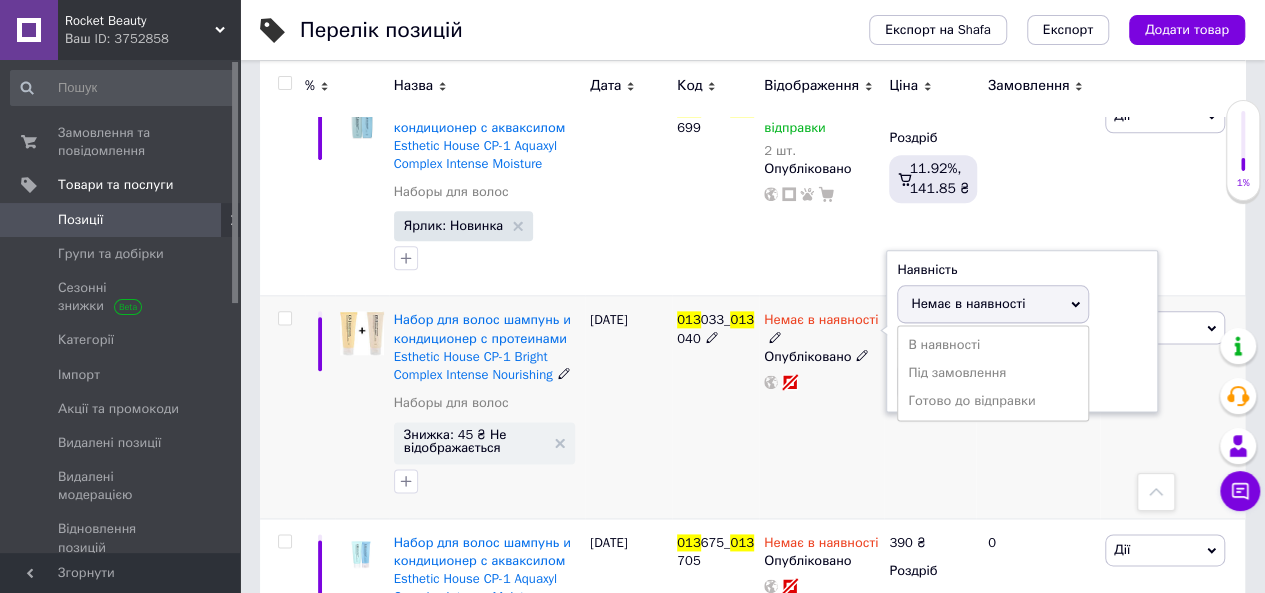 click on "Готово до відправки" at bounding box center (993, 401) 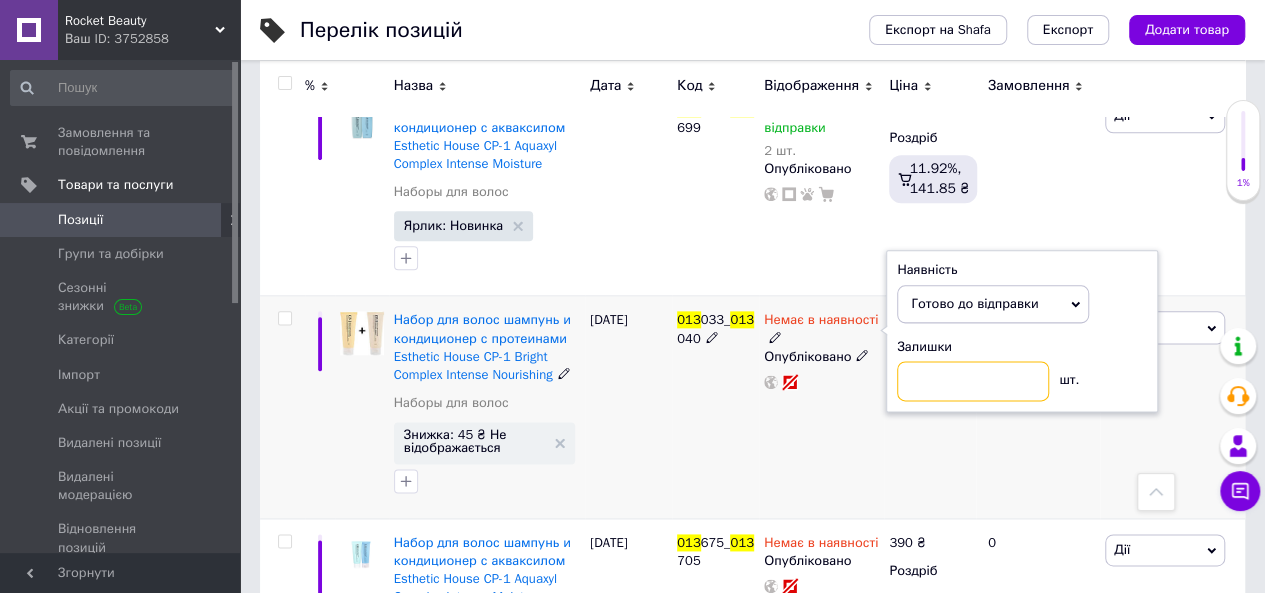 click at bounding box center [973, 381] 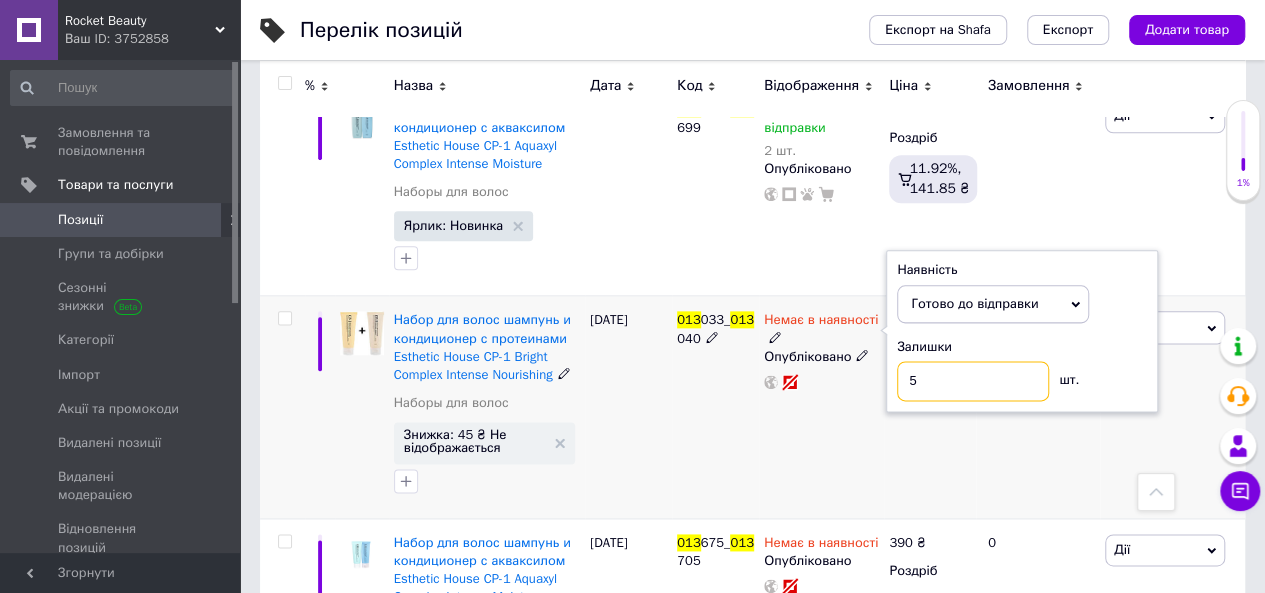 type on "5" 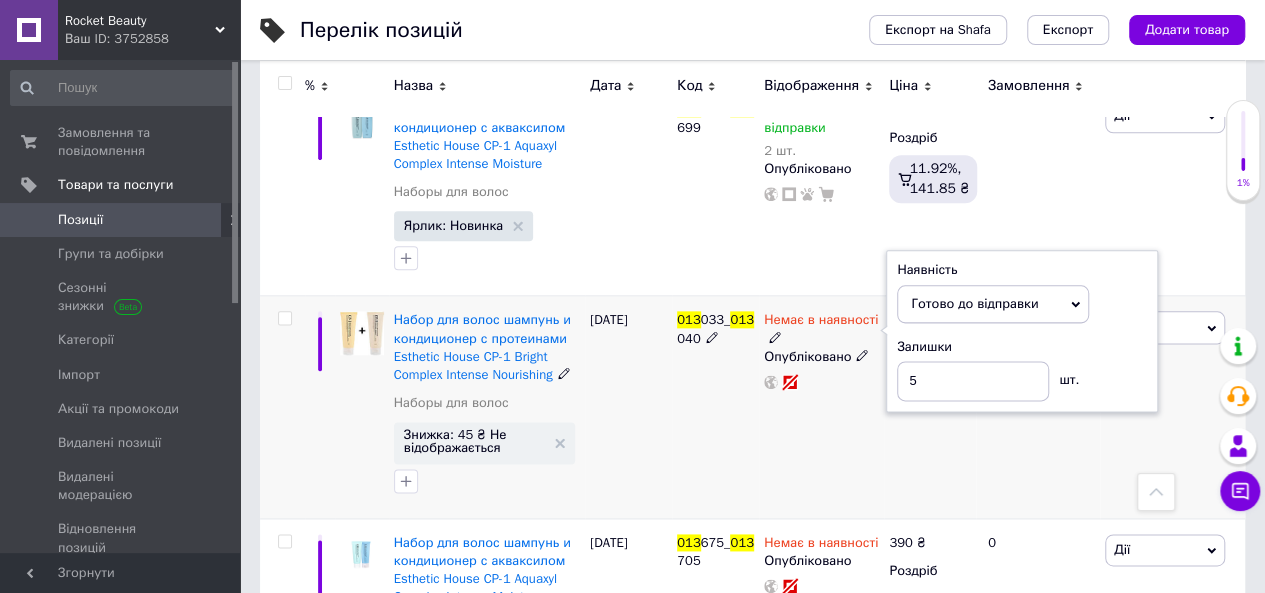 click on "Немає в наявності Наявність [PERSON_NAME] до відправки В наявності Немає в наявності Під замовлення Залишки 5 шт. Опубліковано" at bounding box center [821, 407] 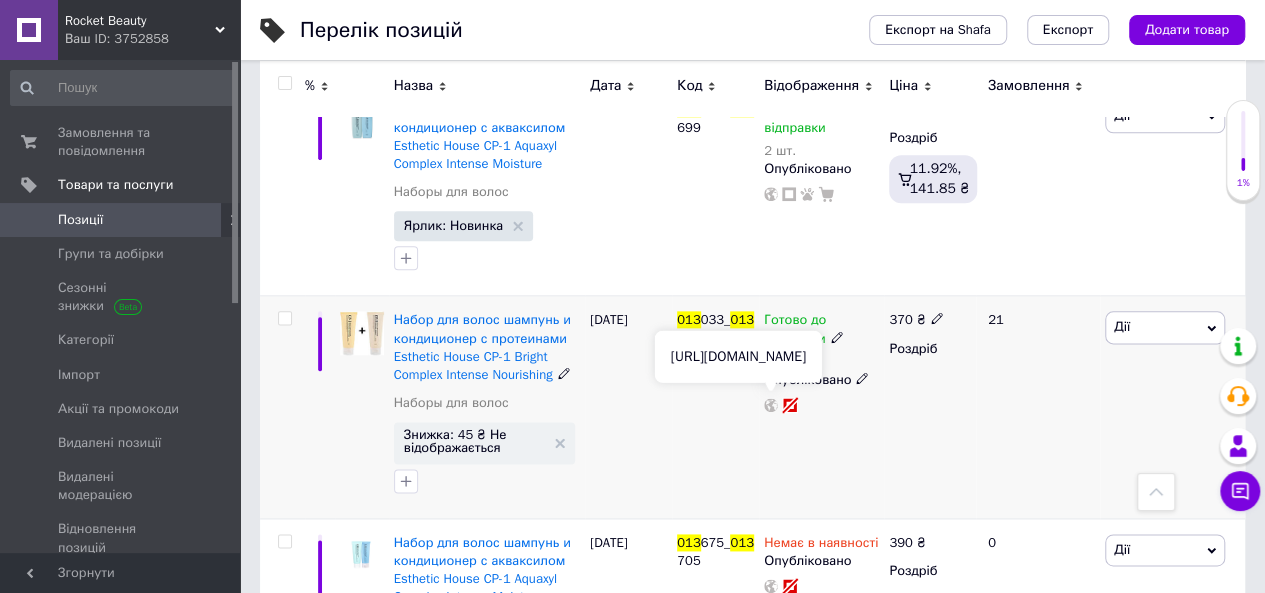 click 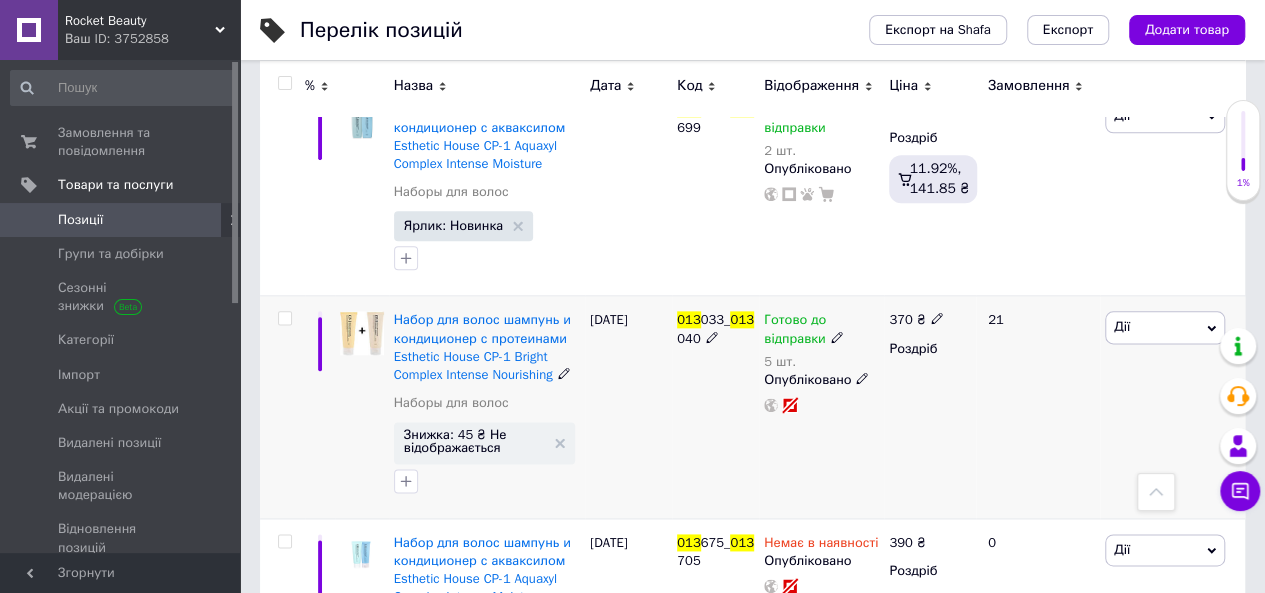 click 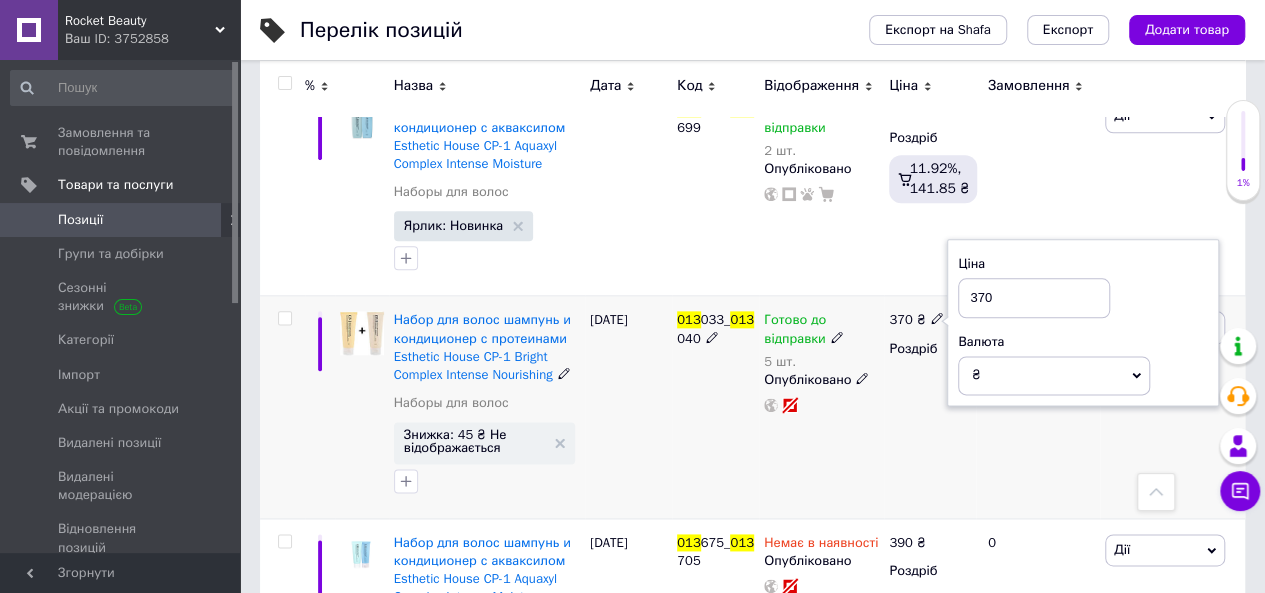 click on "370" at bounding box center (1034, 298) 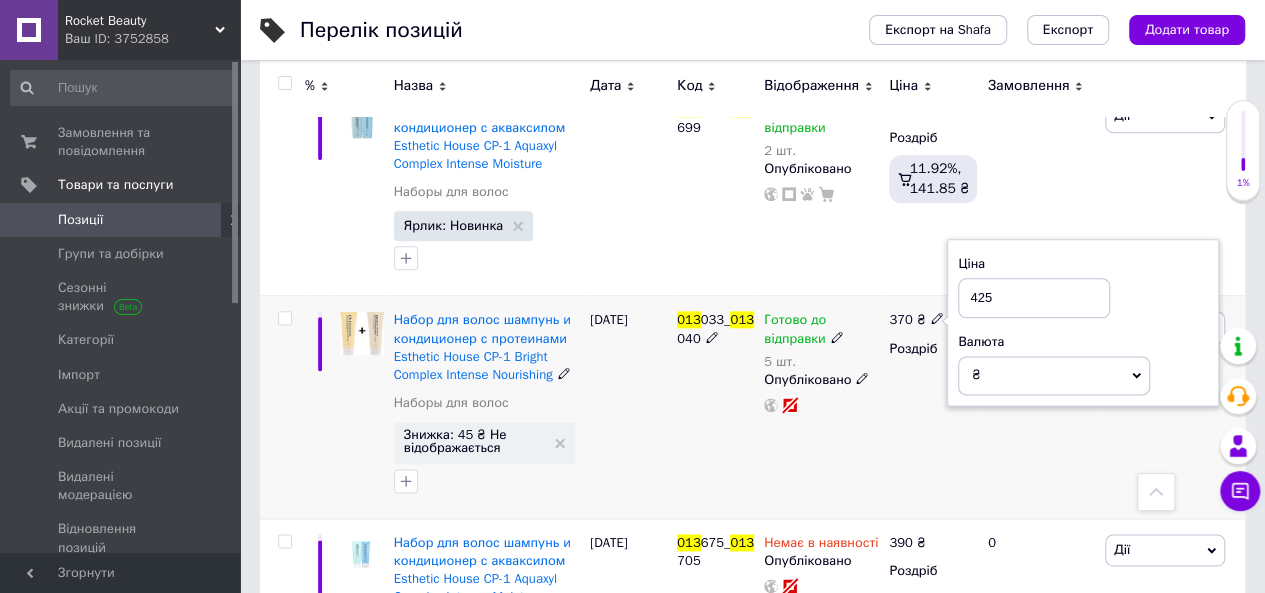type on "425" 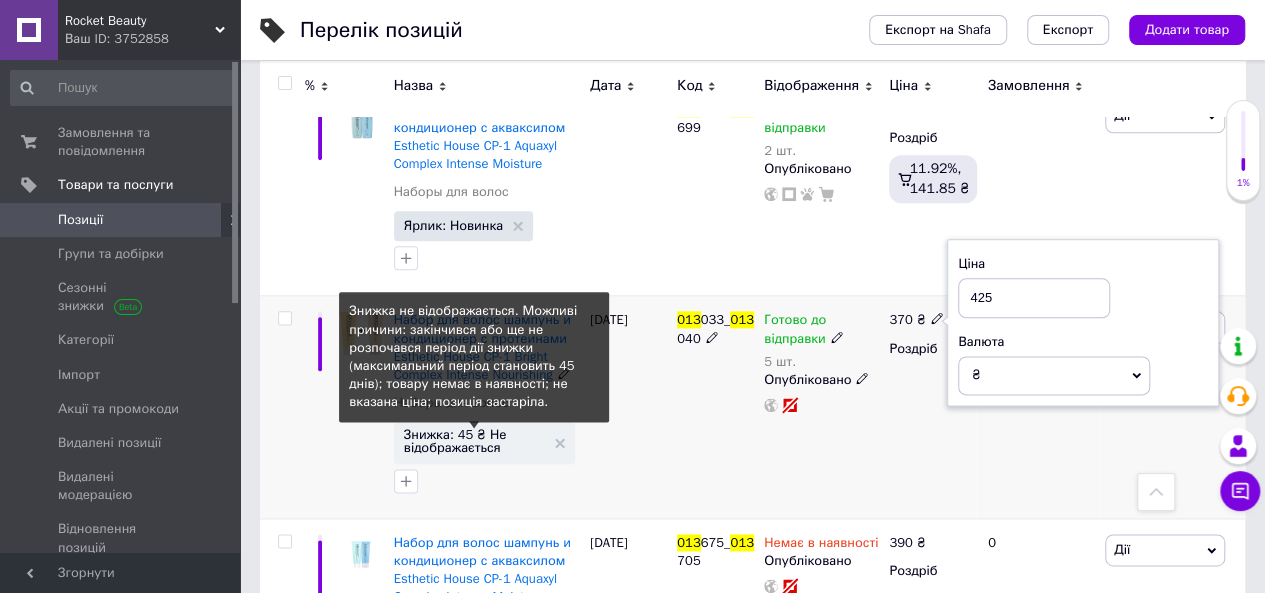 click on "Знижка: 45 ₴ Не відображається" at bounding box center [474, 441] 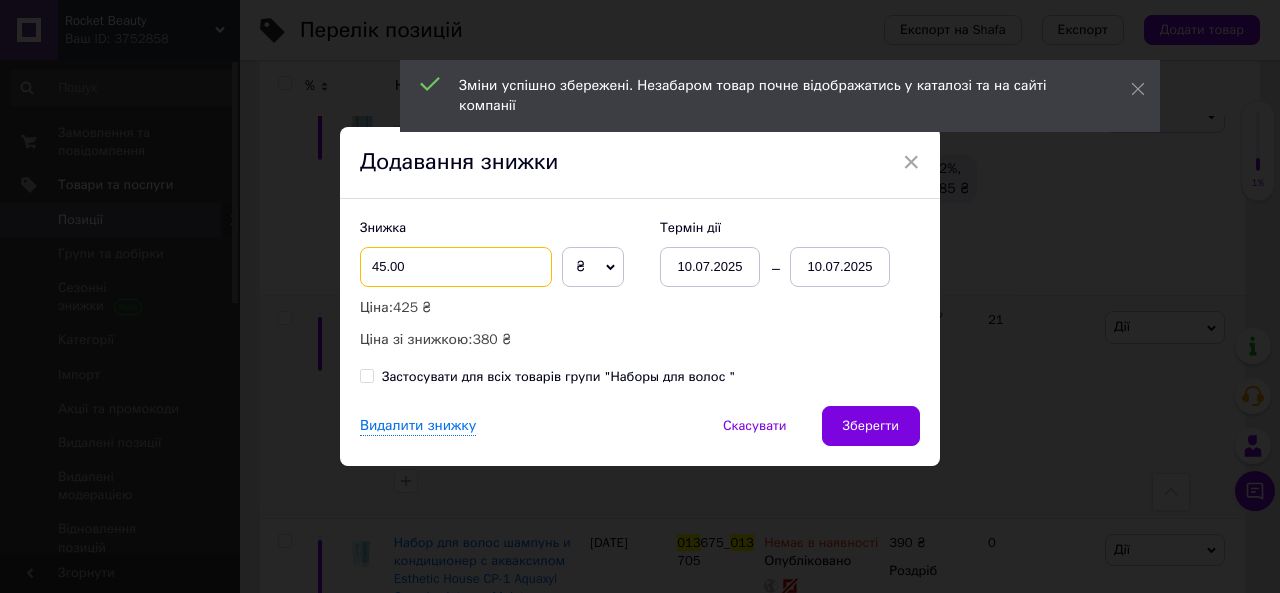 click on "45.00" at bounding box center [456, 267] 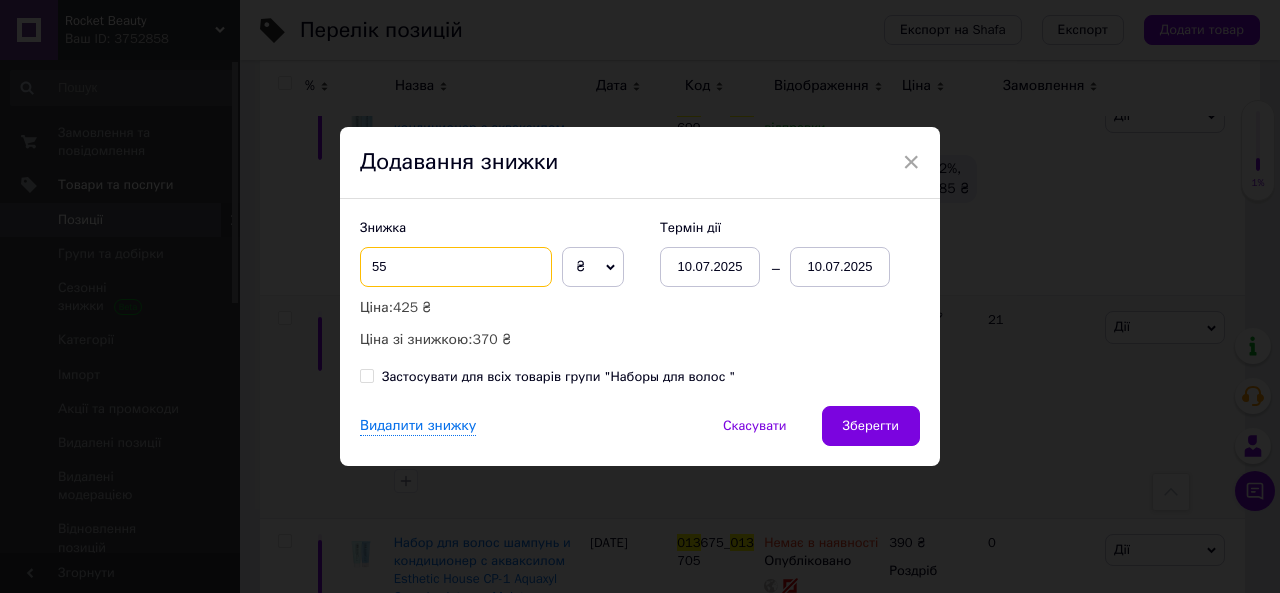 type on "55" 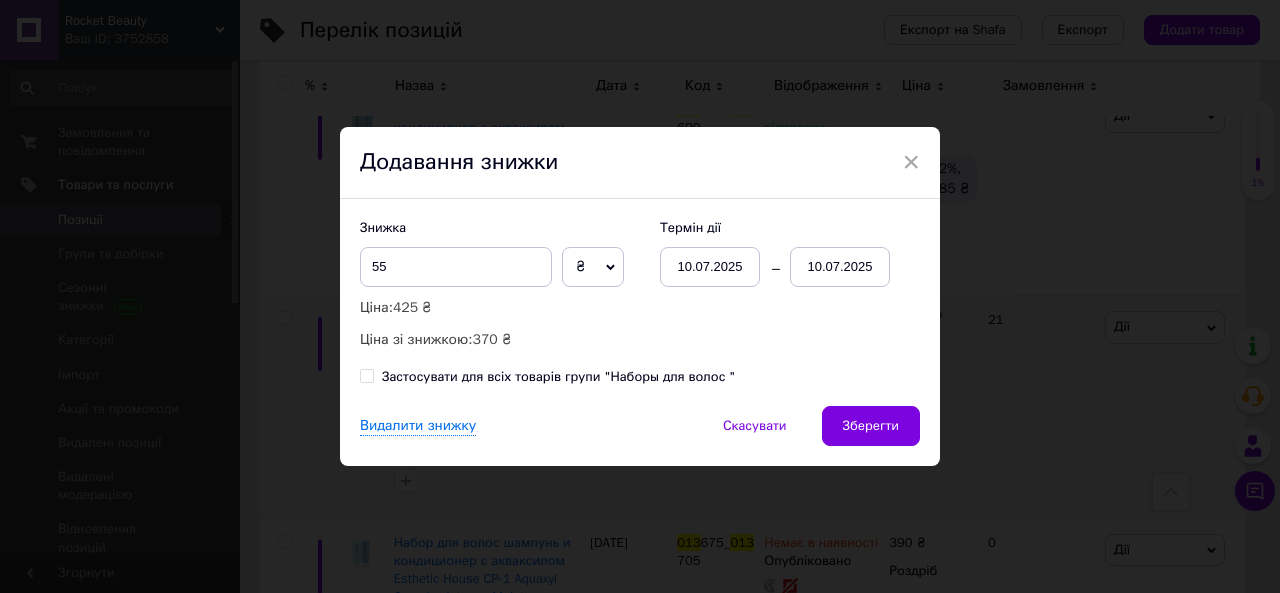 click on "10.07.2025" at bounding box center [840, 267] 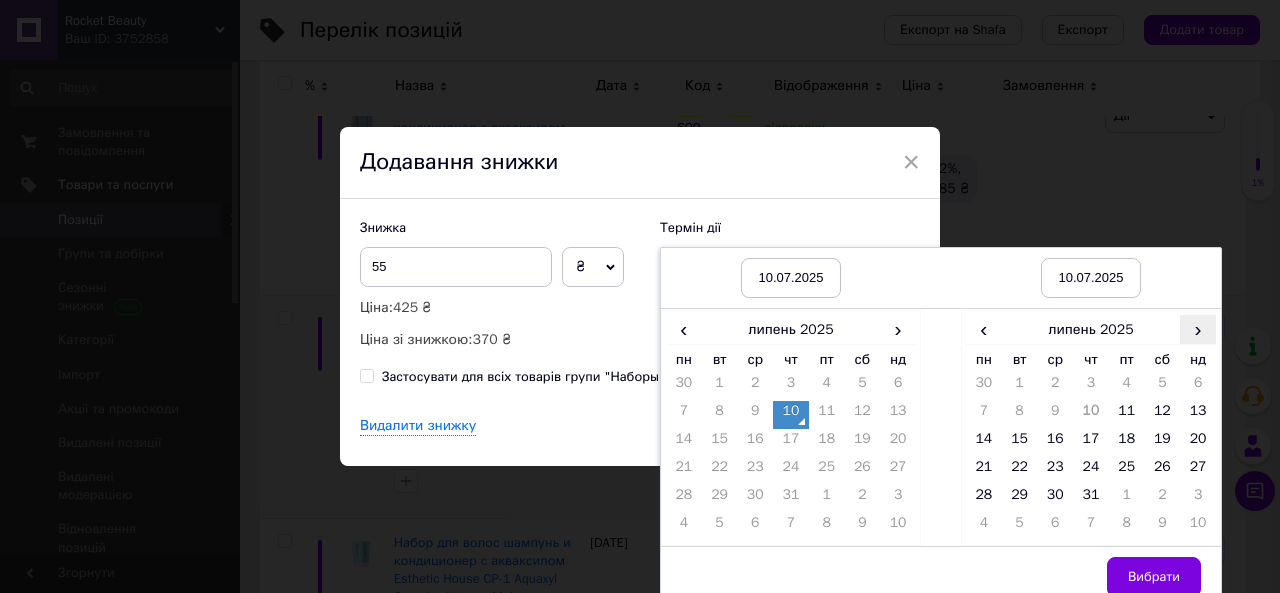 click on "›" at bounding box center [1198, 329] 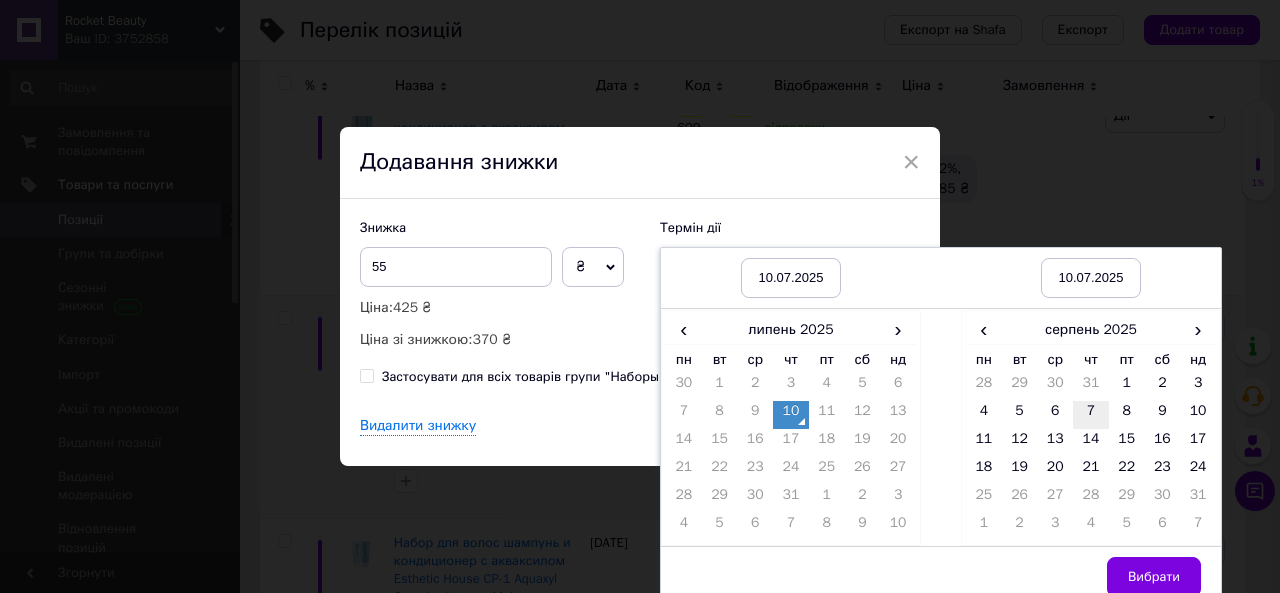 click on "7" at bounding box center [1091, 415] 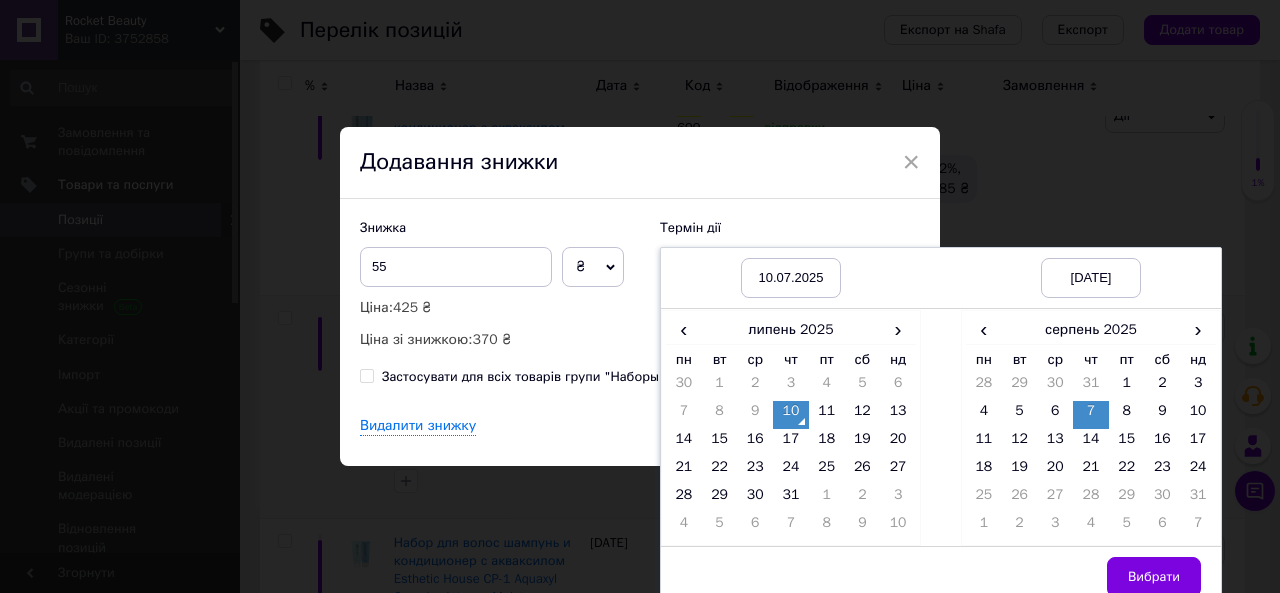 drag, startPoint x: 1152, startPoint y: 580, endPoint x: 1134, endPoint y: 566, distance: 22.803509 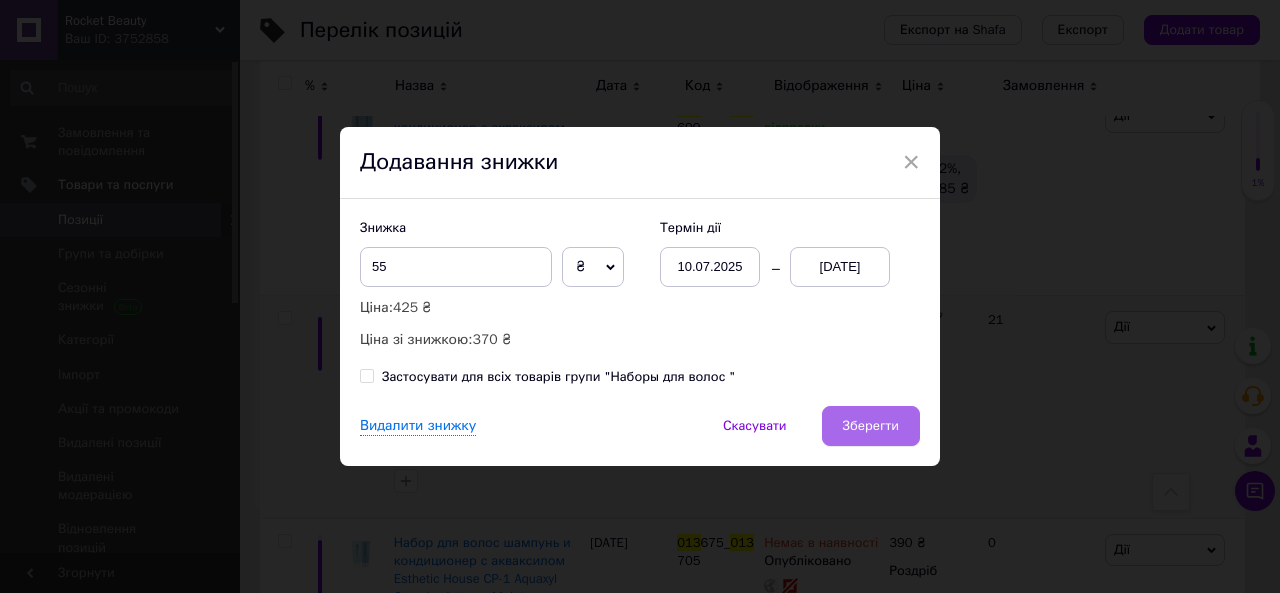 click on "Зберегти" at bounding box center (871, 426) 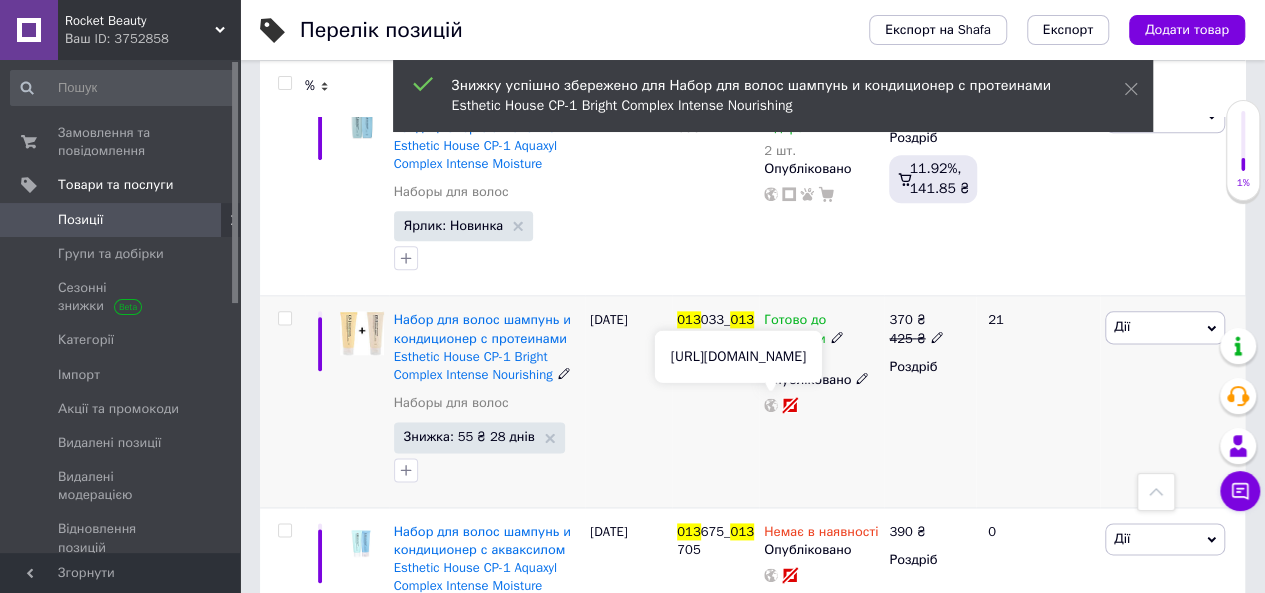 click 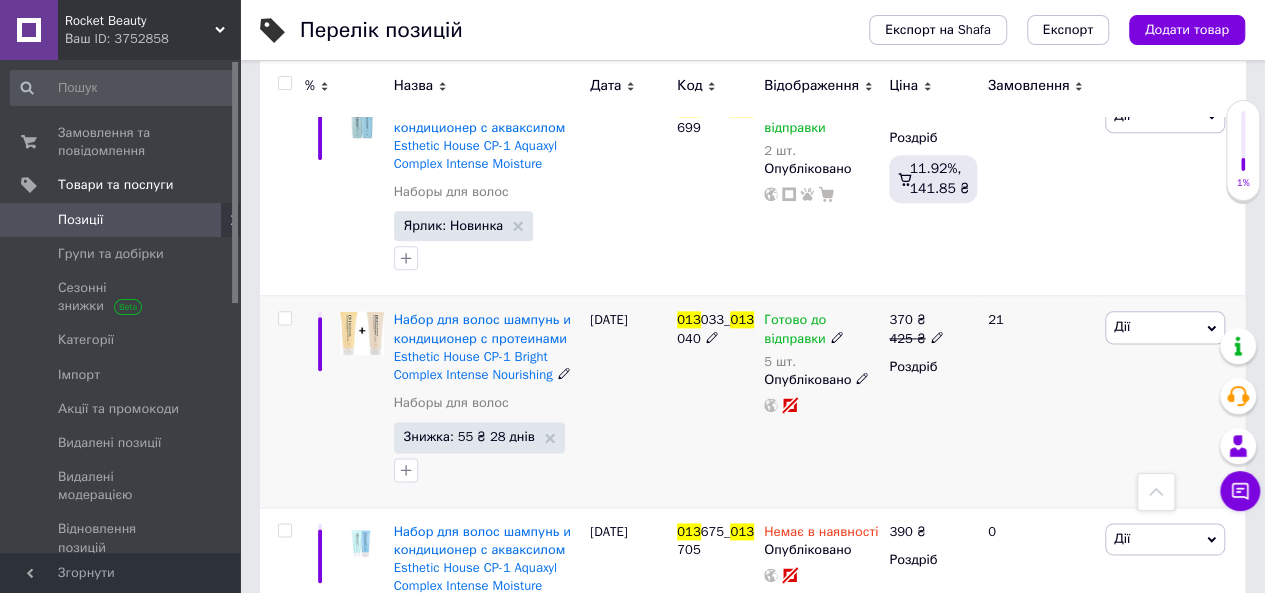 click 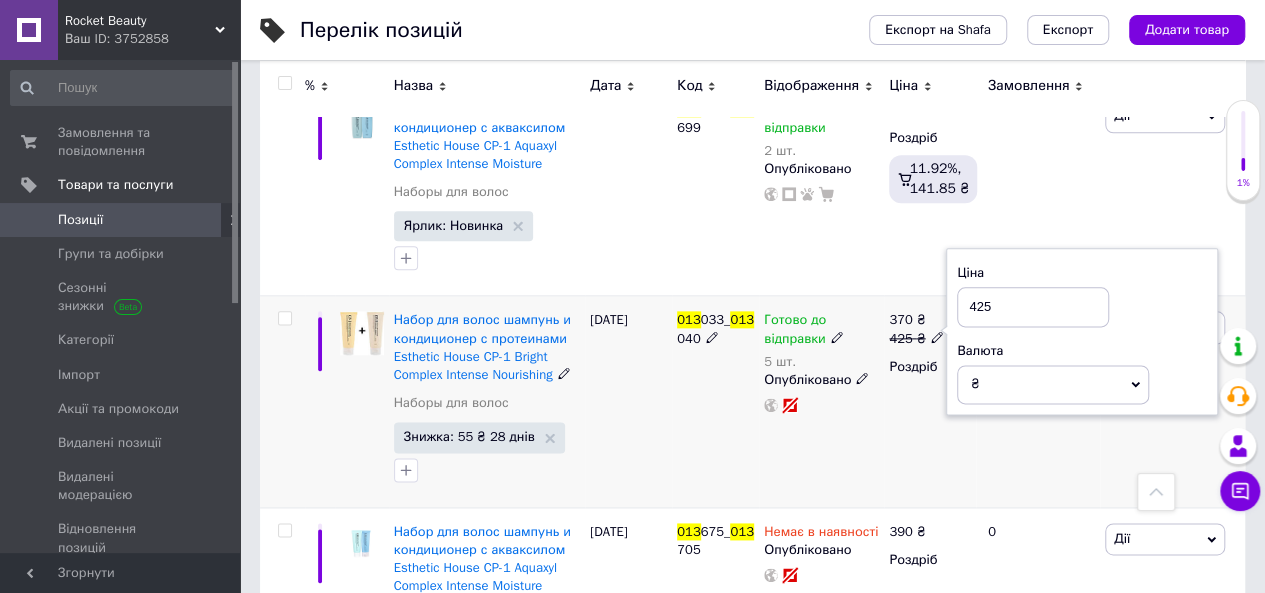 click on "425" at bounding box center (1033, 307) 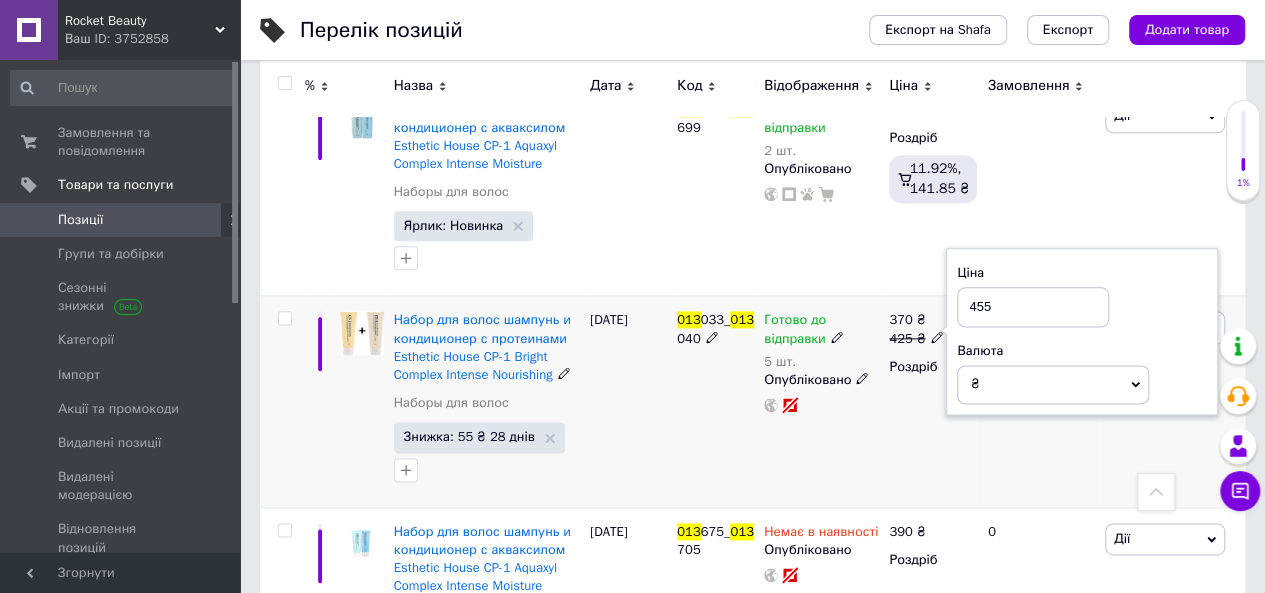 type on "455" 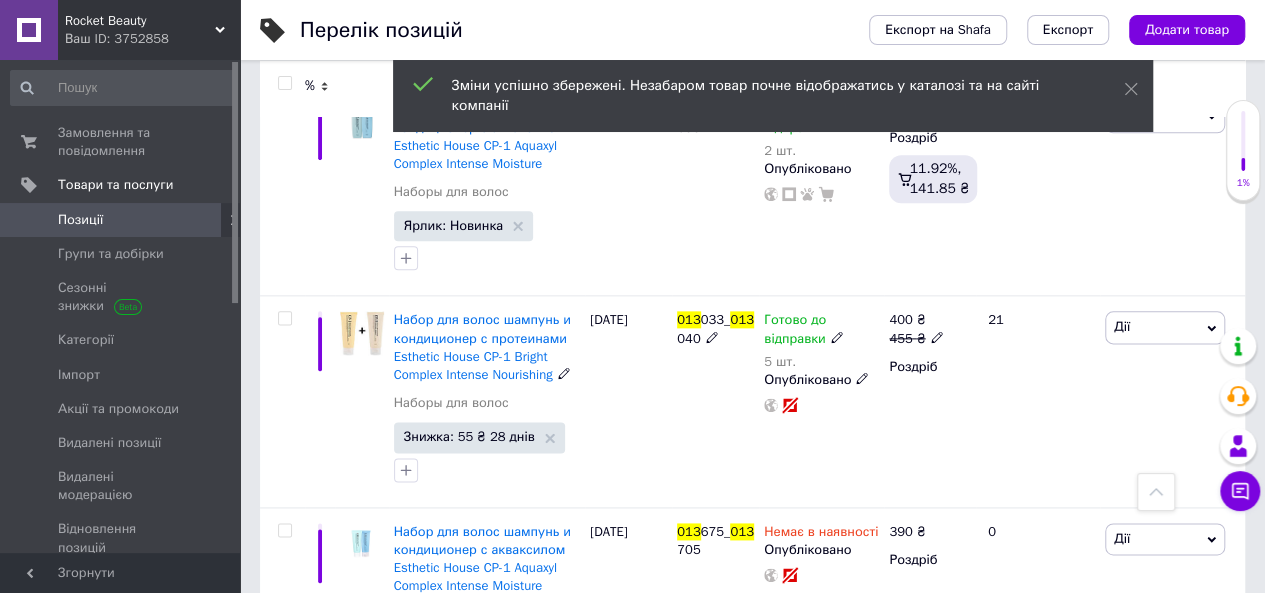 click on "Знижка: 55 ₴ 28 днів" at bounding box center (479, 437) 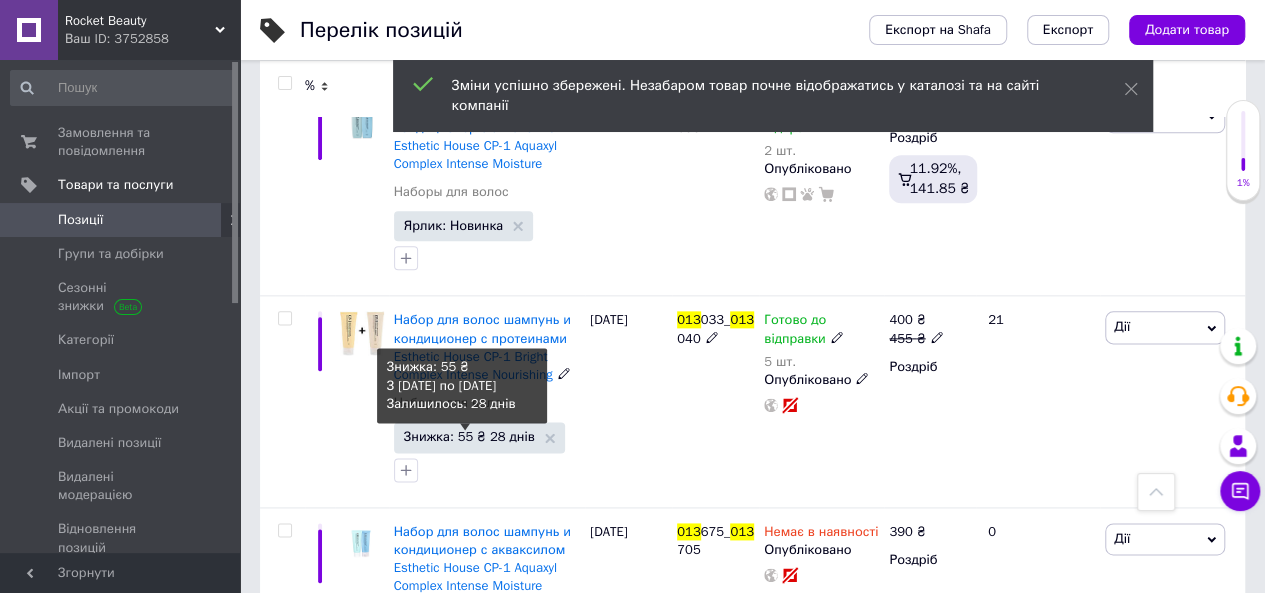 click on "Знижка: 55 ₴ 28 днів" at bounding box center [469, 436] 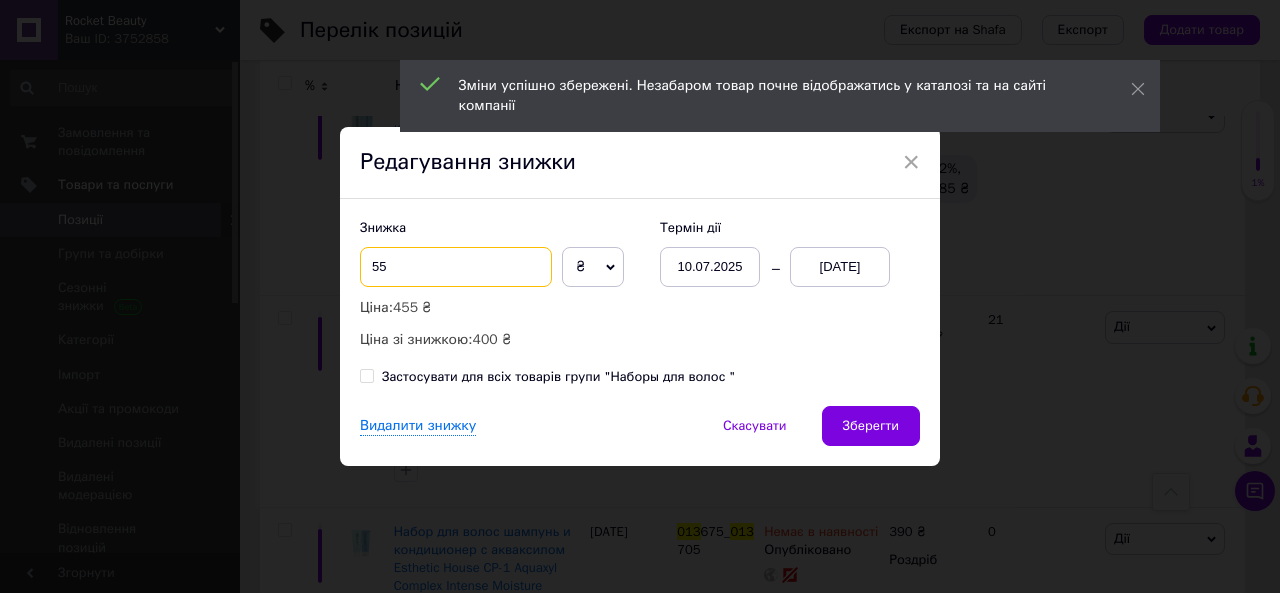 click on "55" at bounding box center [456, 267] 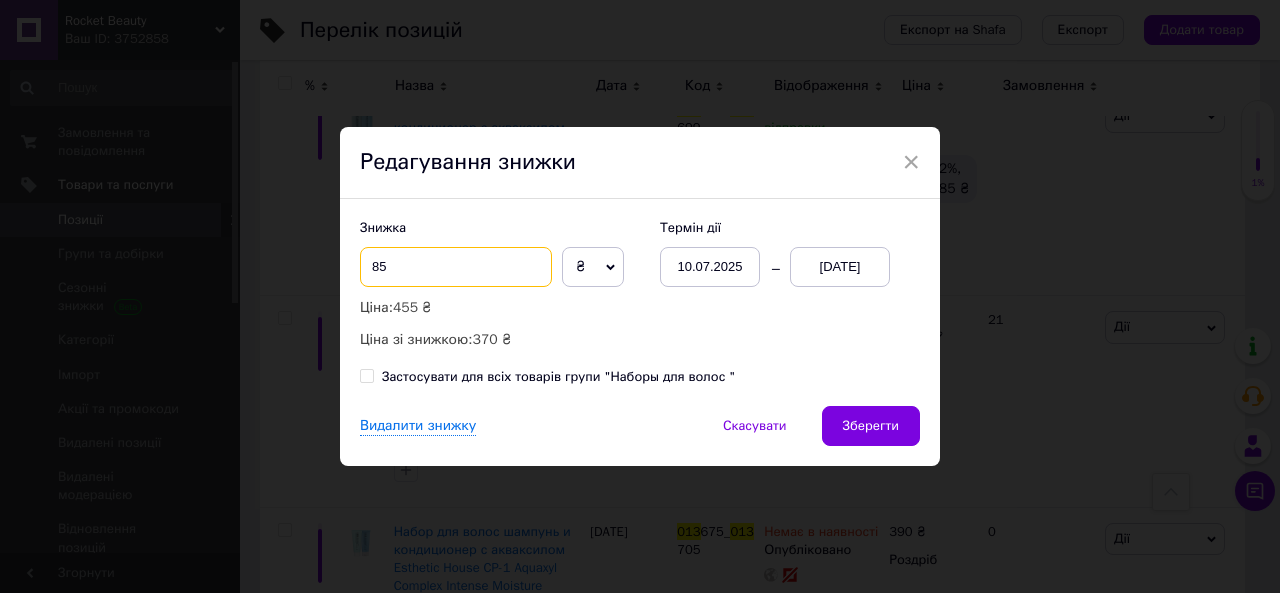 type on "85" 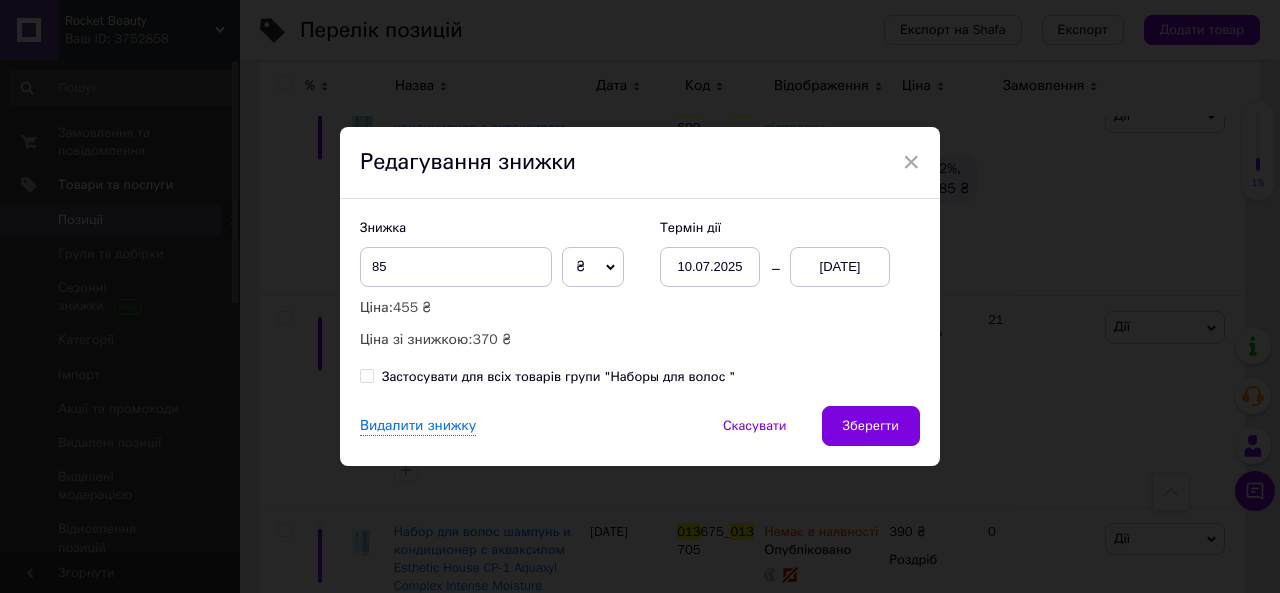 click on "Знижка 85 ₴ % Ціна:  455   ₴ Ціна зі знижкою:  370   ₴ Термін дії [DATE] [DATE] Застосувати для всіх товарів групи "Наборы для волос "" at bounding box center (640, 302) 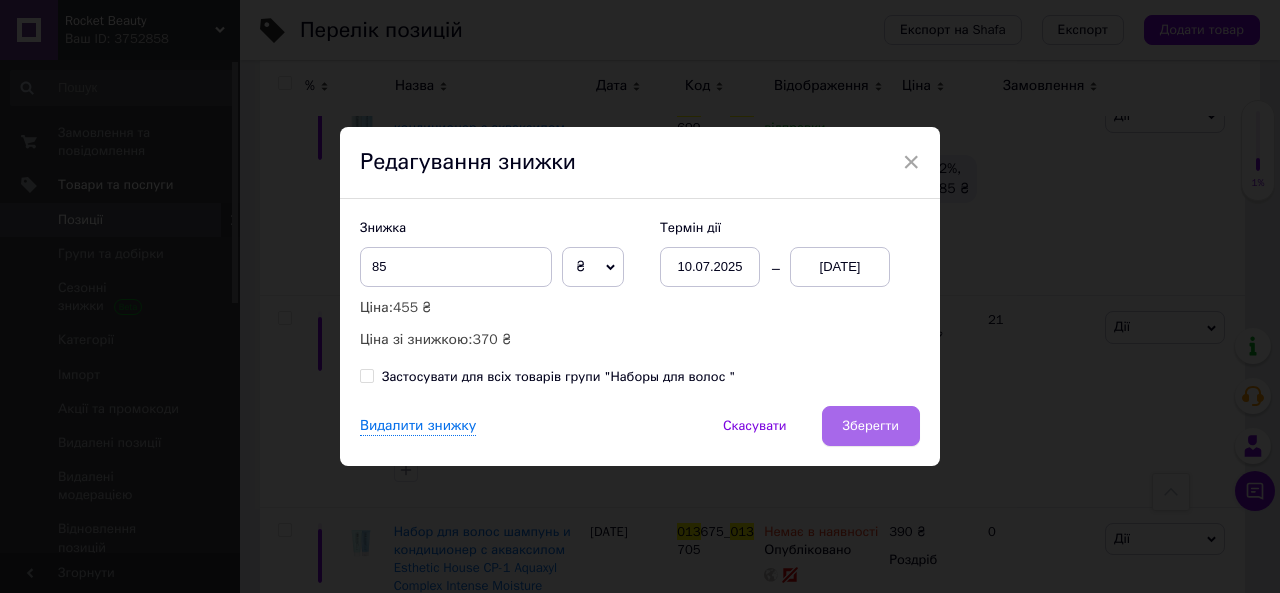click on "Зберегти" at bounding box center (871, 426) 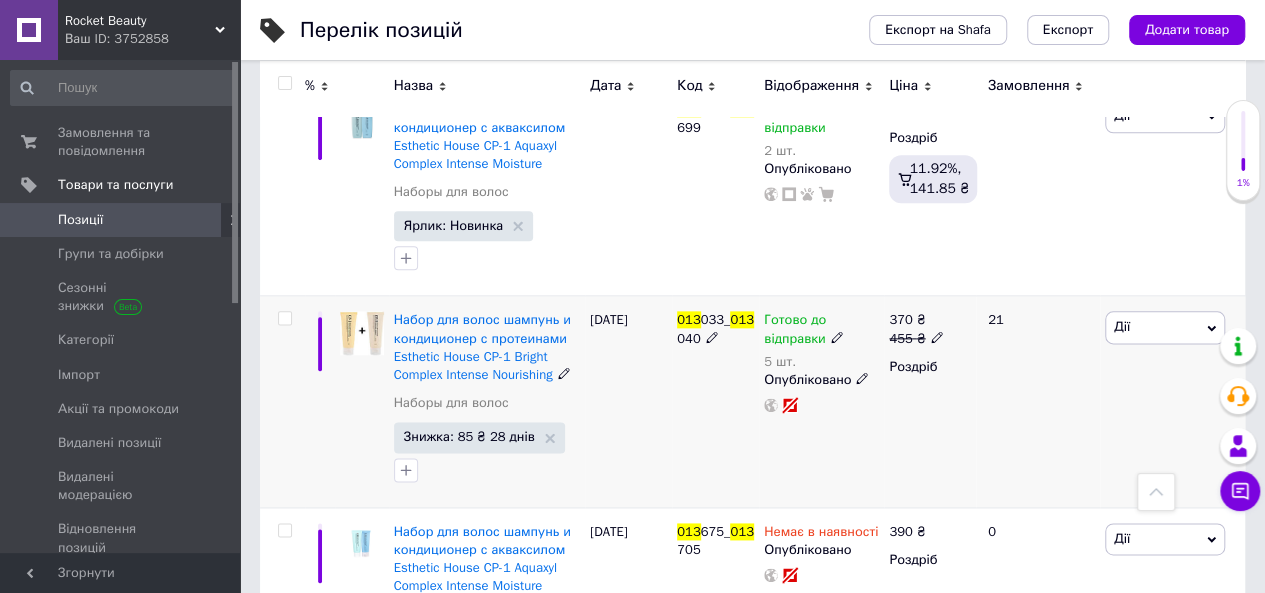 click 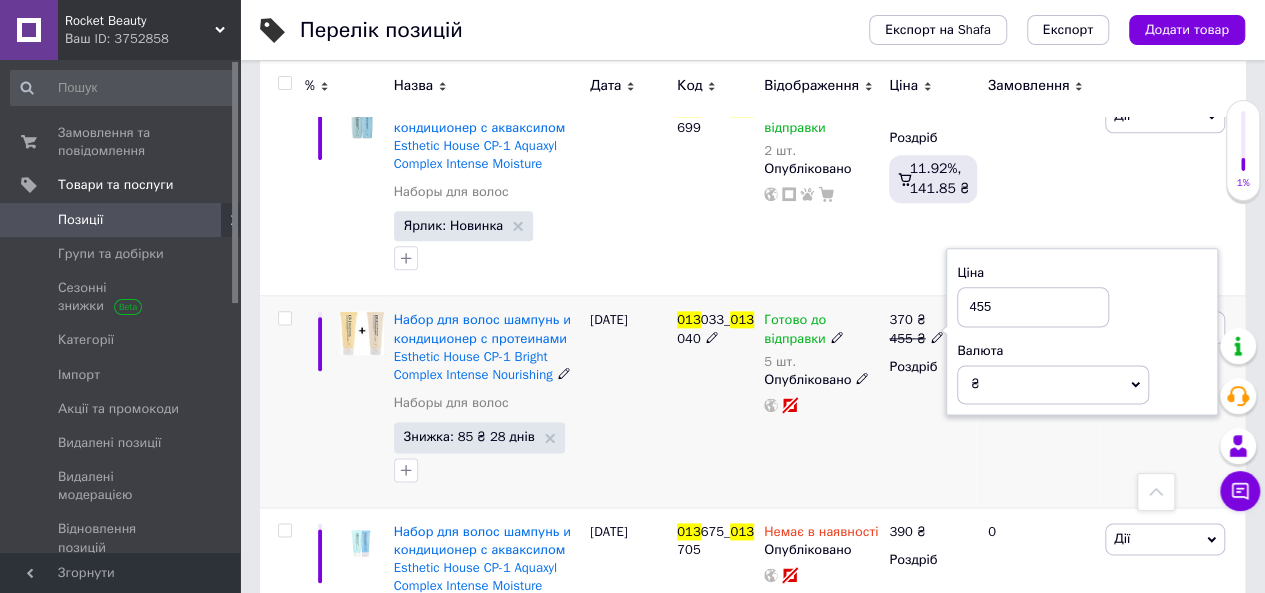 click on "455" at bounding box center [1033, 307] 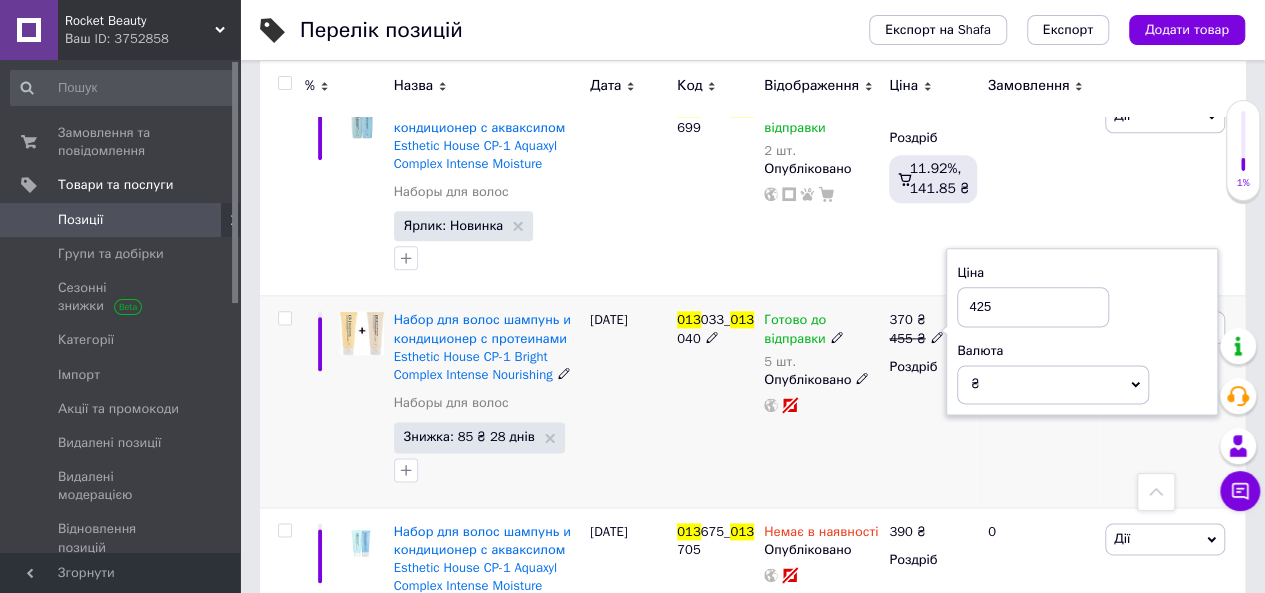 type on "425" 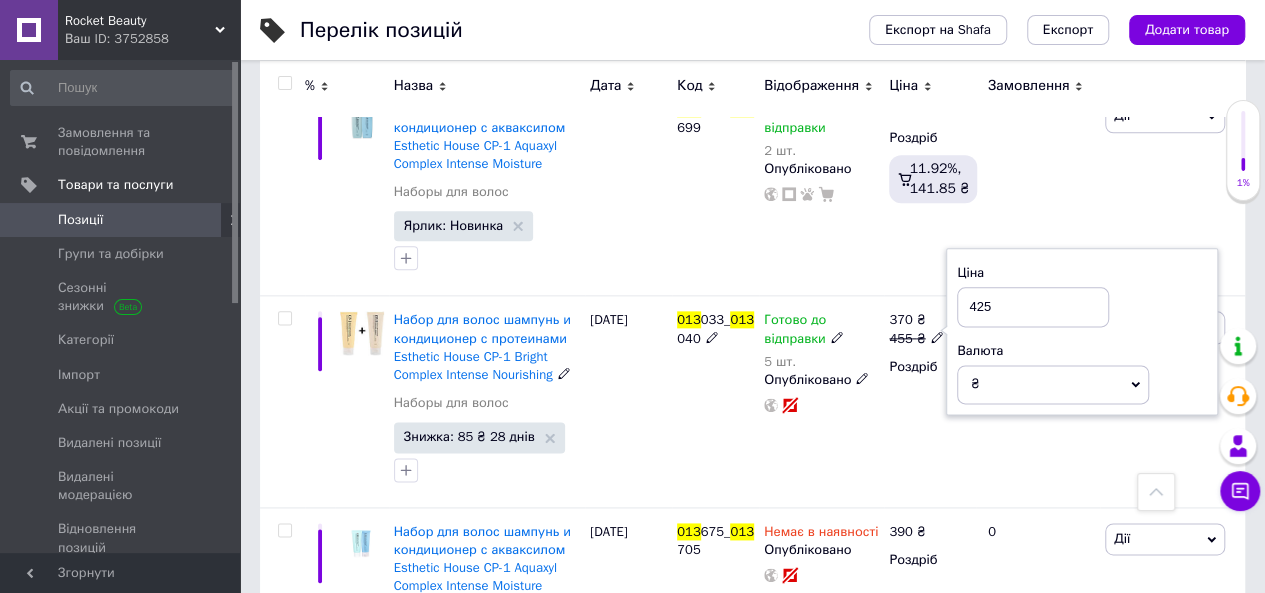 click on "Знижка: 85 ₴ 28 днів" at bounding box center [479, 437] 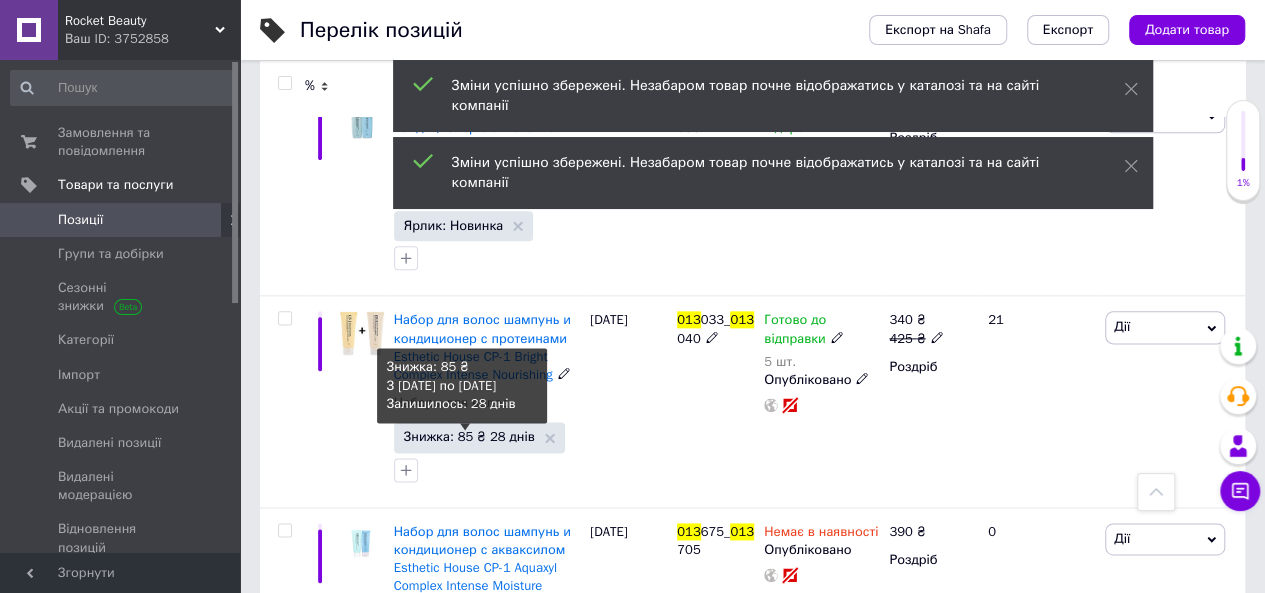 click on "Знижка: 85 ₴ 28 днів" at bounding box center [469, 436] 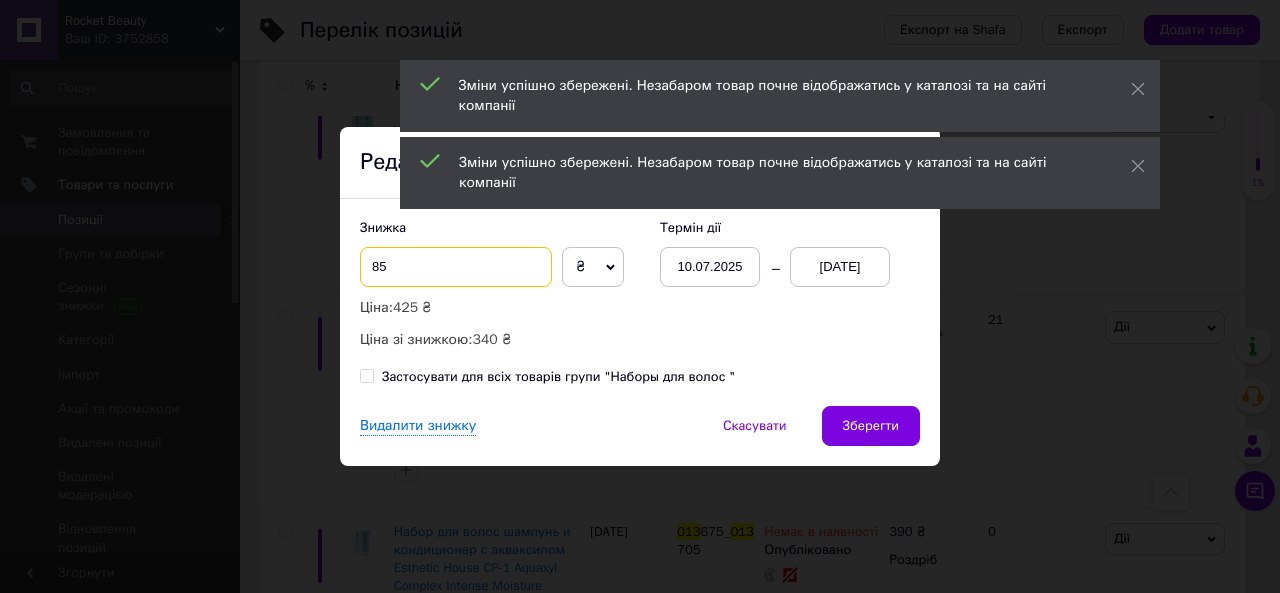 click on "85" at bounding box center (456, 267) 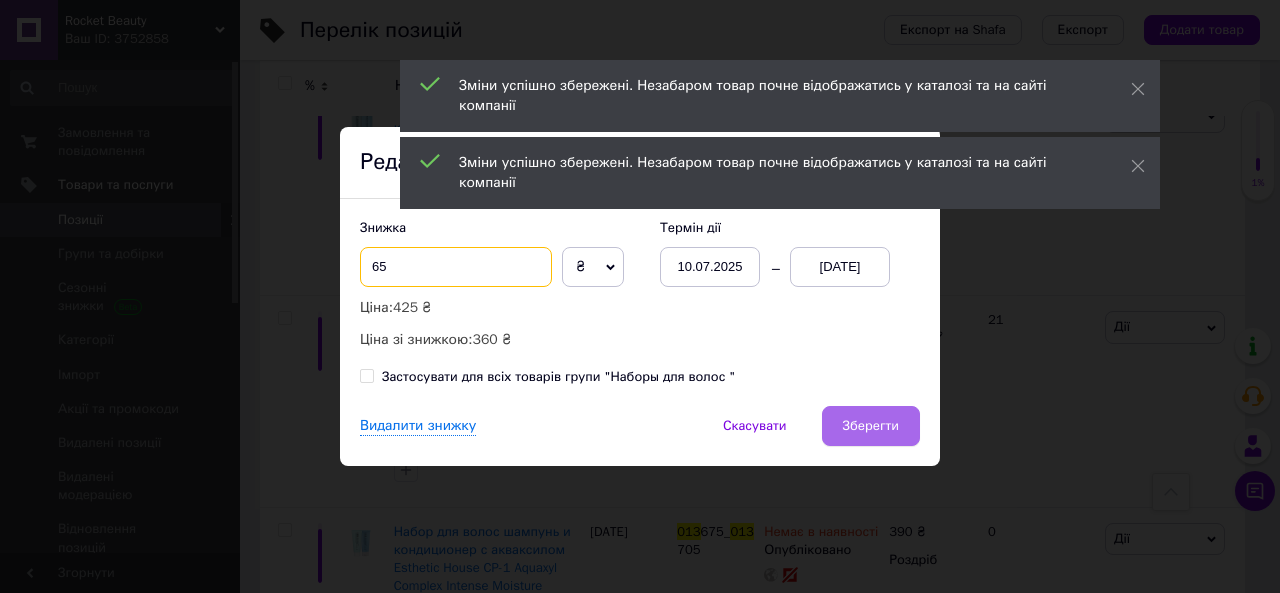 type on "65" 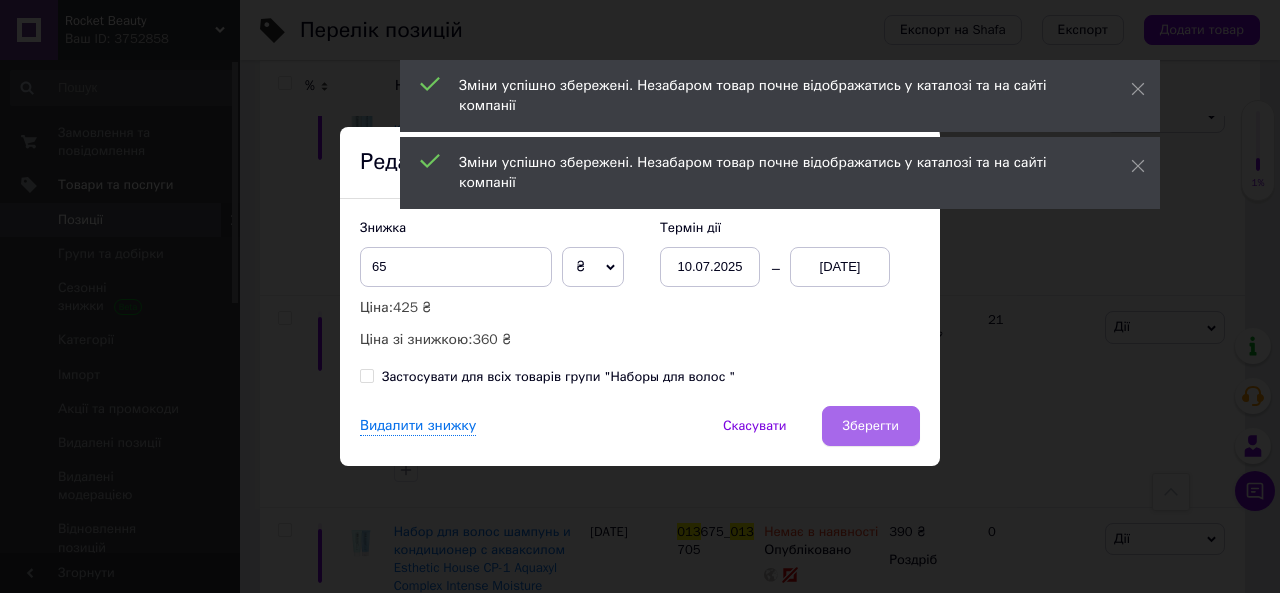 click on "Зберегти" at bounding box center (871, 426) 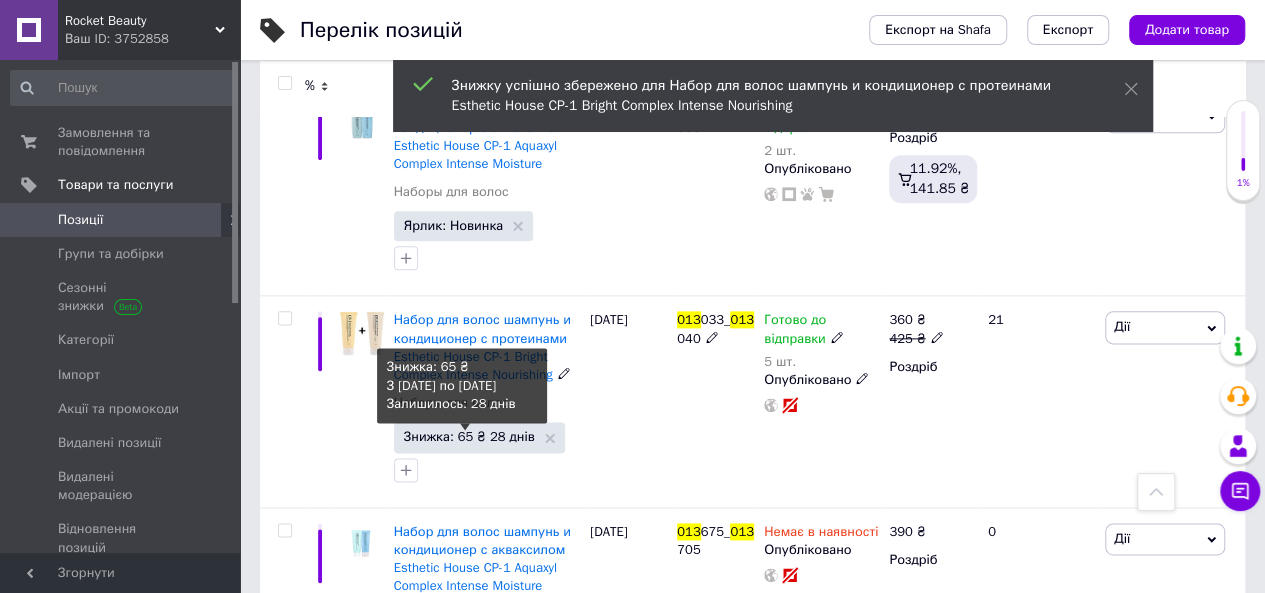 click on "Знижка: 65 ₴ 28 днів" at bounding box center (469, 436) 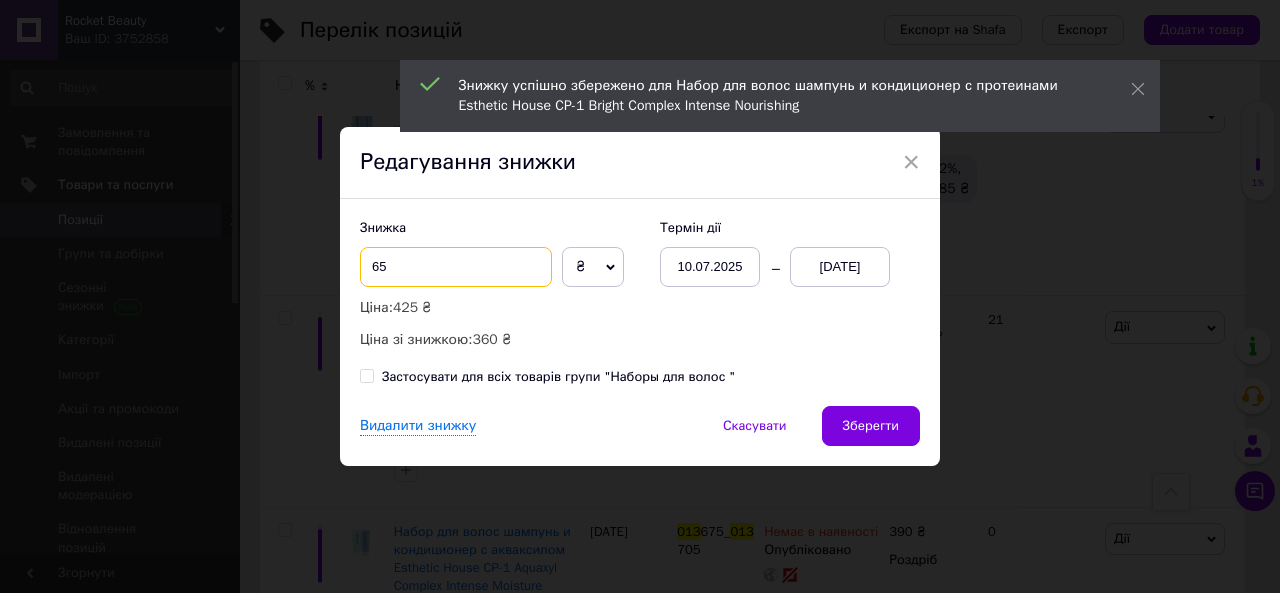 click on "65" at bounding box center [456, 267] 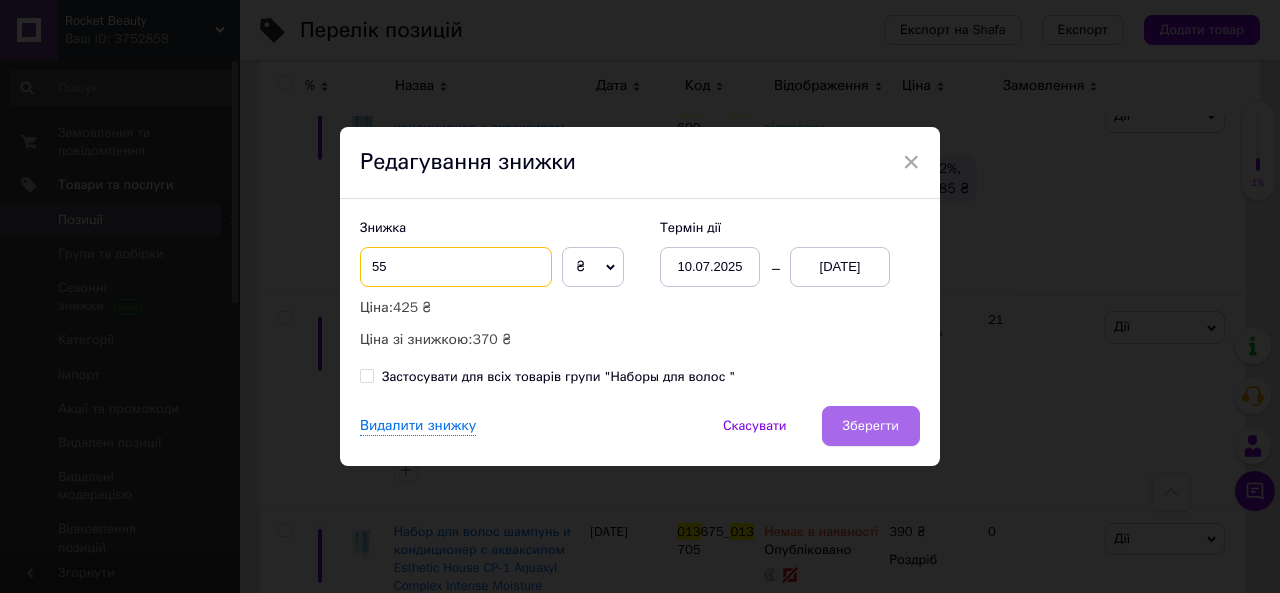 type on "55" 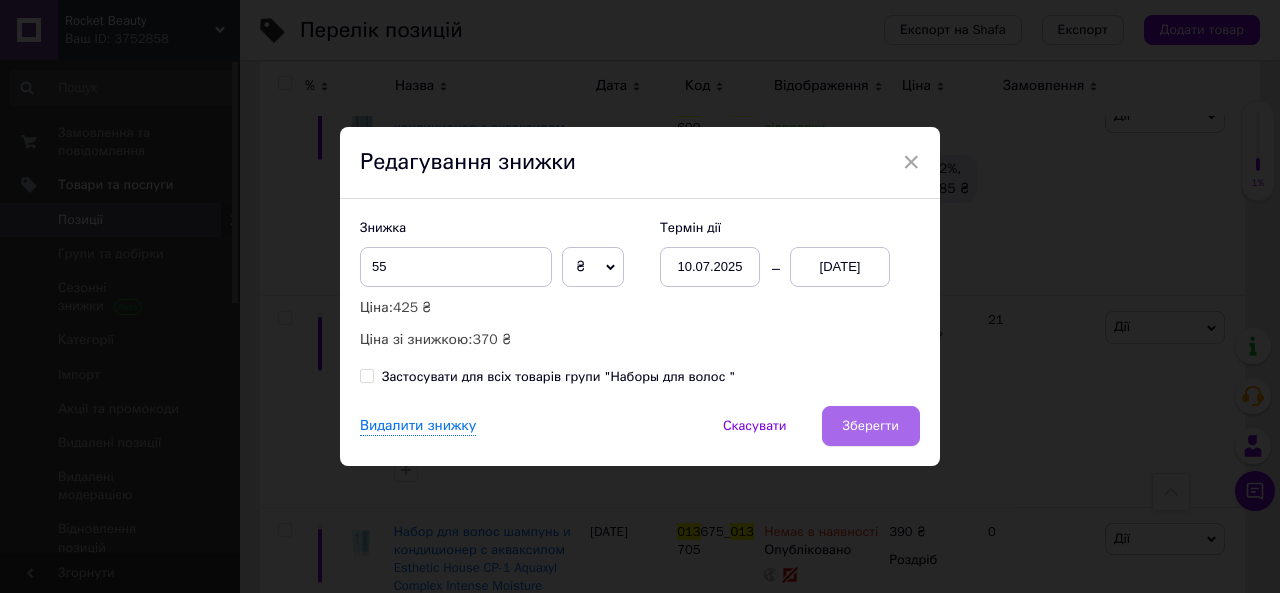 click on "Зберегти" at bounding box center [871, 426] 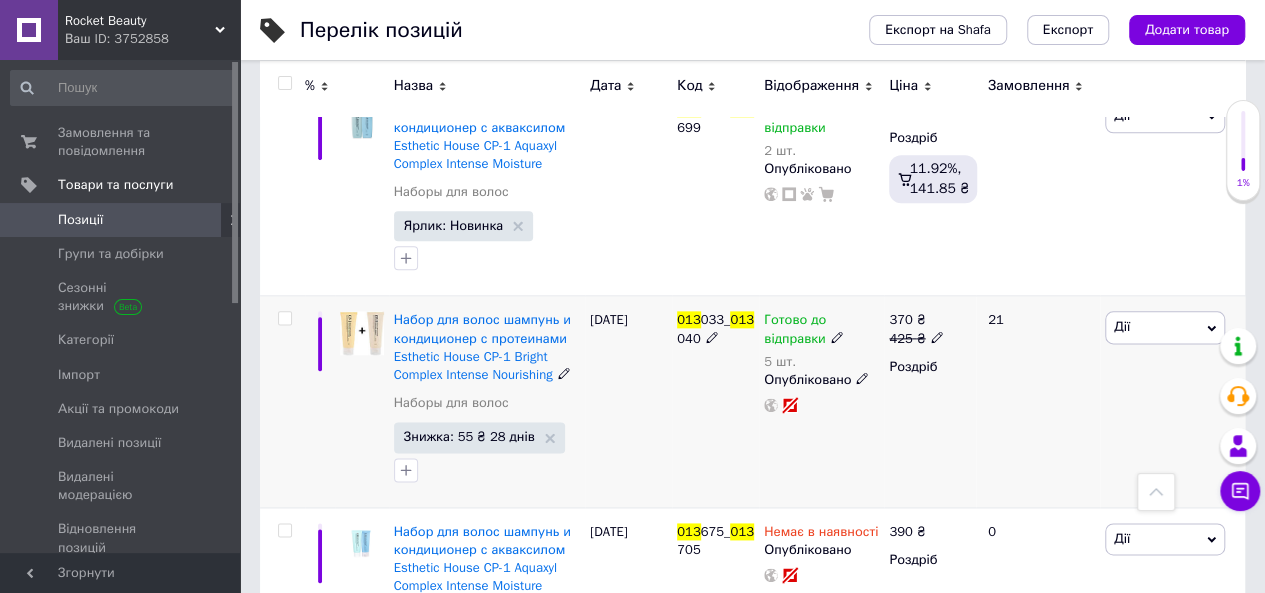 click 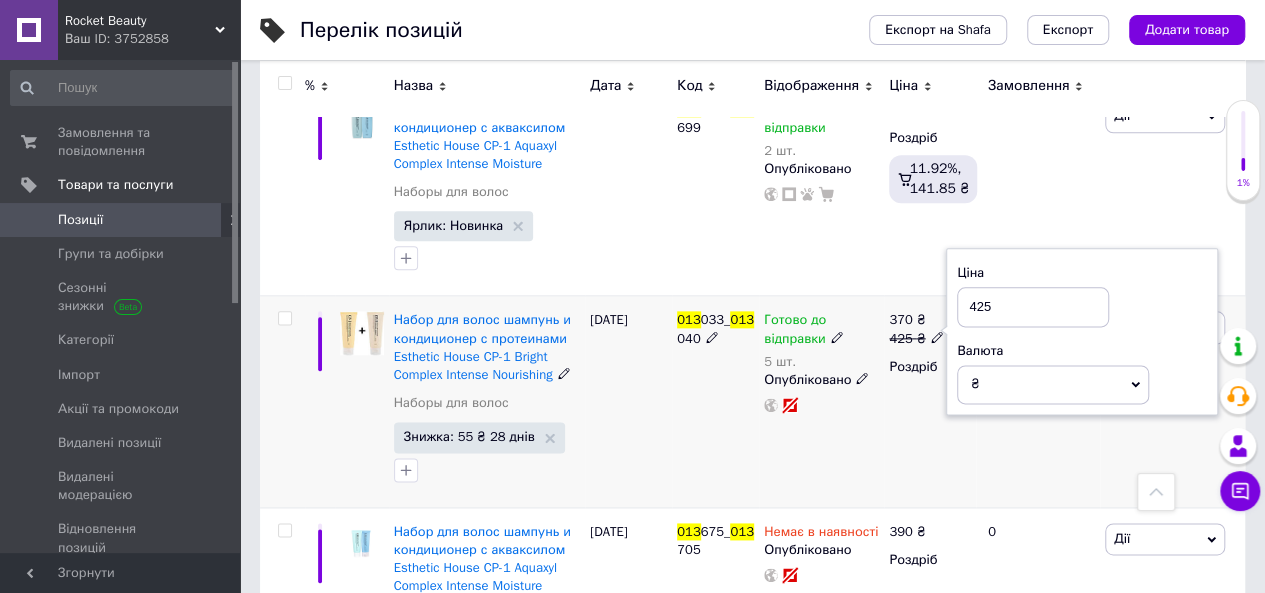 click on "425" at bounding box center [1033, 307] 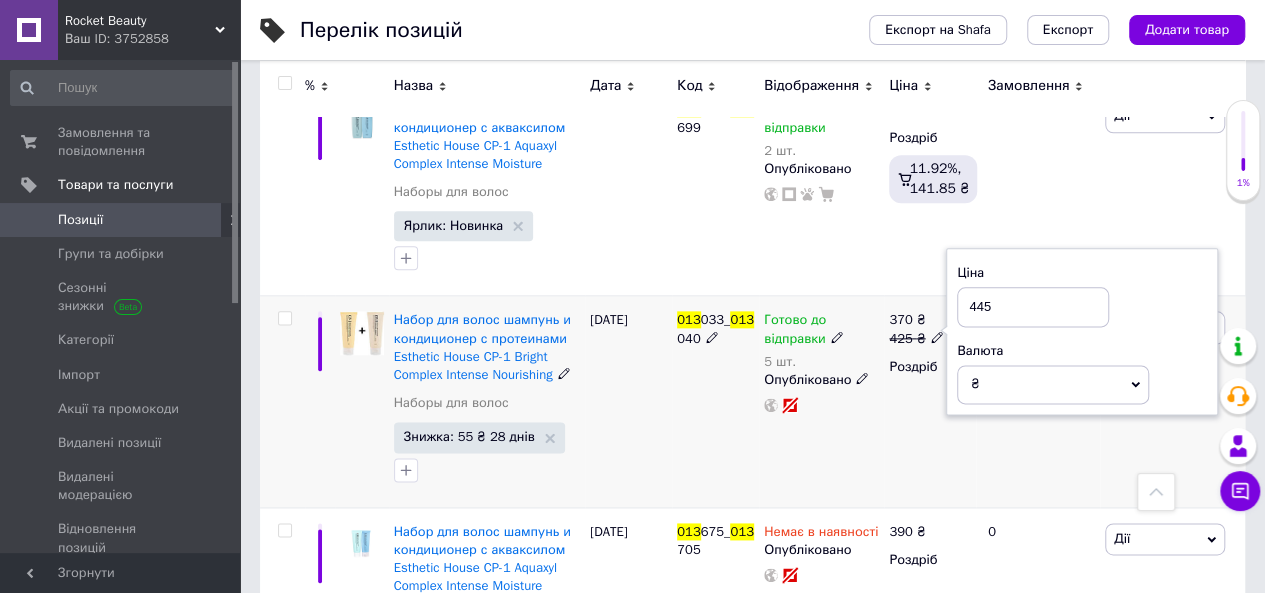 type on "445" 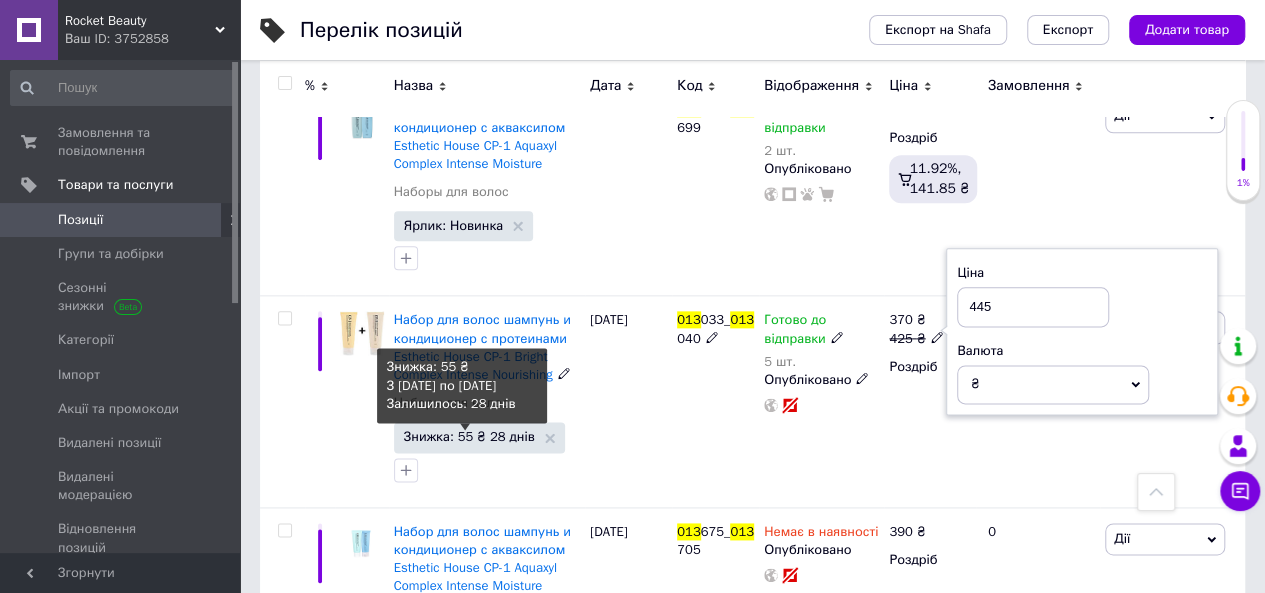 click on "Знижка: 55 ₴ 28 днів" at bounding box center [469, 436] 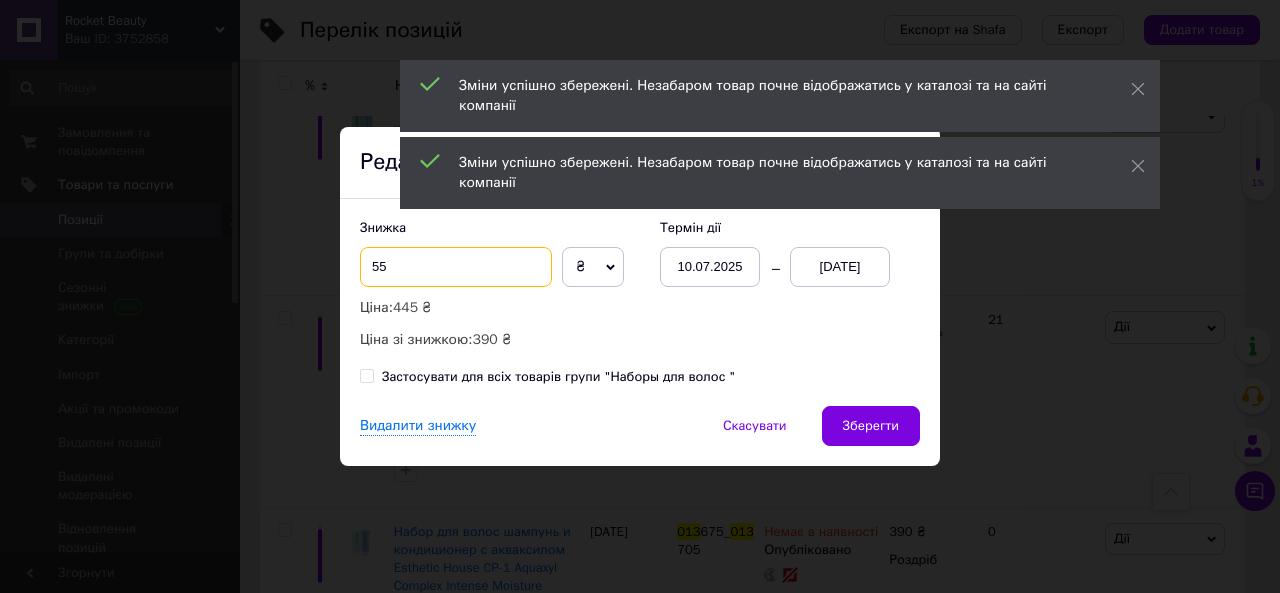click on "55" at bounding box center (456, 267) 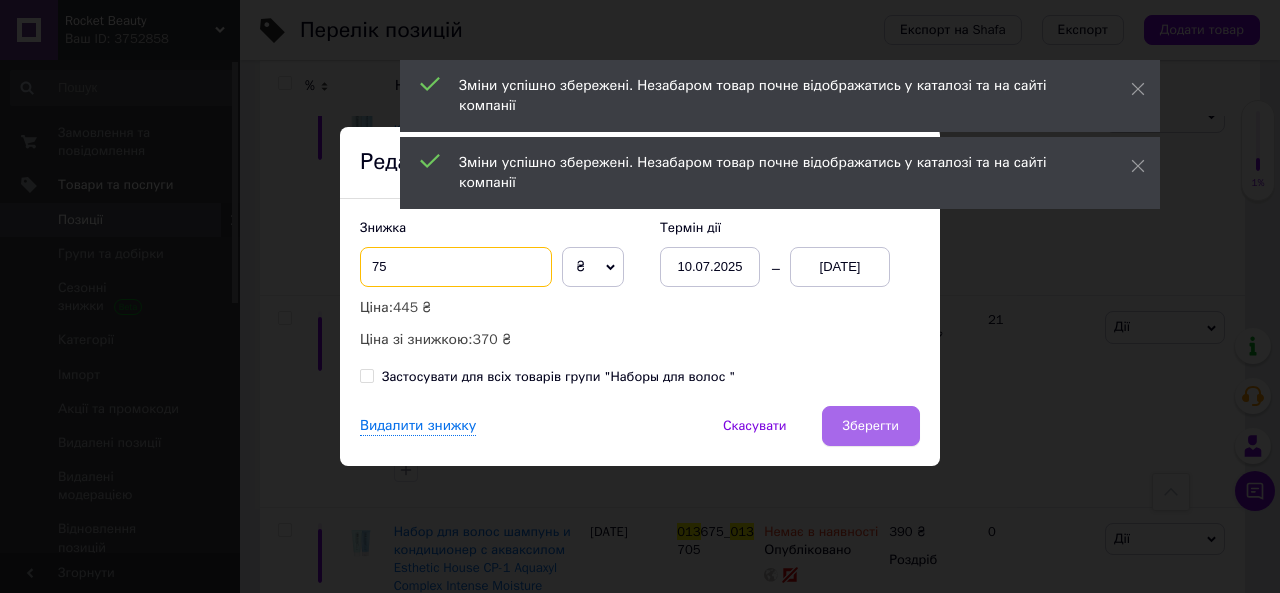 type on "75" 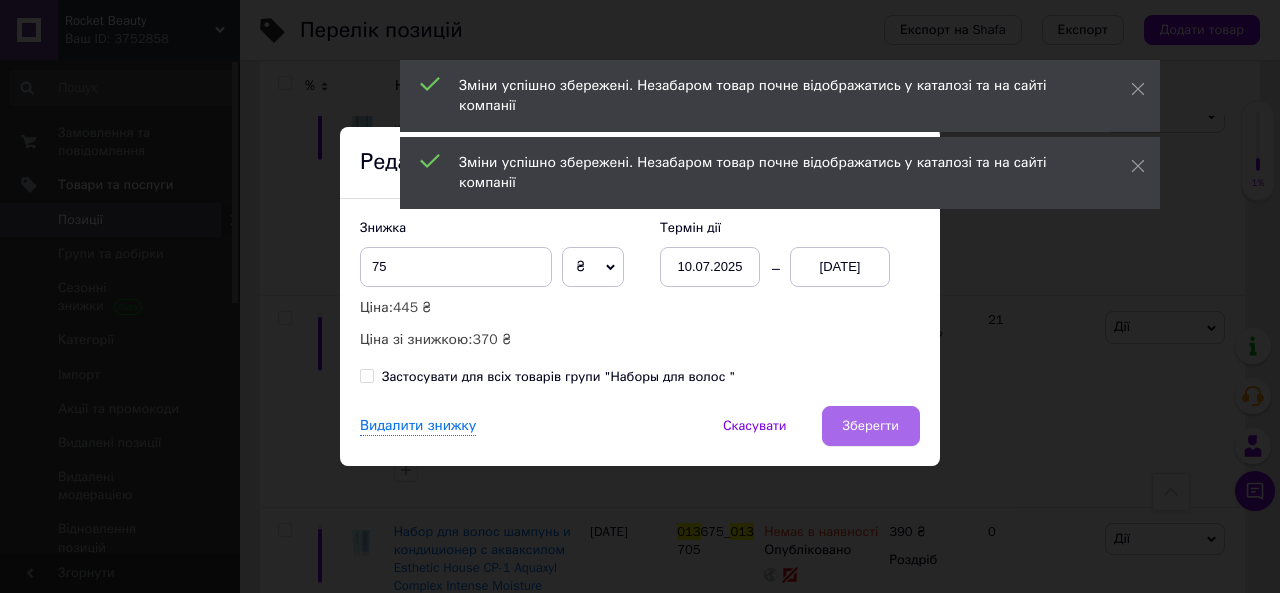 click on "Зберегти" at bounding box center [871, 426] 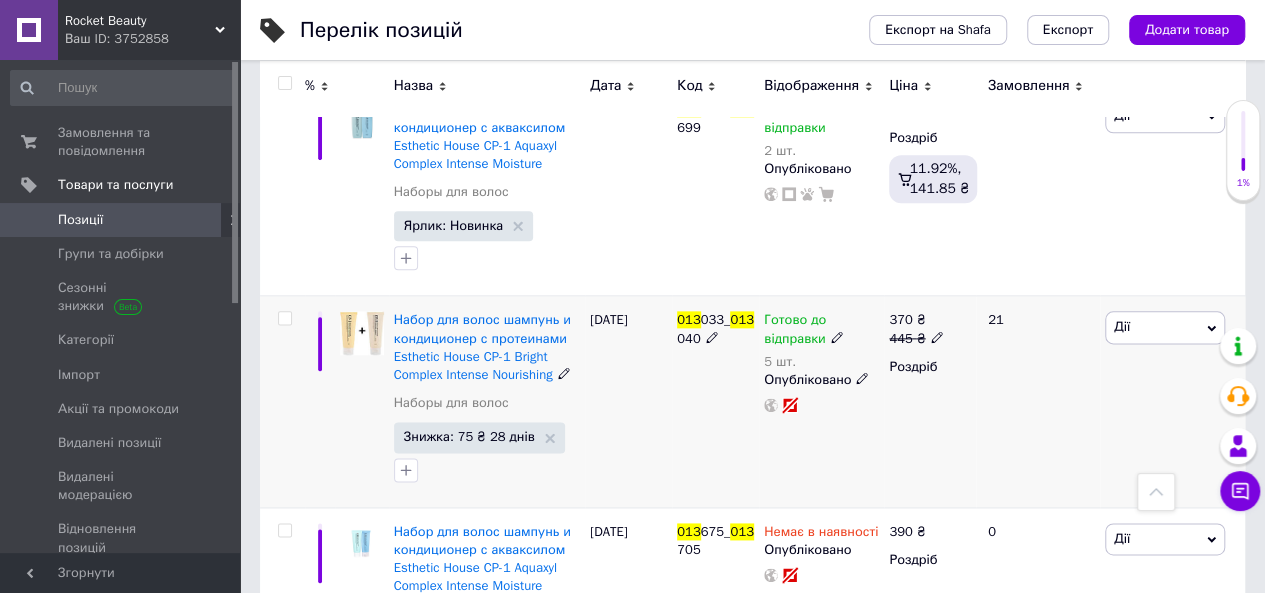 click 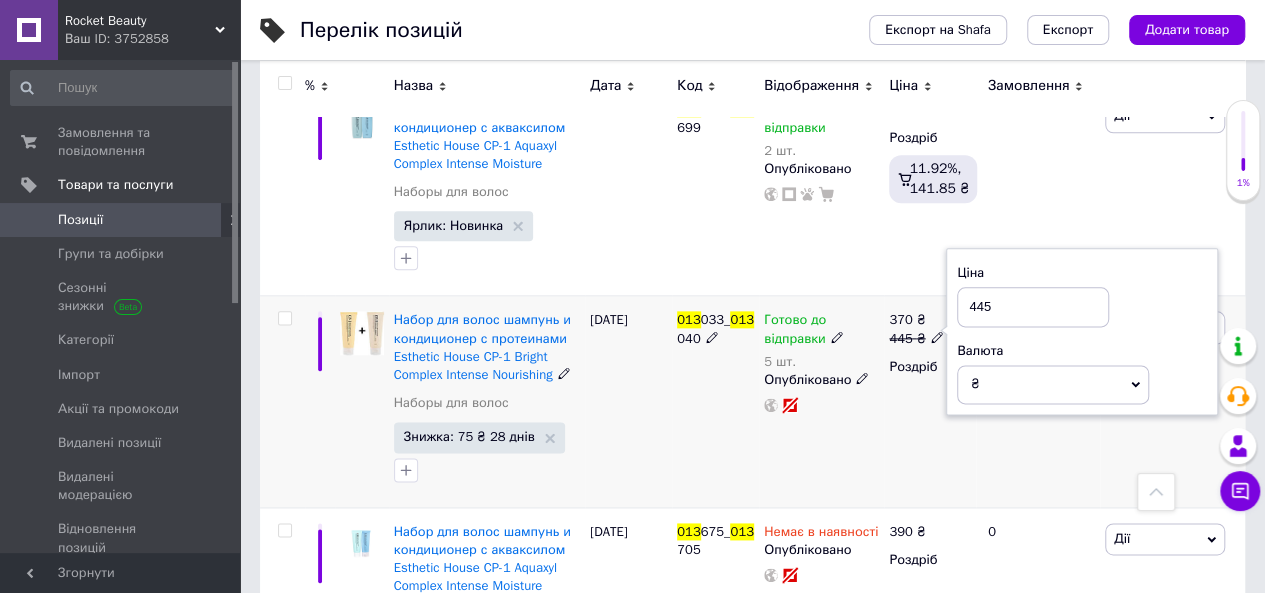 click on "Ціна 445 Валюта ₴ $ EUR CHF GBP ¥ PLN ₸ MDL HUF KGS CNY TRY KRW lei" at bounding box center [1082, 334] 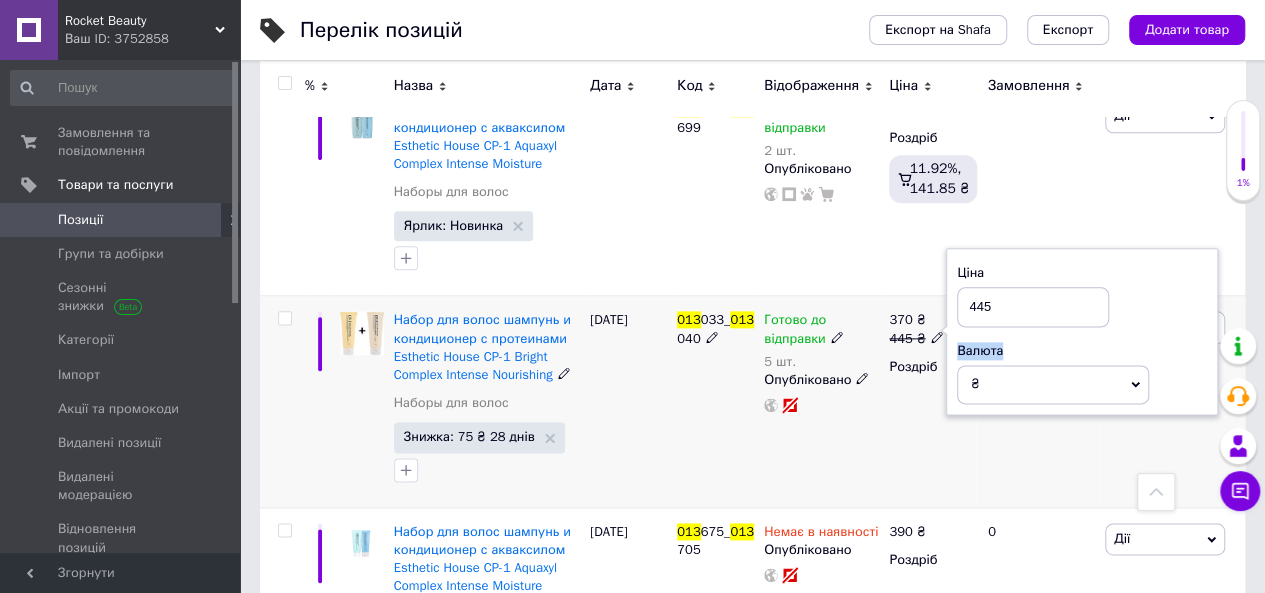 click on "Ціна 445 Валюта ₴ $ EUR CHF GBP ¥ PLN ₸ MDL HUF KGS CNY TRY KRW lei" at bounding box center [1082, 334] 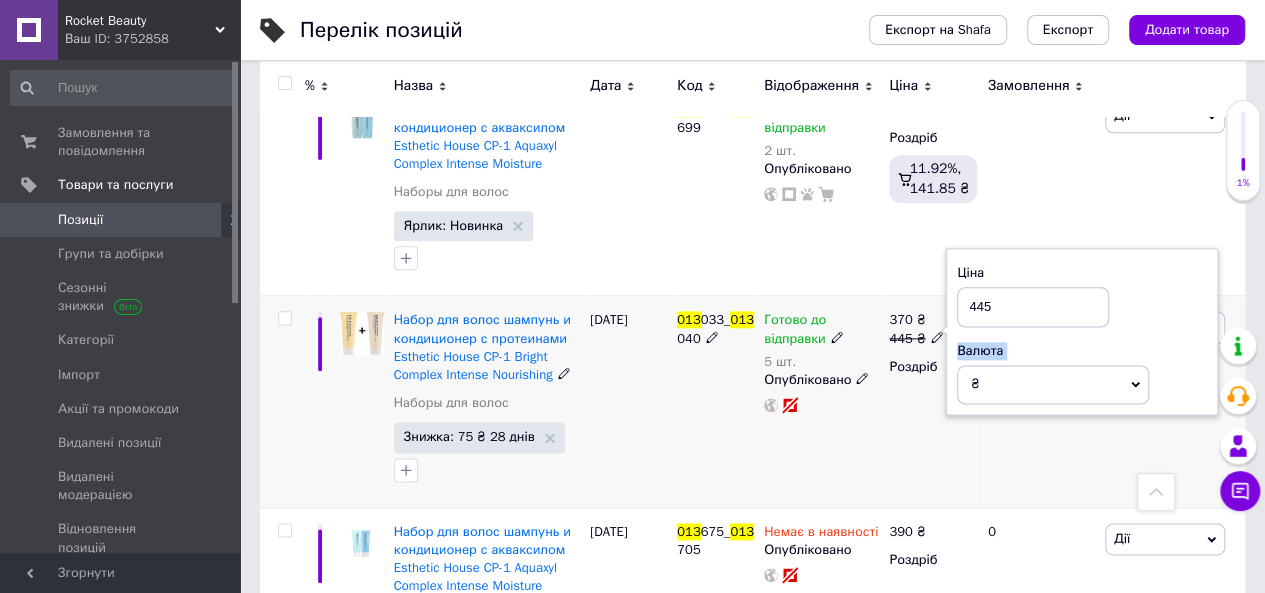 click on "Ціна 445 Валюта ₴ $ EUR CHF GBP ¥ PLN ₸ MDL HUF KGS CNY TRY KRW lei" at bounding box center [1082, 334] 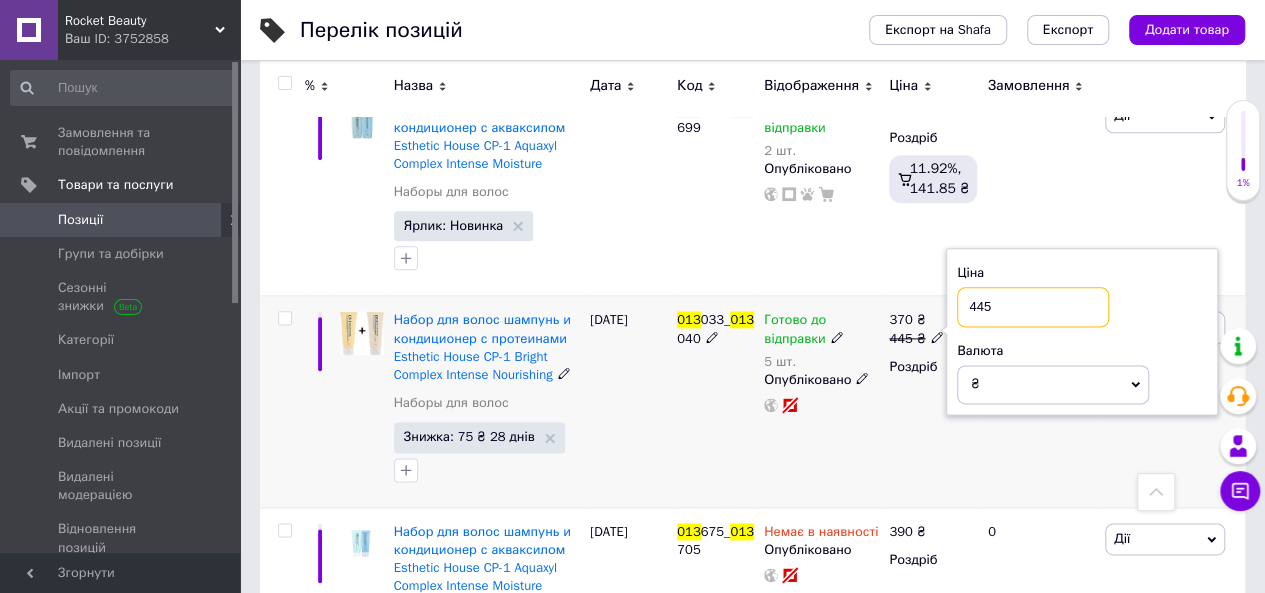 click on "445" at bounding box center (1033, 307) 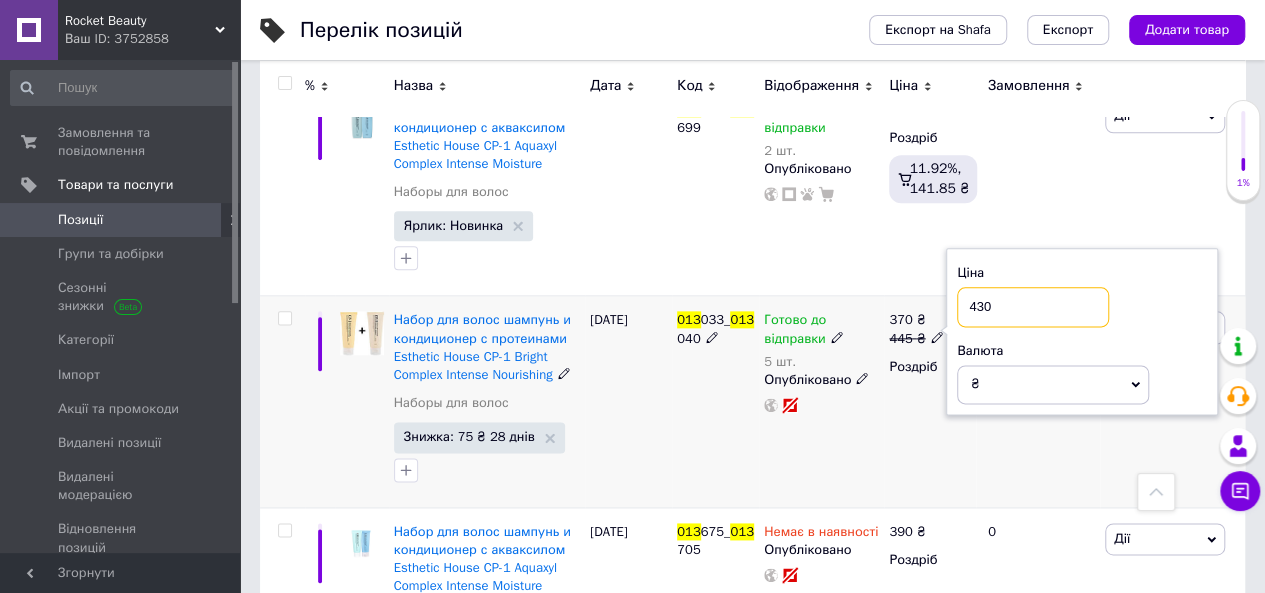 type on "430" 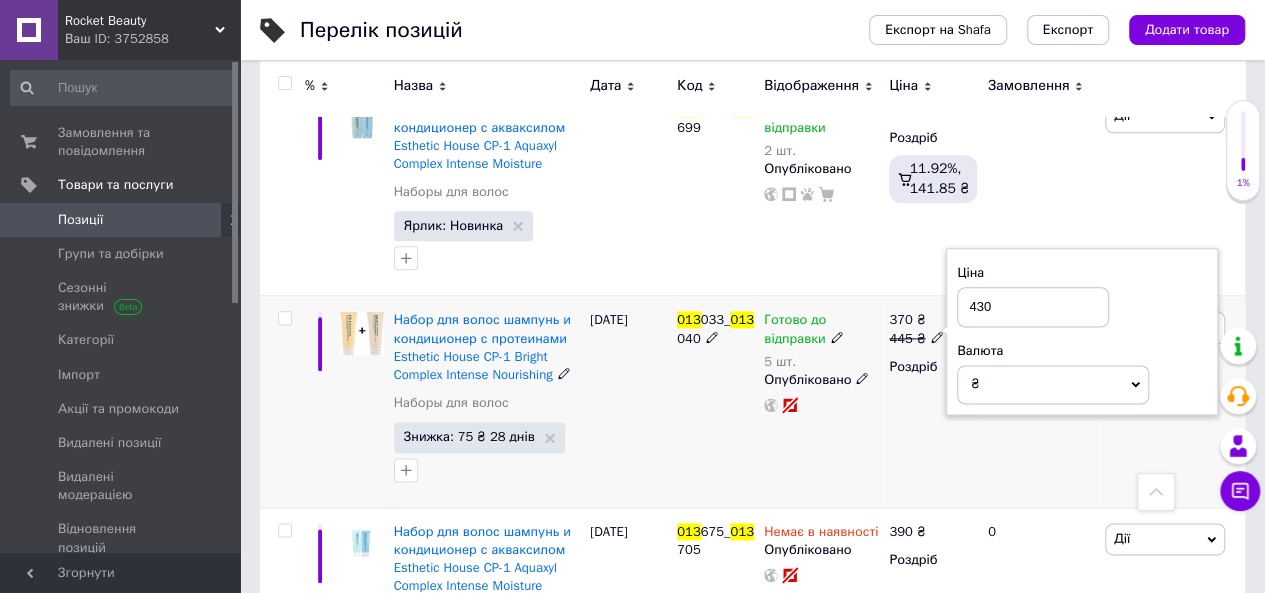 click on "370   ₴ 445   ₴ Ціна 430 Валюта ₴ $ EUR CHF GBP ¥ PLN ₸ MDL HUF KGS CNY TRY KRW lei Роздріб" at bounding box center [930, 401] 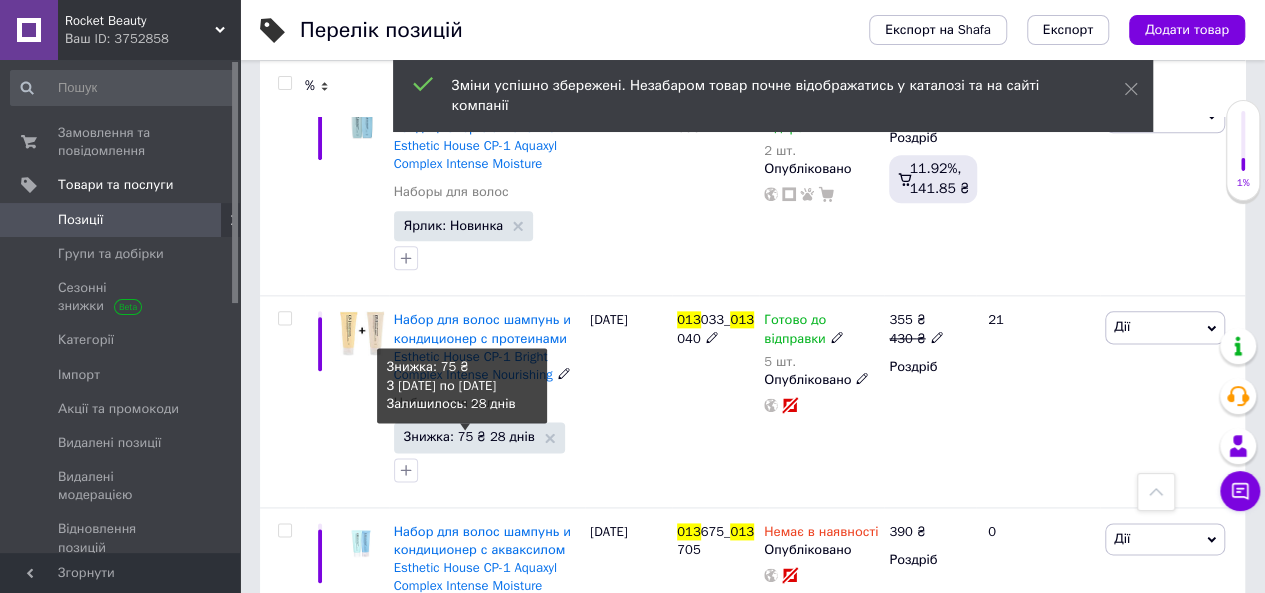 click on "Знижка: 75 ₴ 28 днів" at bounding box center [469, 436] 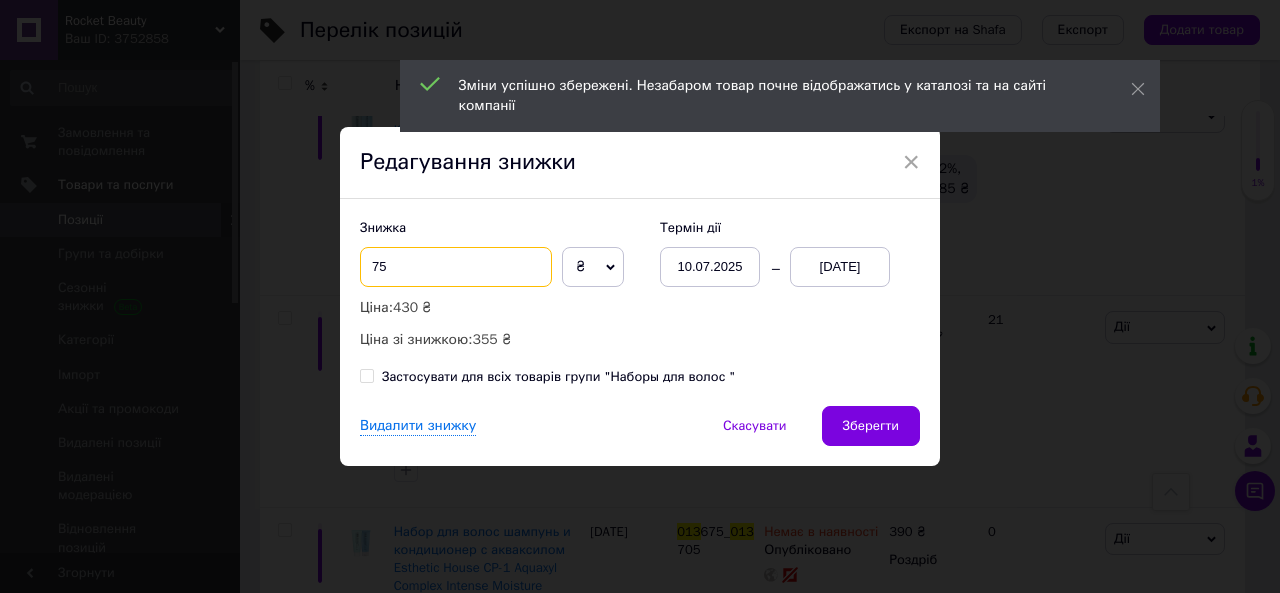 click on "75" at bounding box center (456, 267) 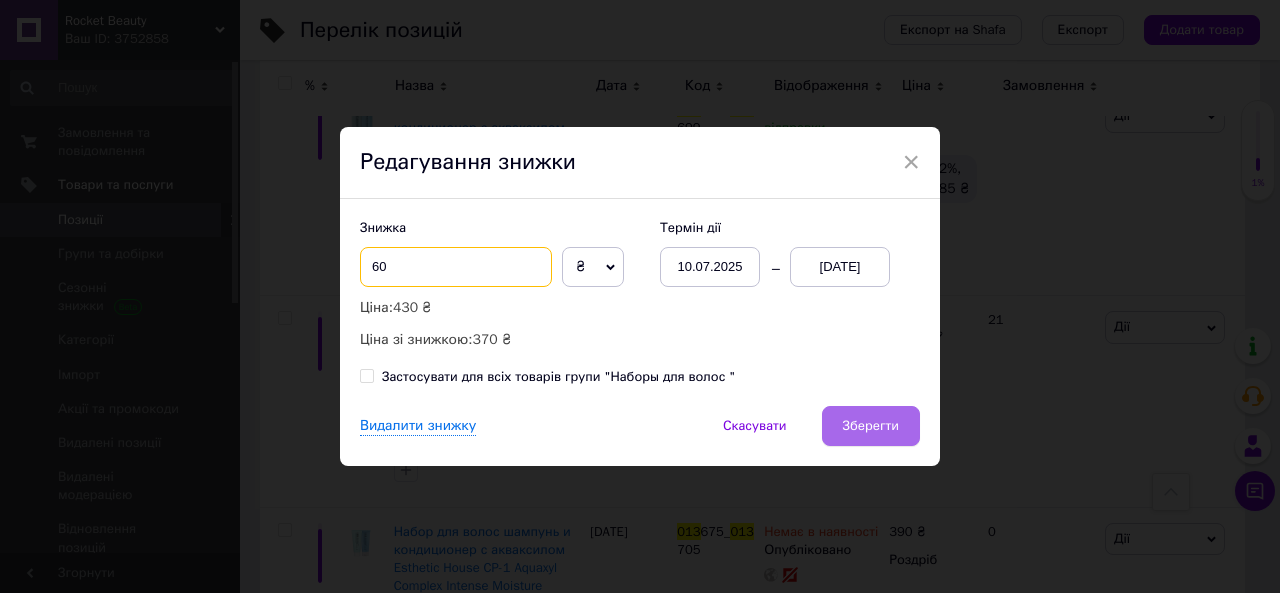 type on "60" 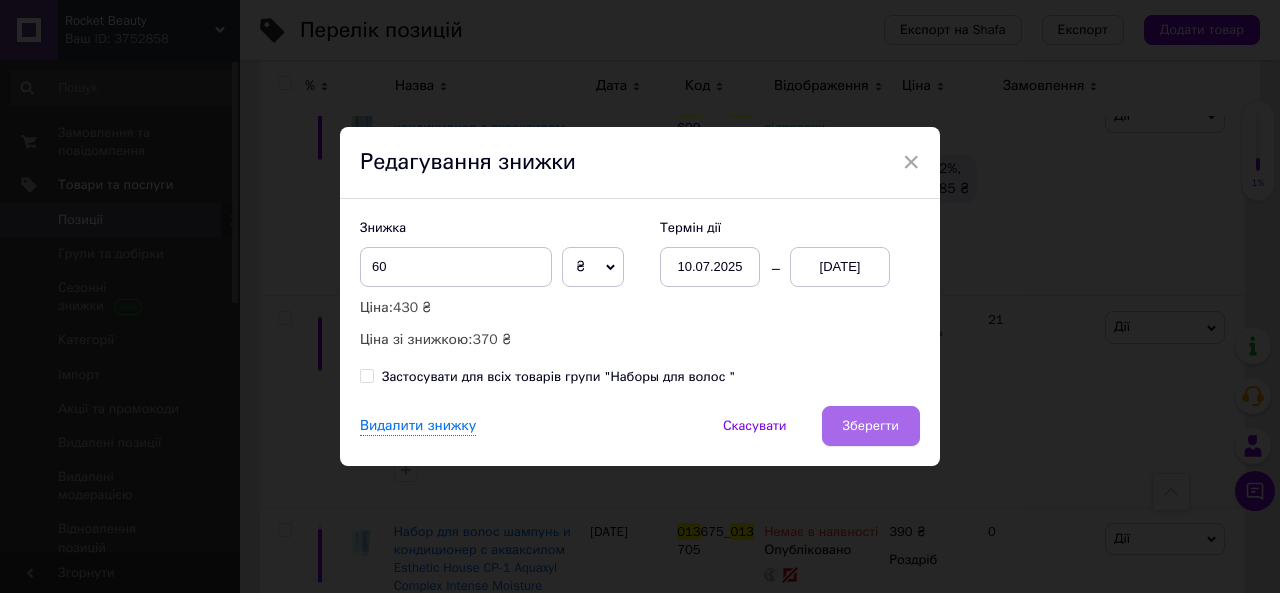 click on "Зберегти" at bounding box center [871, 426] 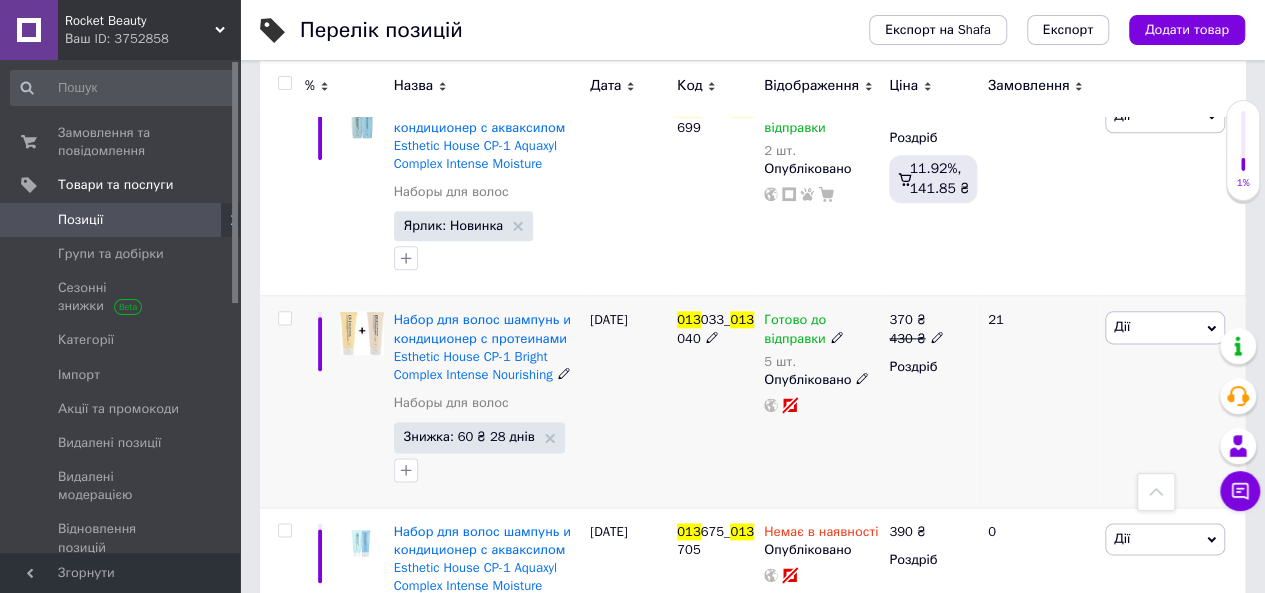 click 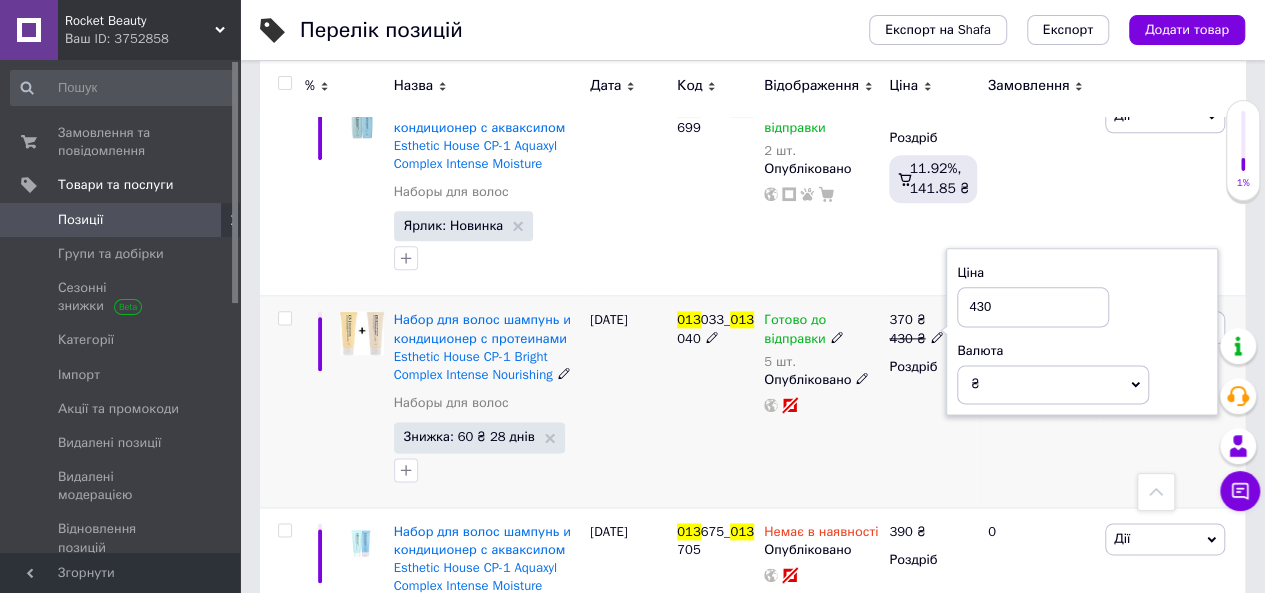 click on "430" at bounding box center (1033, 307) 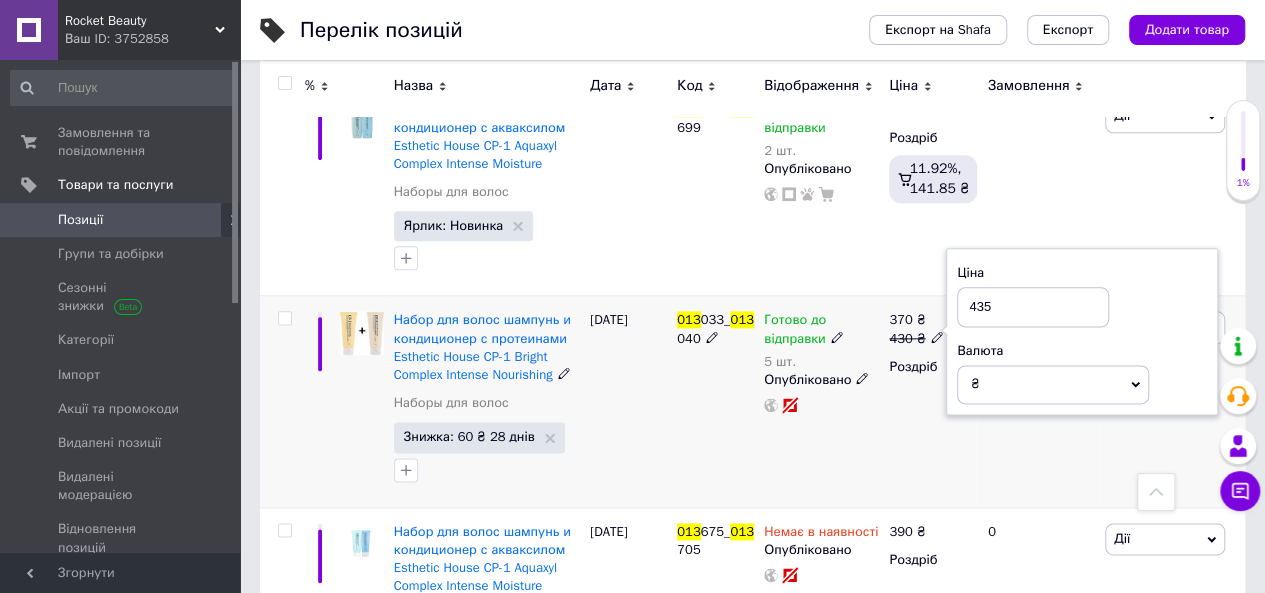type on "435" 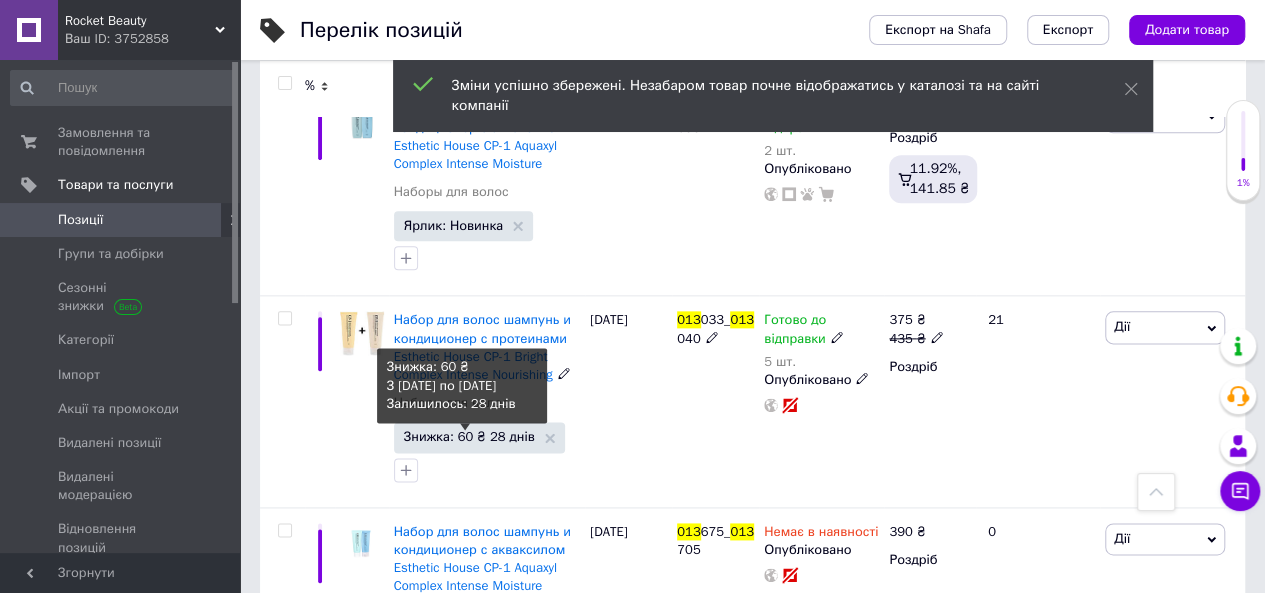 click on "Знижка: 60 ₴ 28 днів" at bounding box center (469, 436) 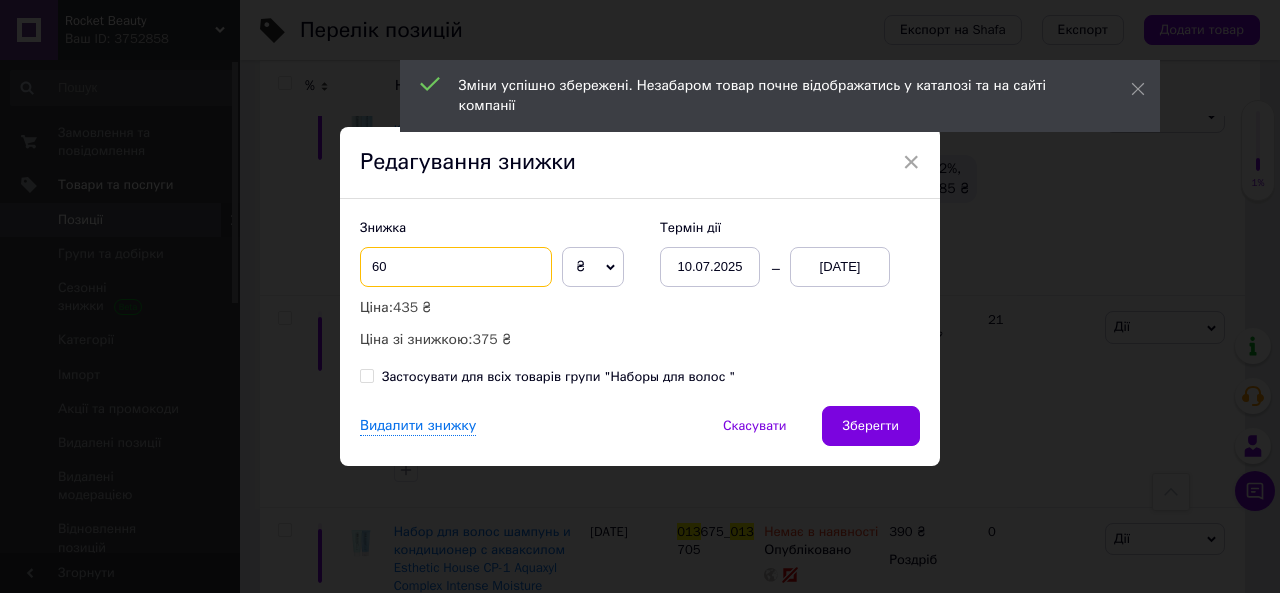 click on "60" at bounding box center (456, 267) 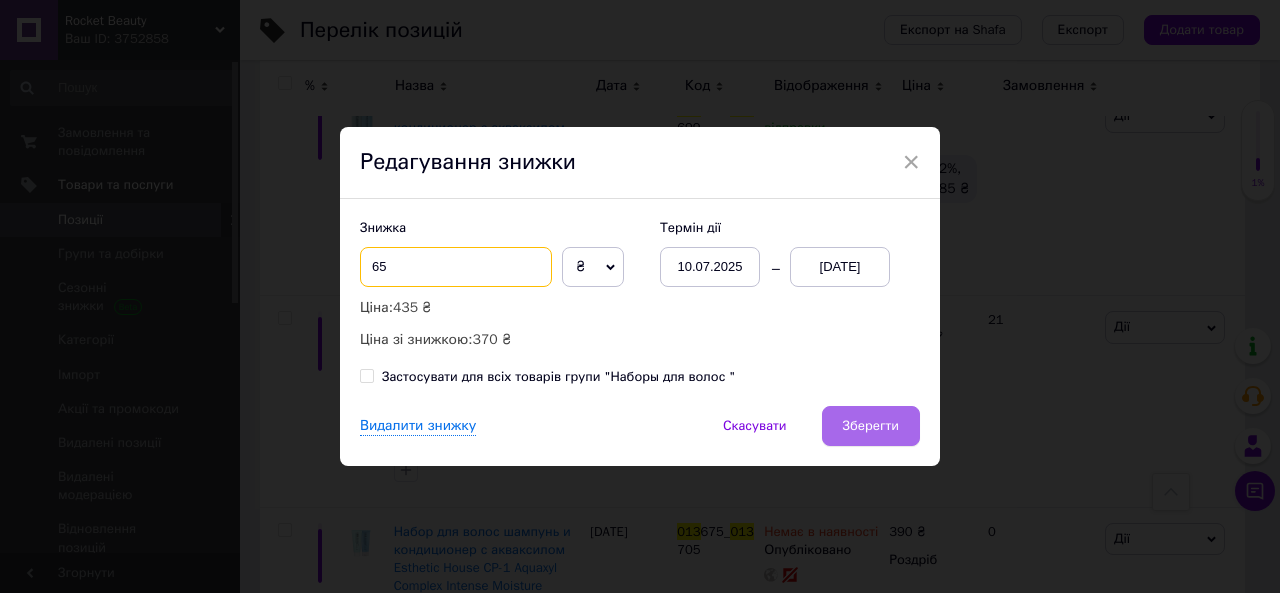 type on "65" 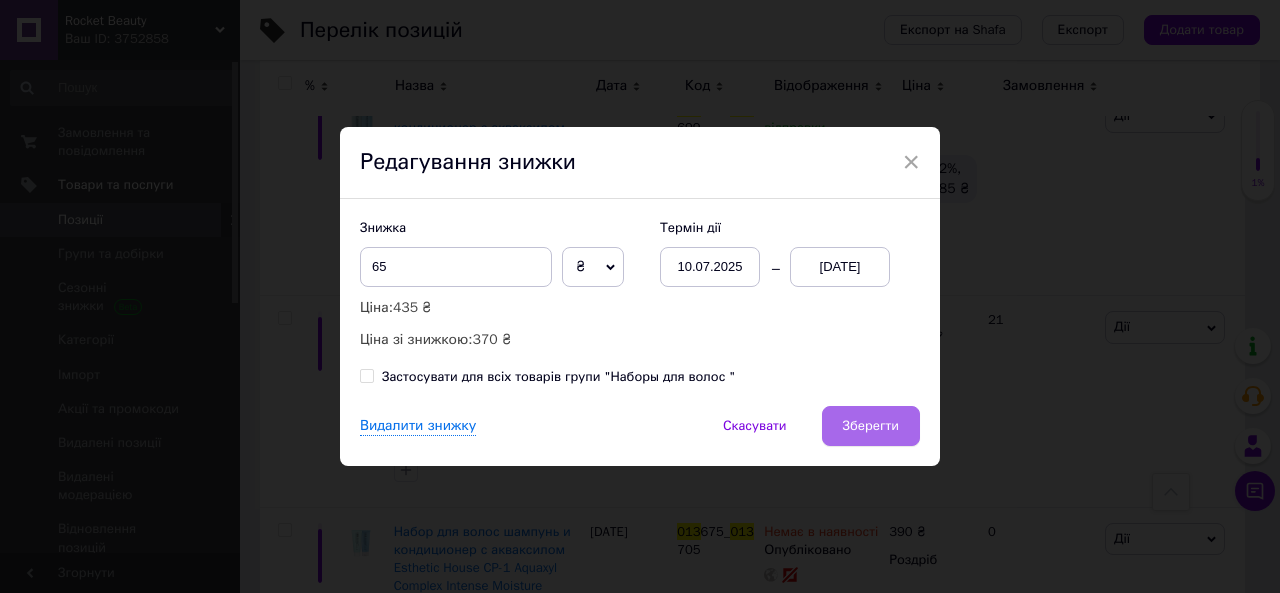 click on "Зберегти" at bounding box center (871, 426) 